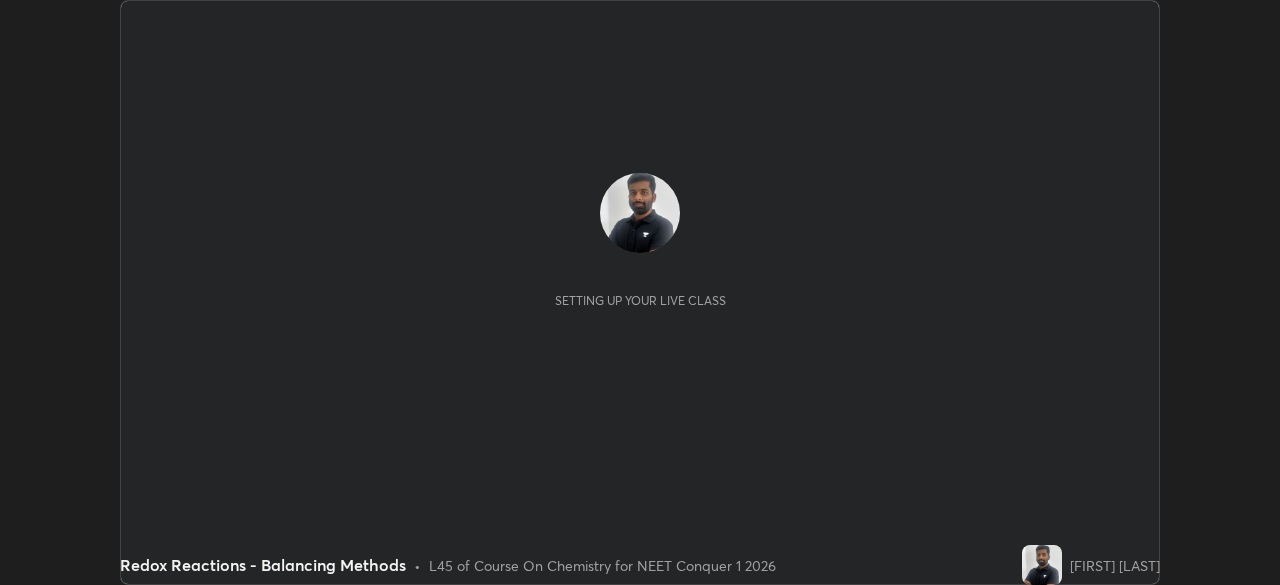 scroll, scrollTop: 0, scrollLeft: 0, axis: both 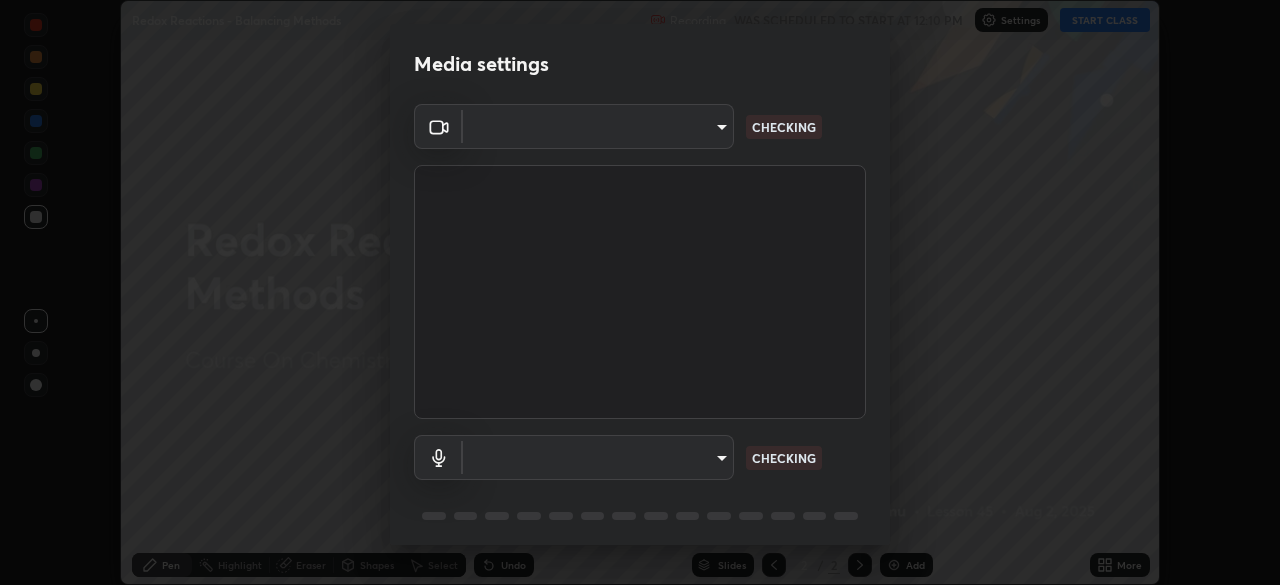 type on "3e25356f195e64551e879d1afeb1ef0f0a2c3c8c5562ca0bf2adaabd0d8e470d" 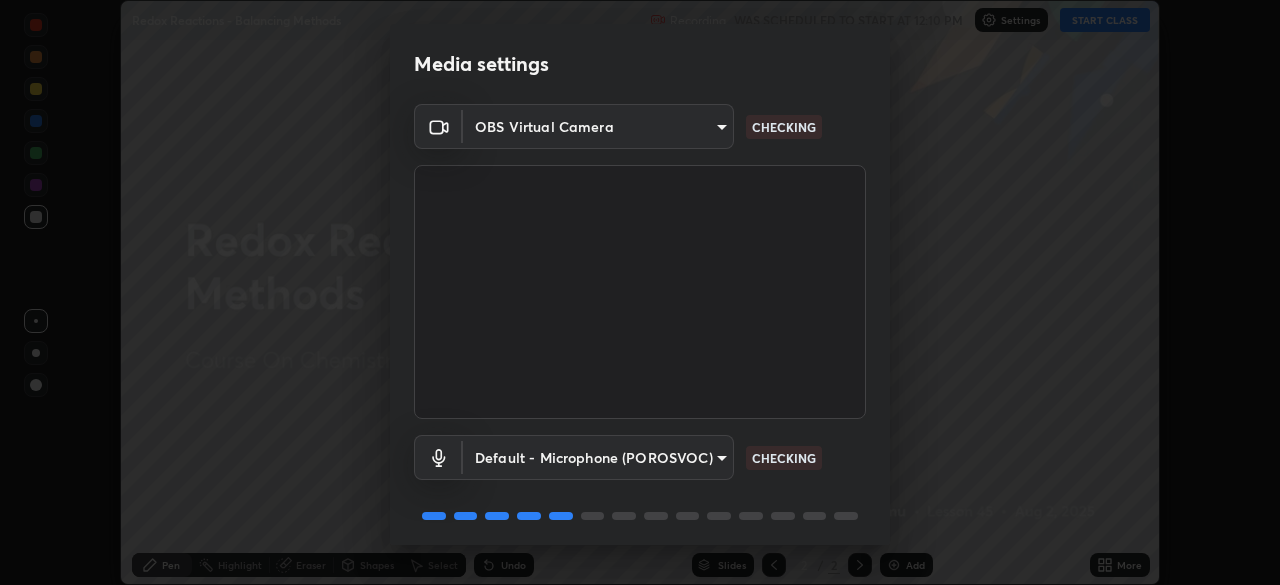 scroll, scrollTop: 71, scrollLeft: 0, axis: vertical 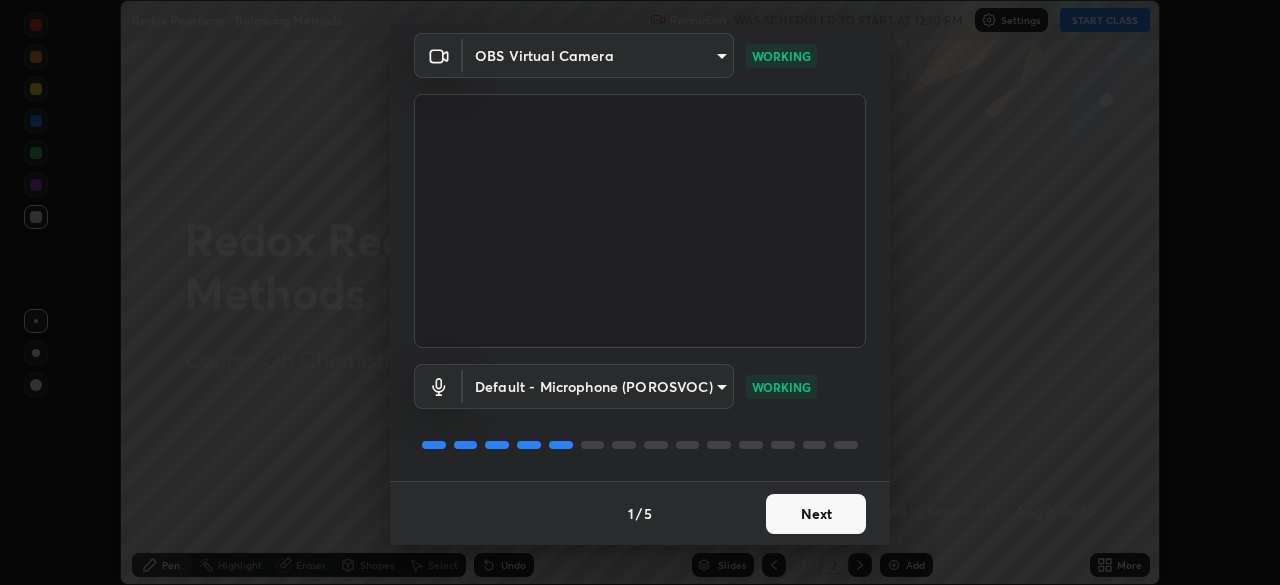 click on "Next" at bounding box center [816, 514] 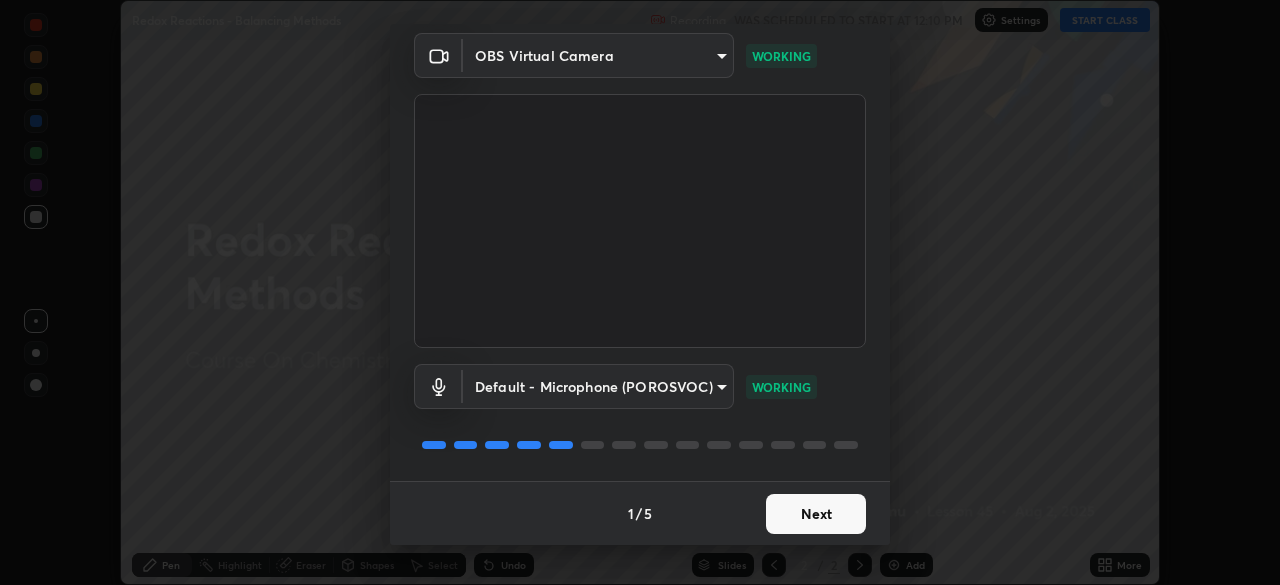 scroll, scrollTop: 0, scrollLeft: 0, axis: both 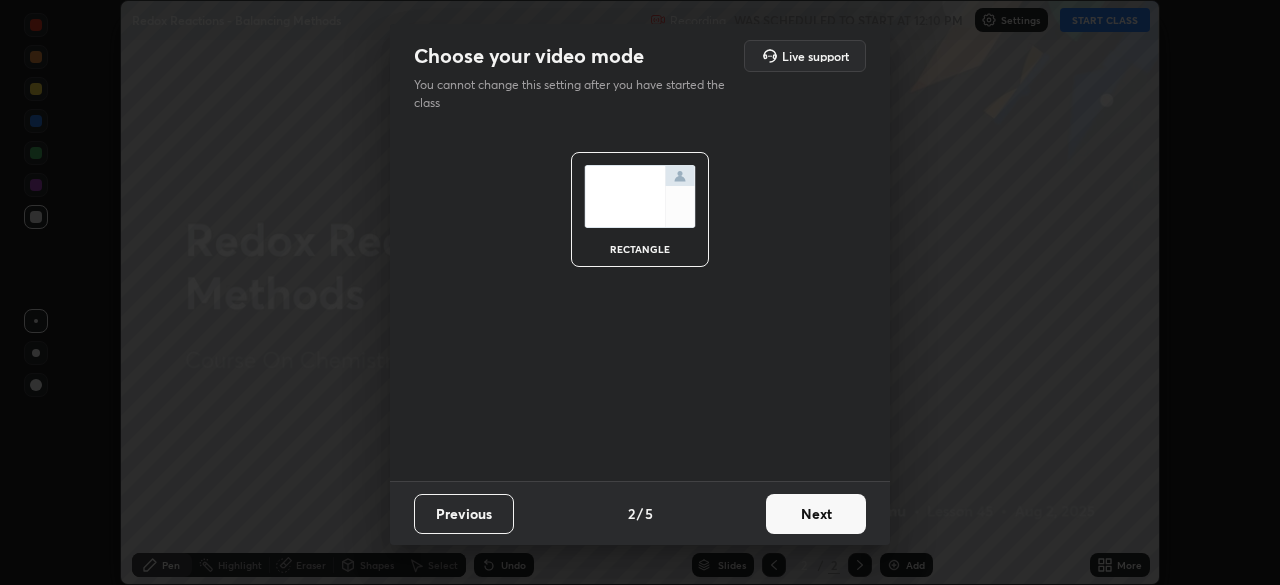 click on "Next" at bounding box center (816, 514) 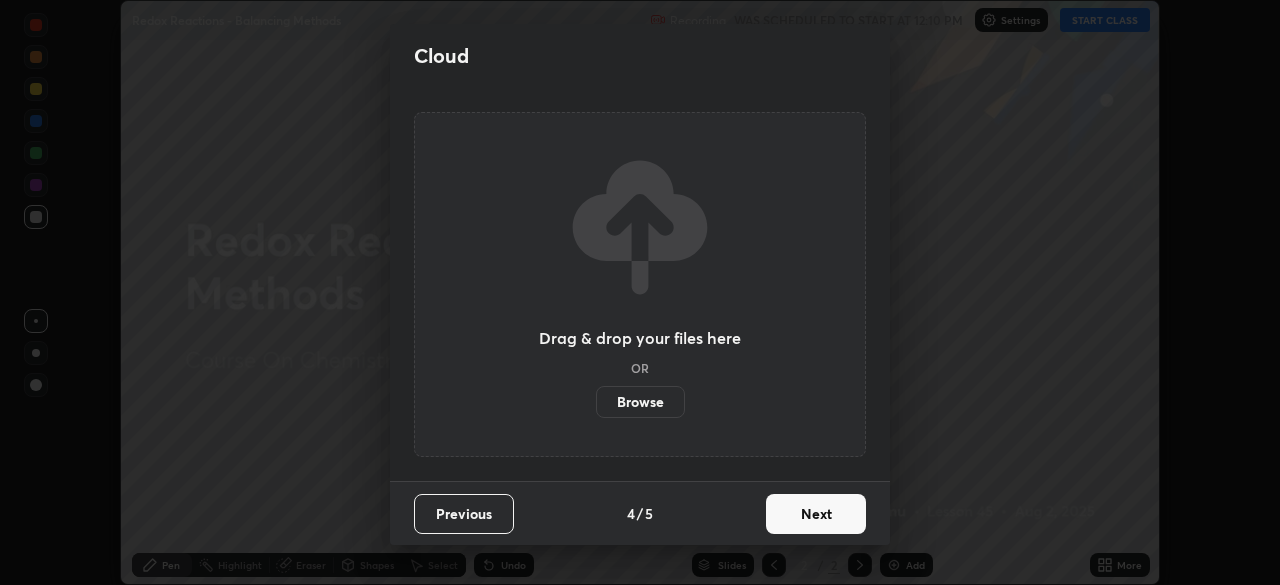 click on "Next" at bounding box center (816, 514) 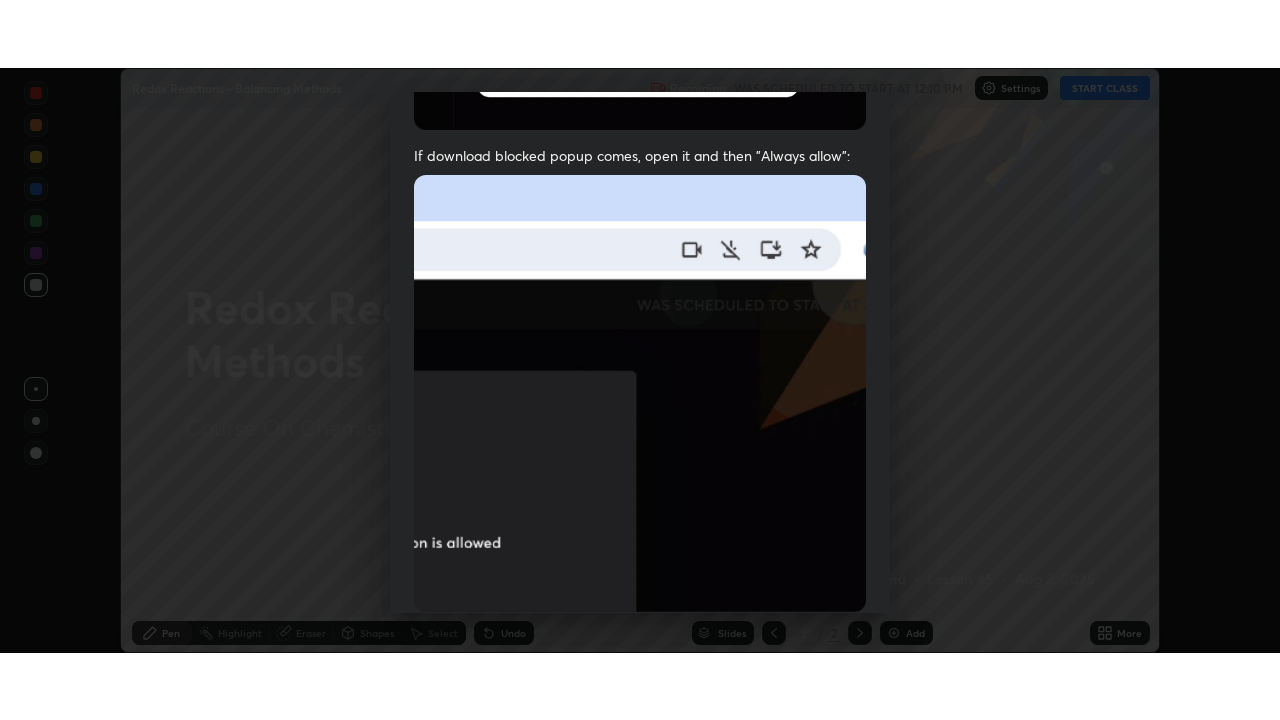 scroll, scrollTop: 479, scrollLeft: 0, axis: vertical 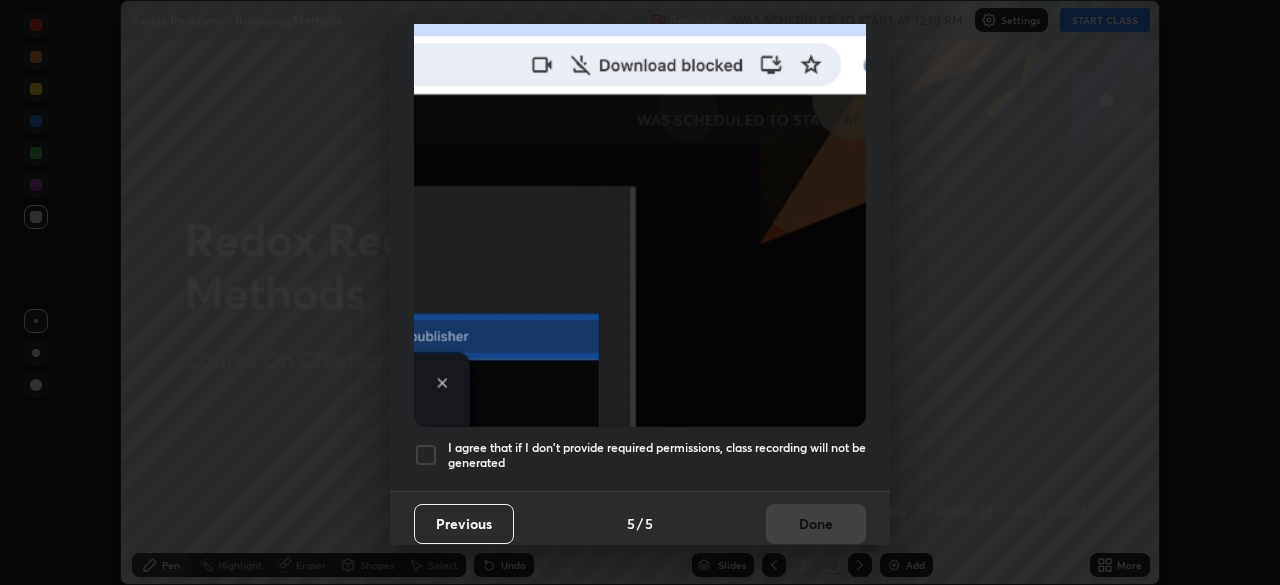 click on "I agree that if I don't provide required permissions, class recording will not be generated" at bounding box center [657, 455] 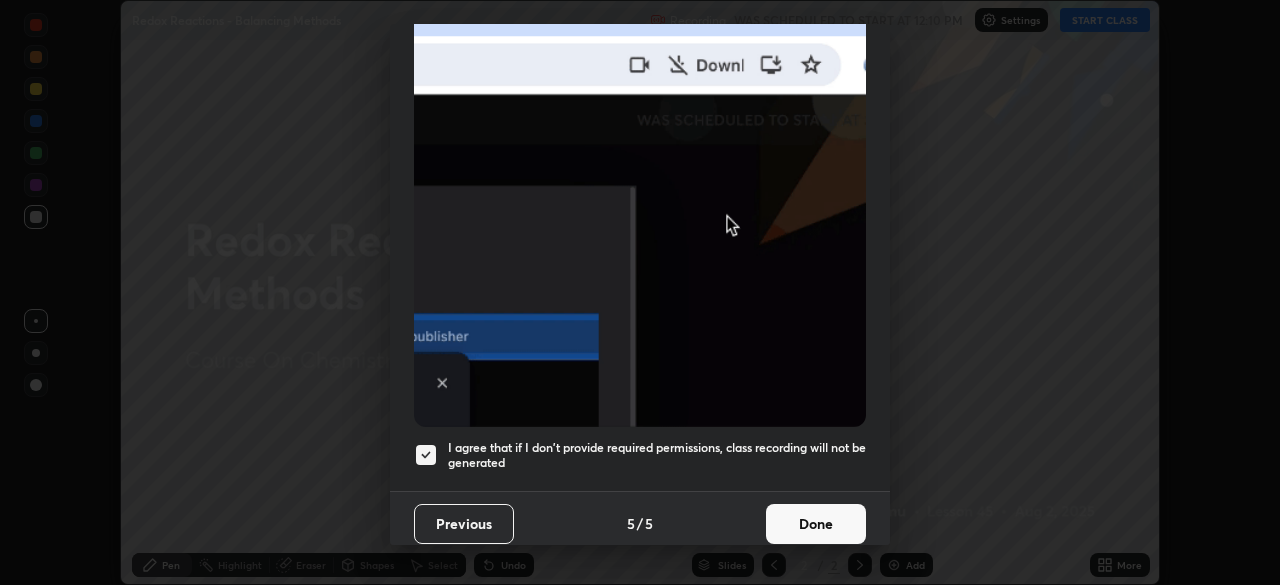 click on "Done" at bounding box center [816, 524] 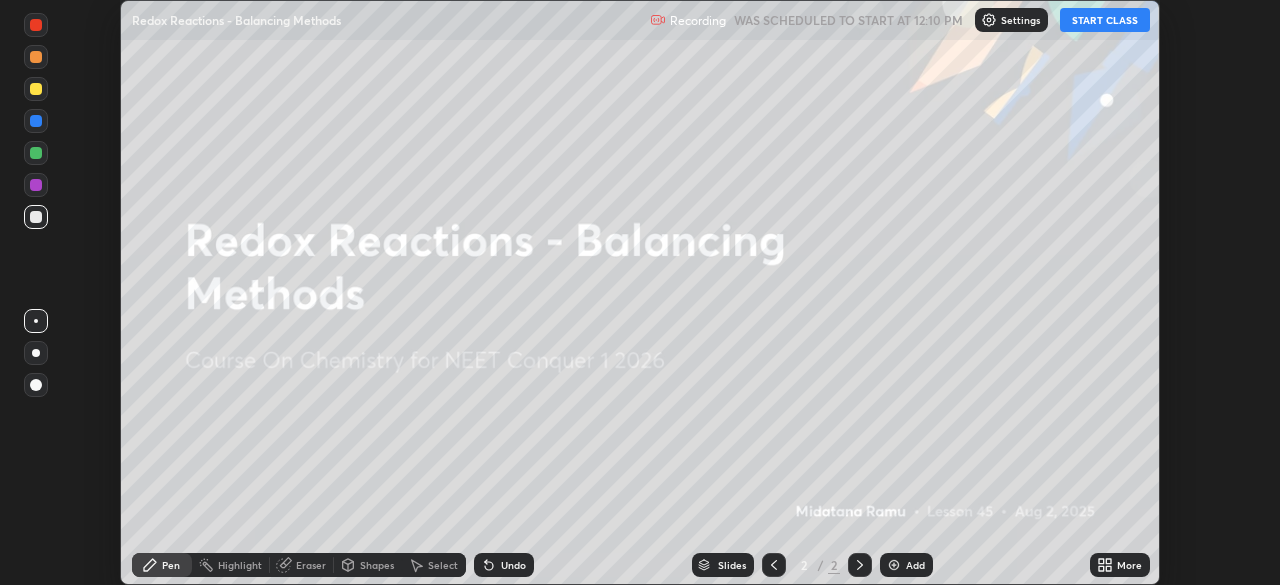 click on "START CLASS" at bounding box center [1105, 20] 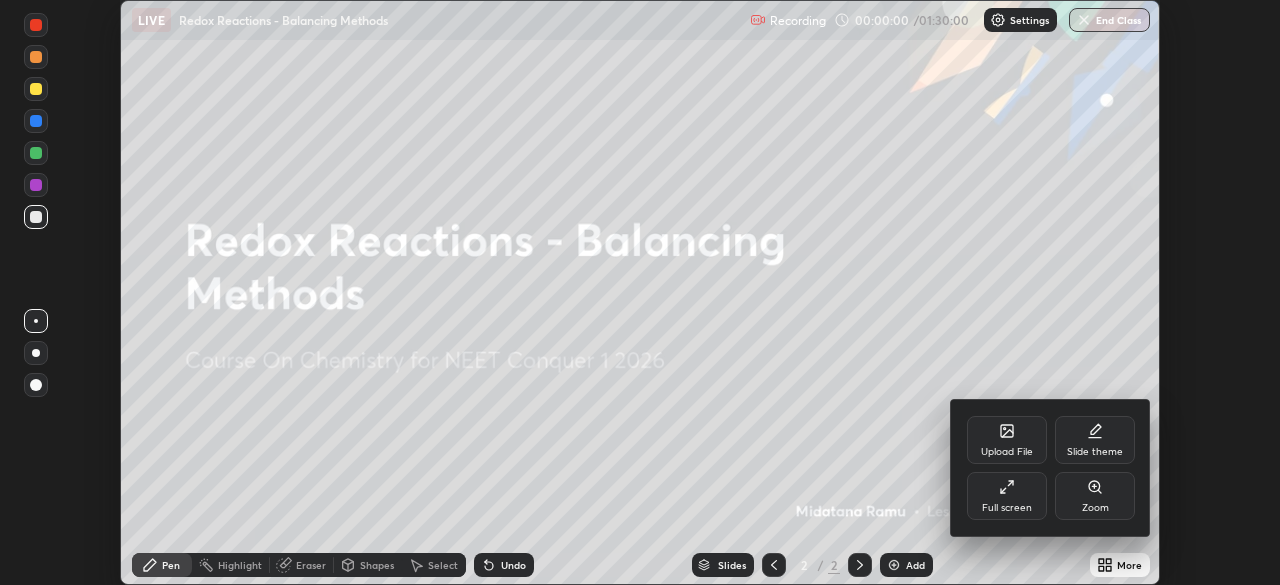 click on "Full screen" at bounding box center [1007, 496] 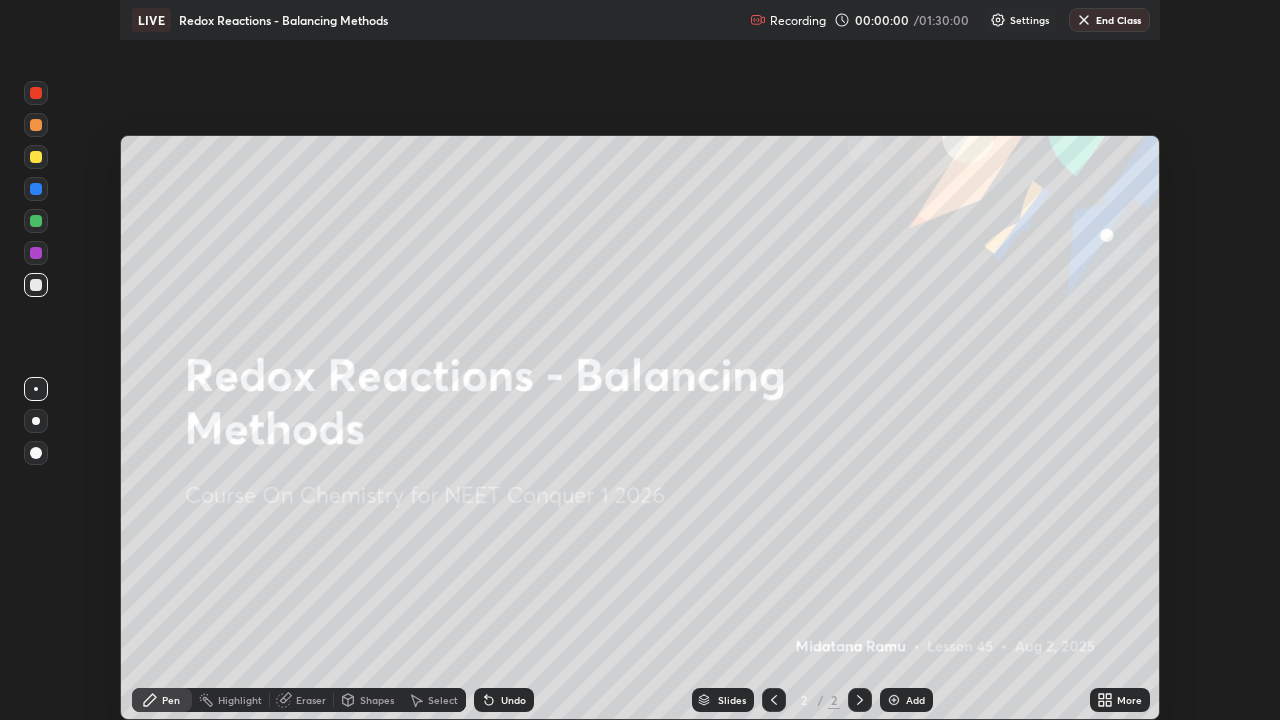 scroll, scrollTop: 99280, scrollLeft: 98720, axis: both 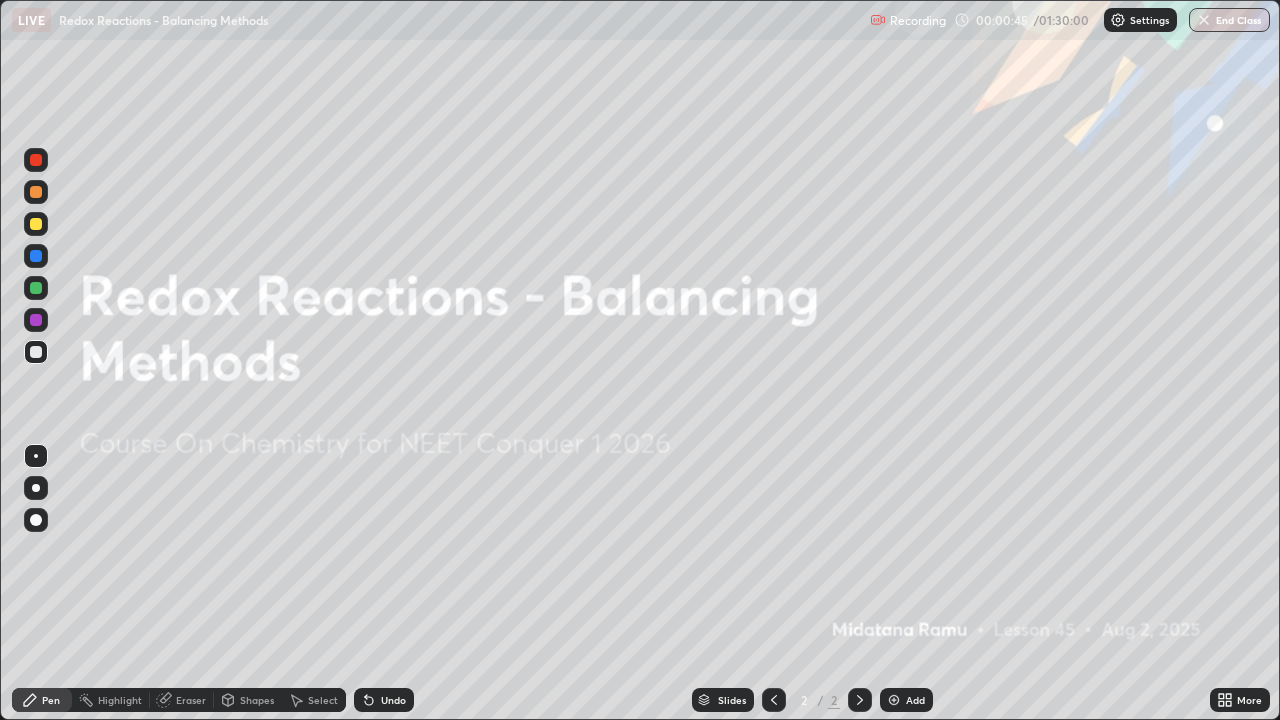click at bounding box center (894, 700) 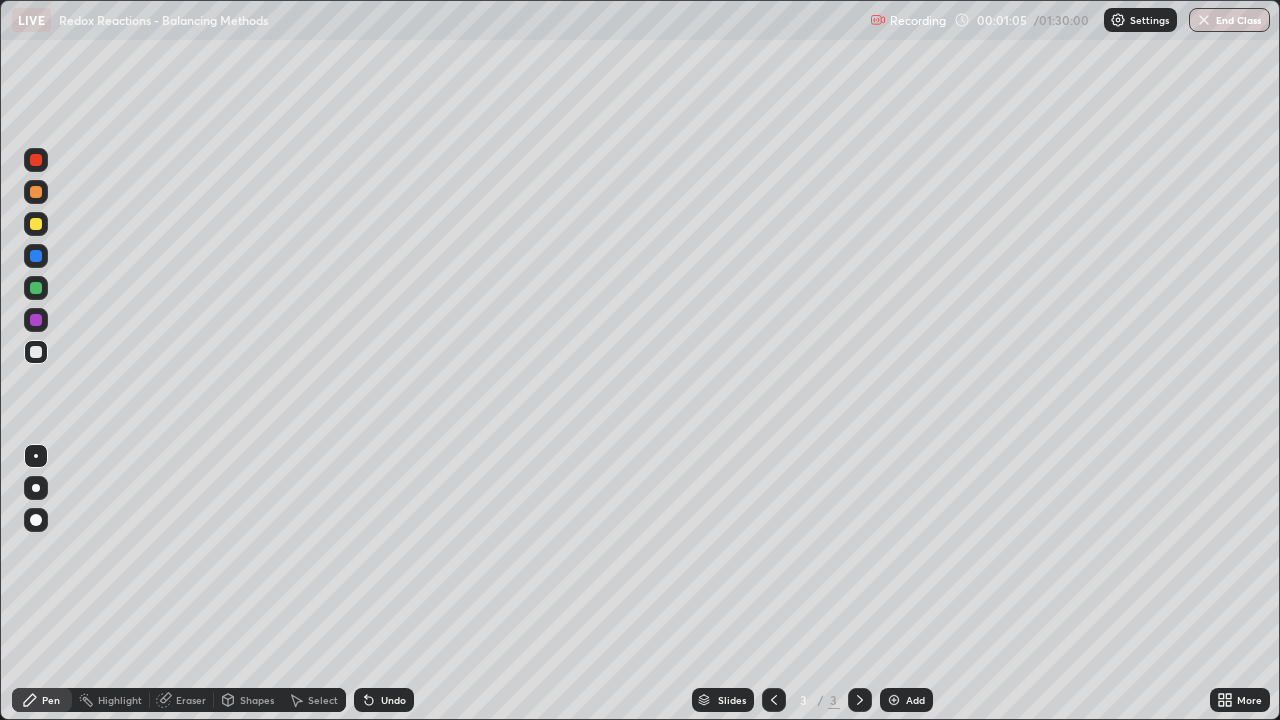click at bounding box center [36, 488] 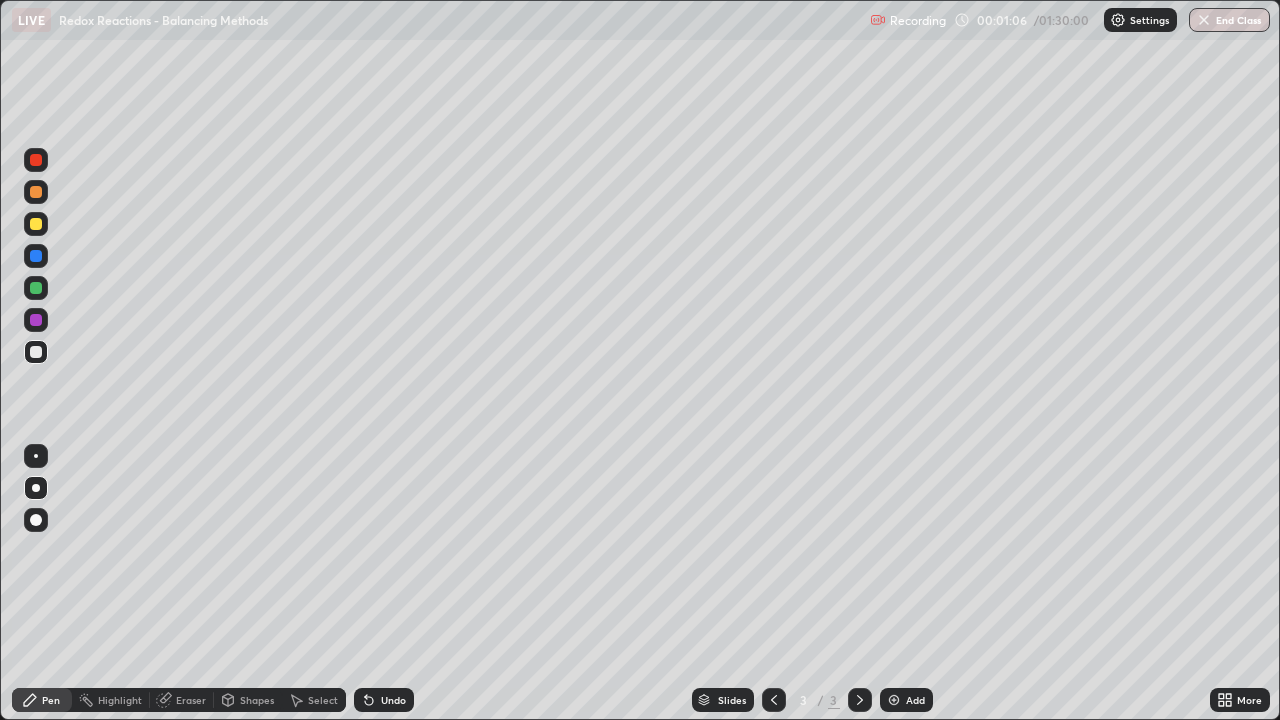 click at bounding box center [36, 192] 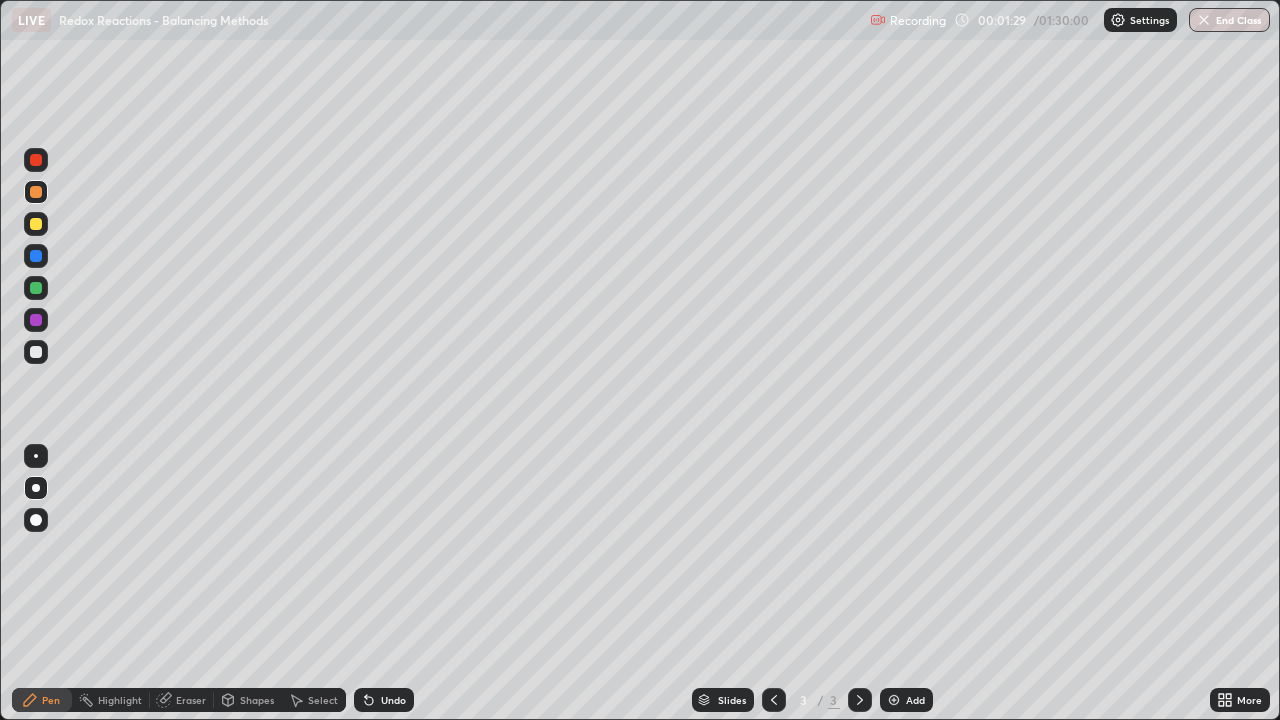click at bounding box center [36, 288] 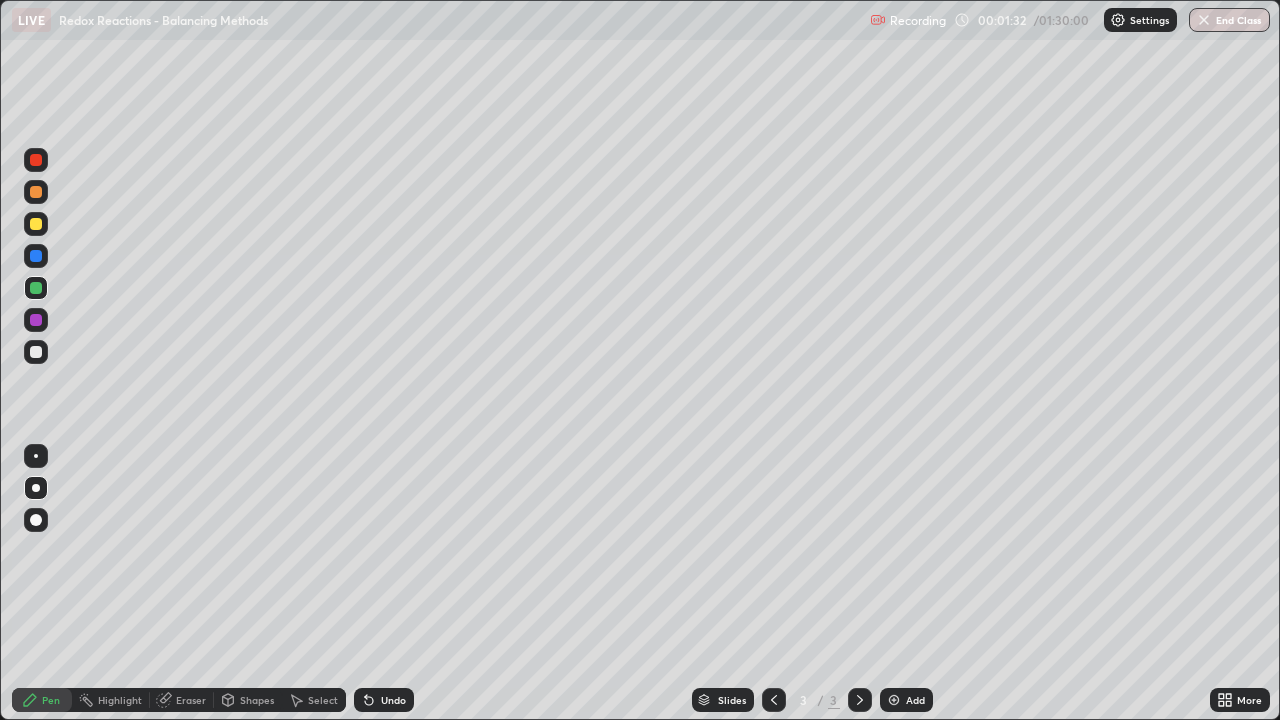 click at bounding box center [36, 224] 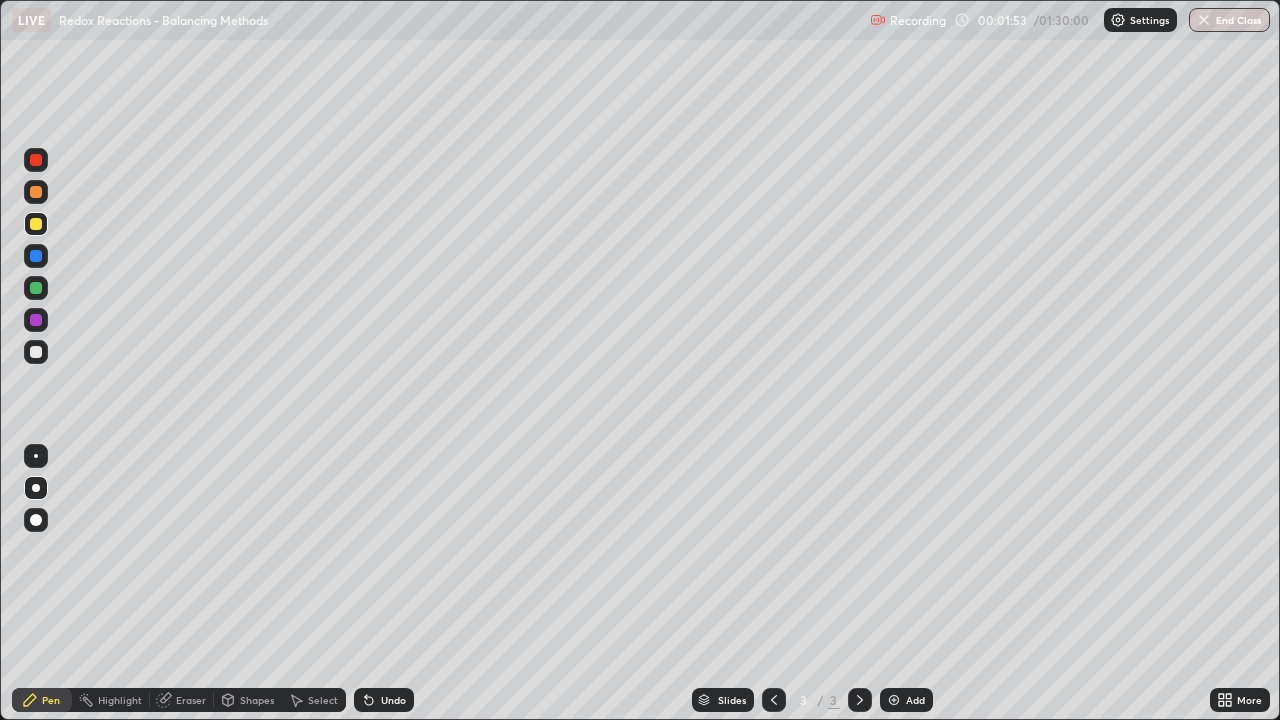 click at bounding box center (36, 288) 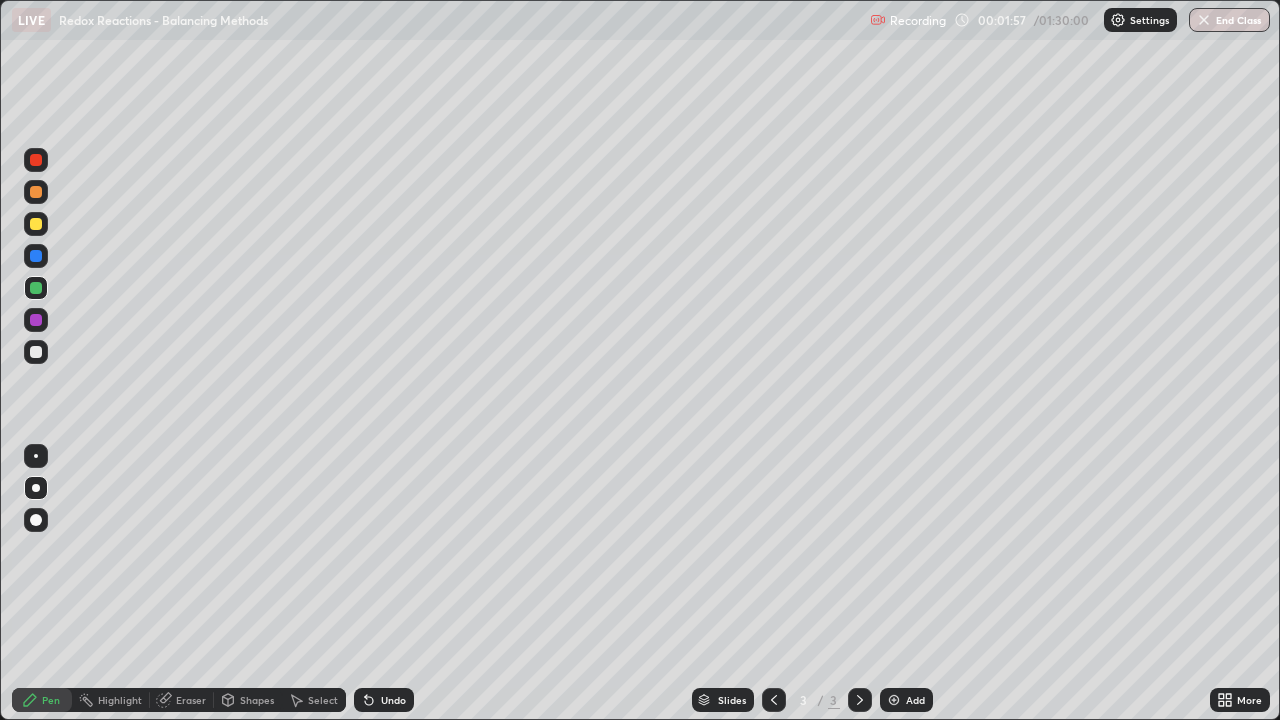 click at bounding box center (36, 352) 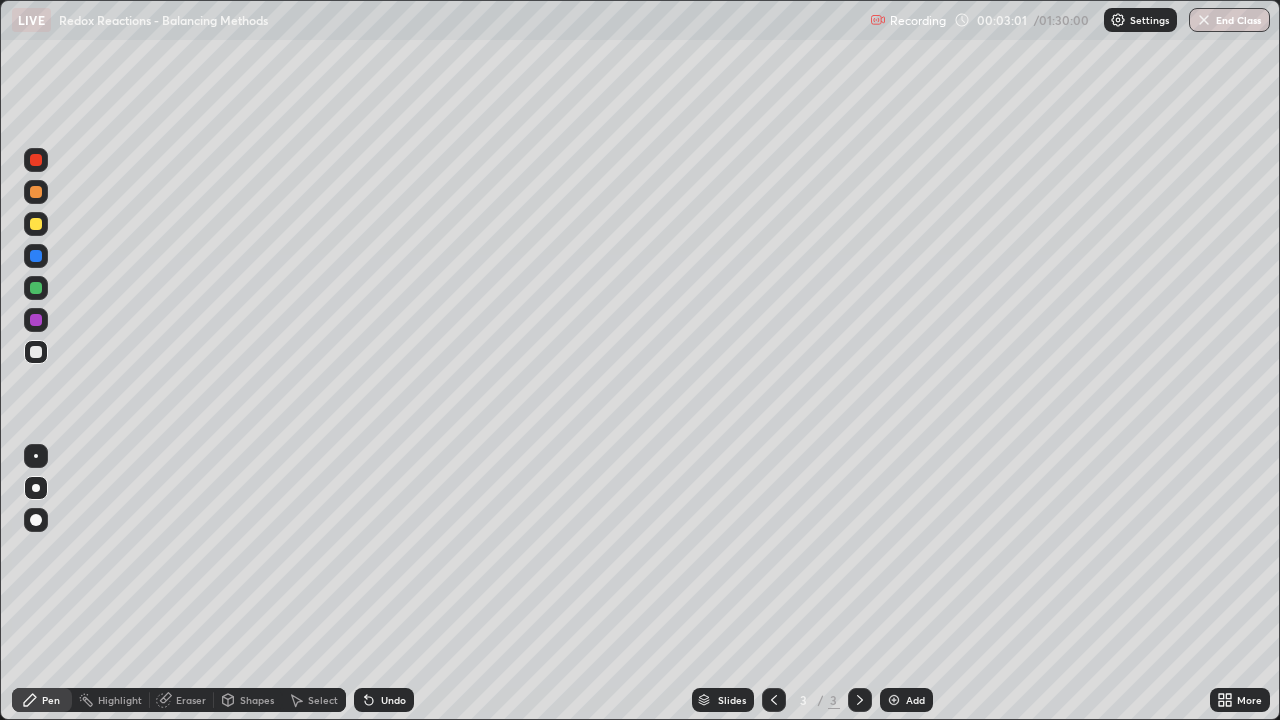 click at bounding box center [36, 224] 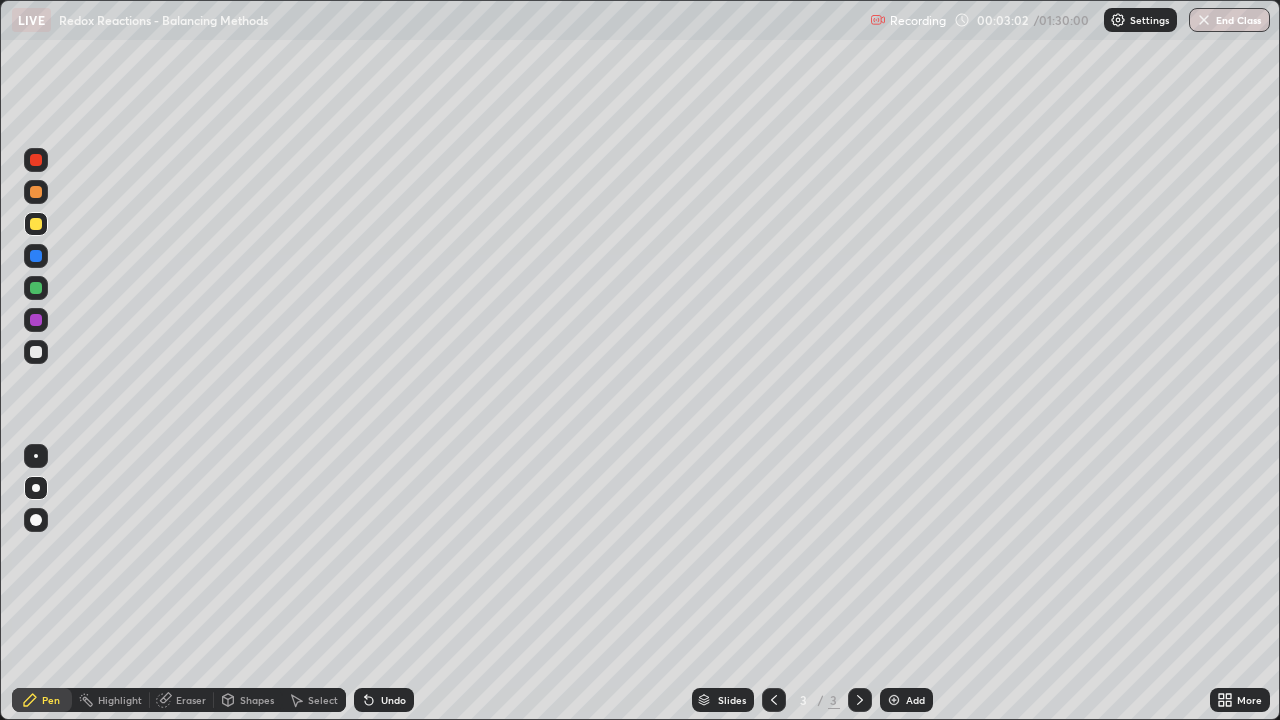 click at bounding box center (36, 288) 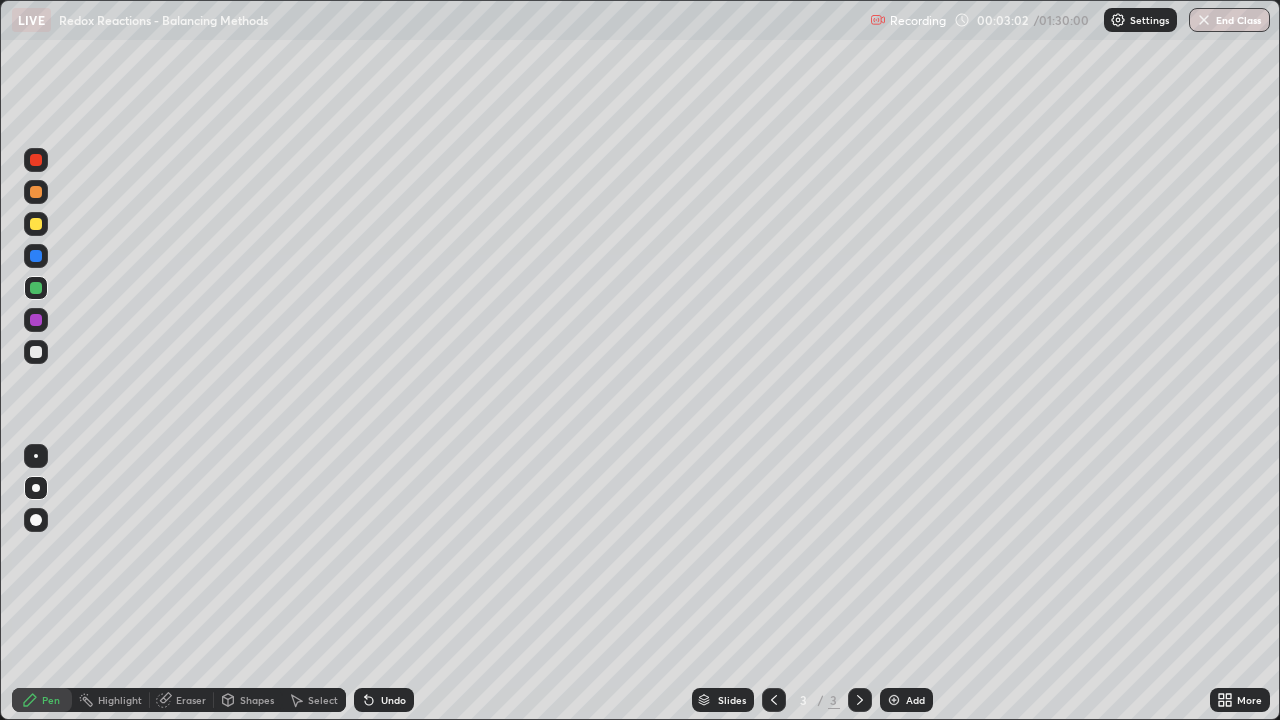 click at bounding box center (36, 320) 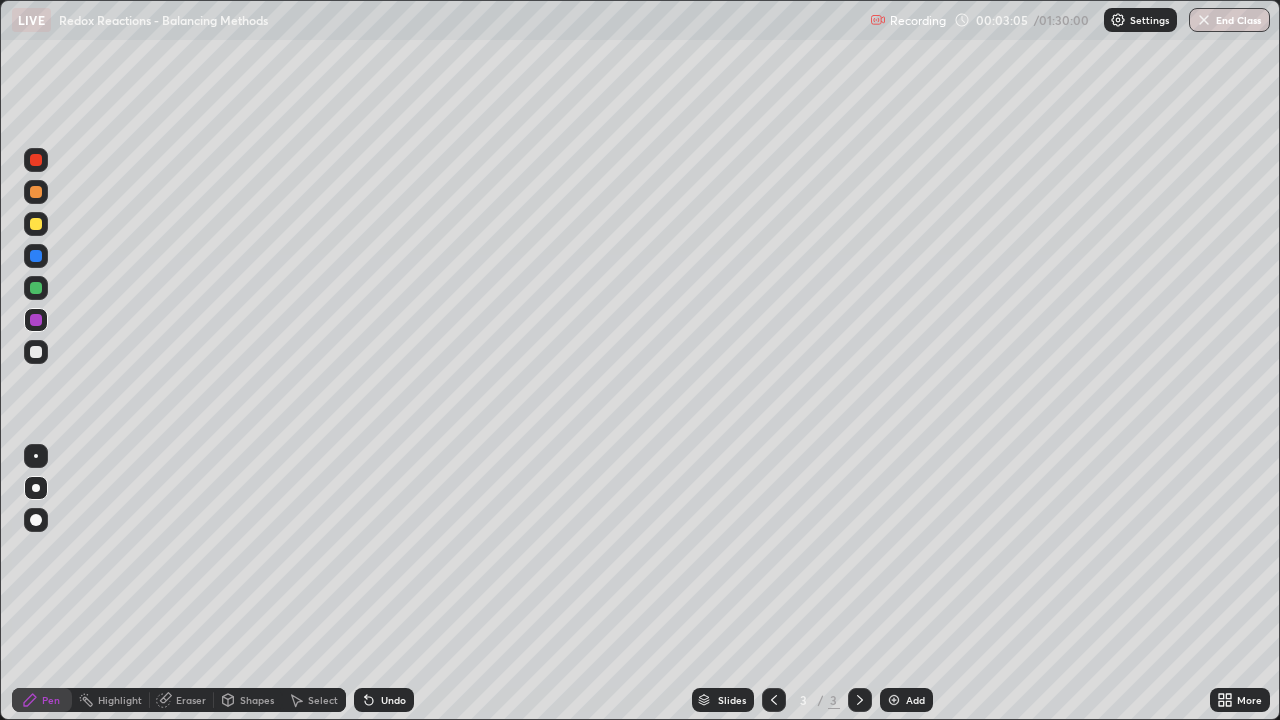click at bounding box center (36, 352) 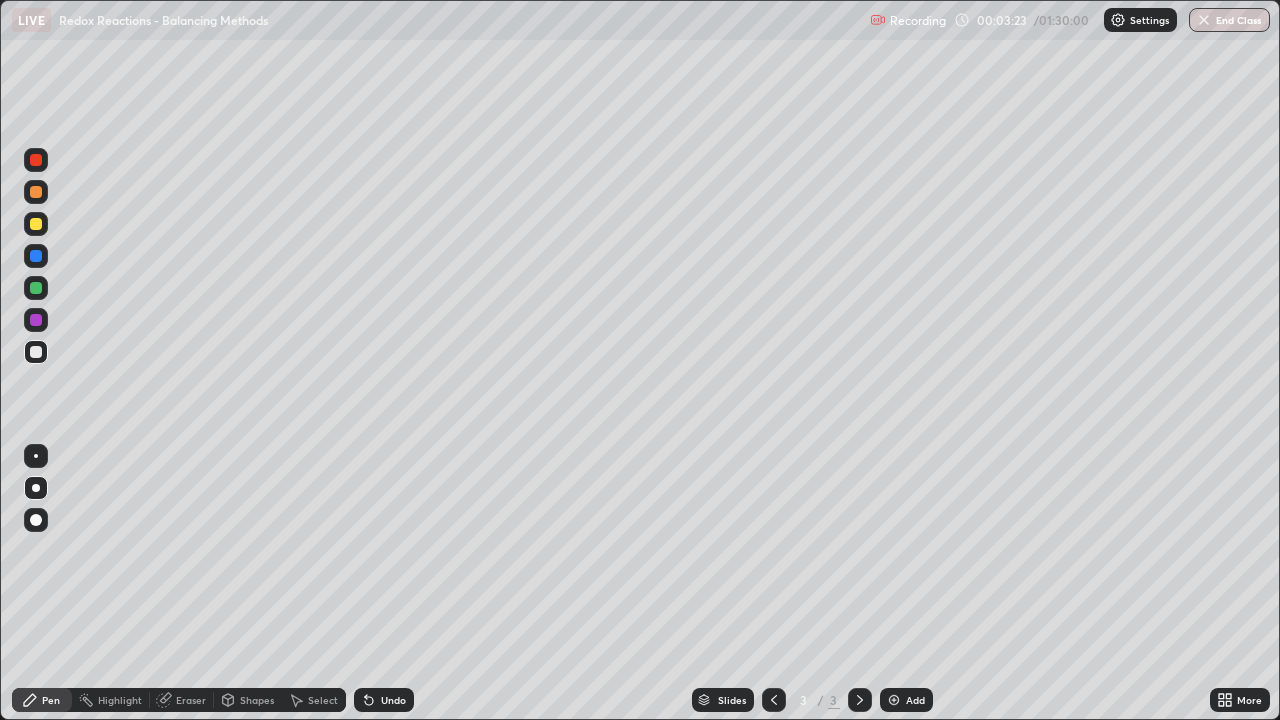 click at bounding box center (36, 288) 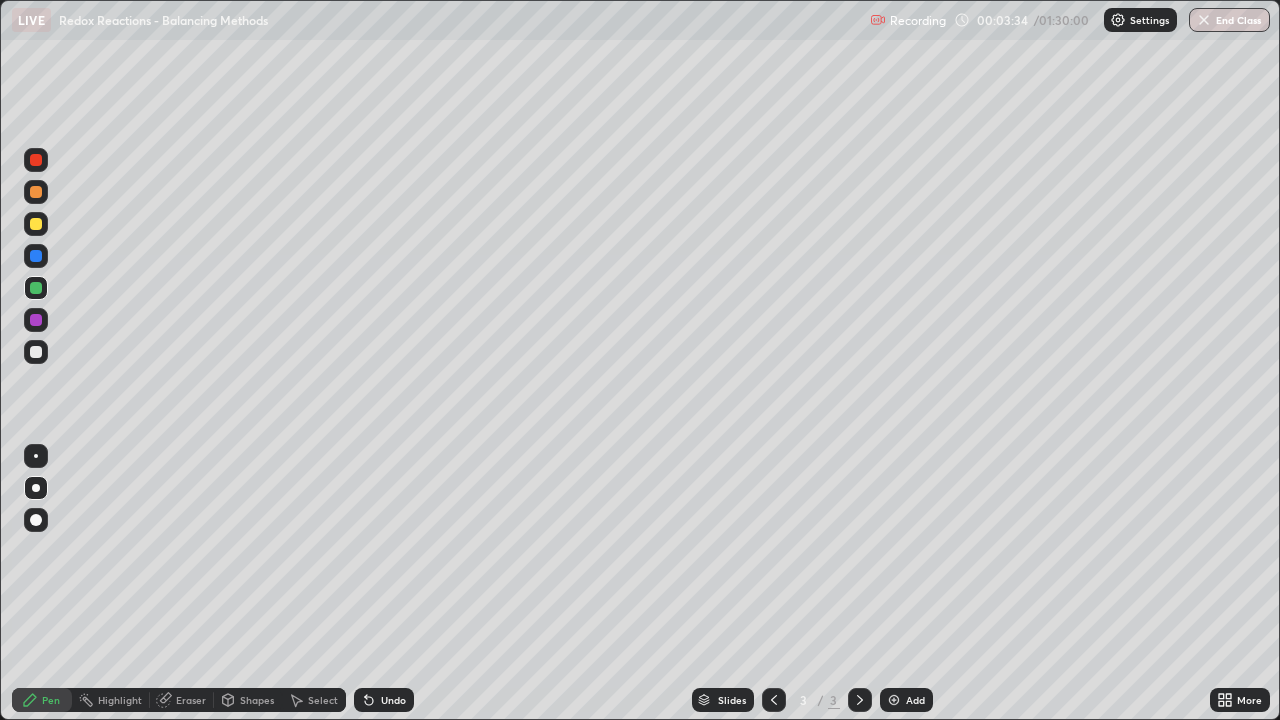 click at bounding box center (36, 224) 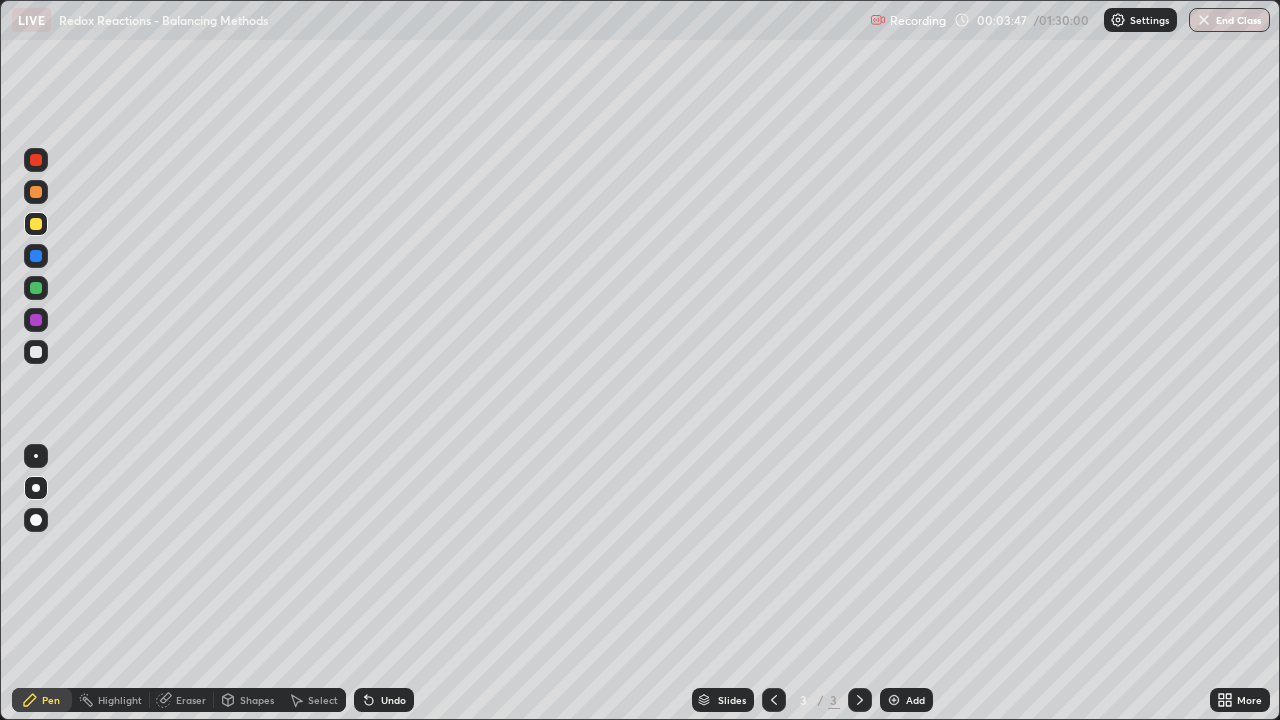 click at bounding box center (36, 352) 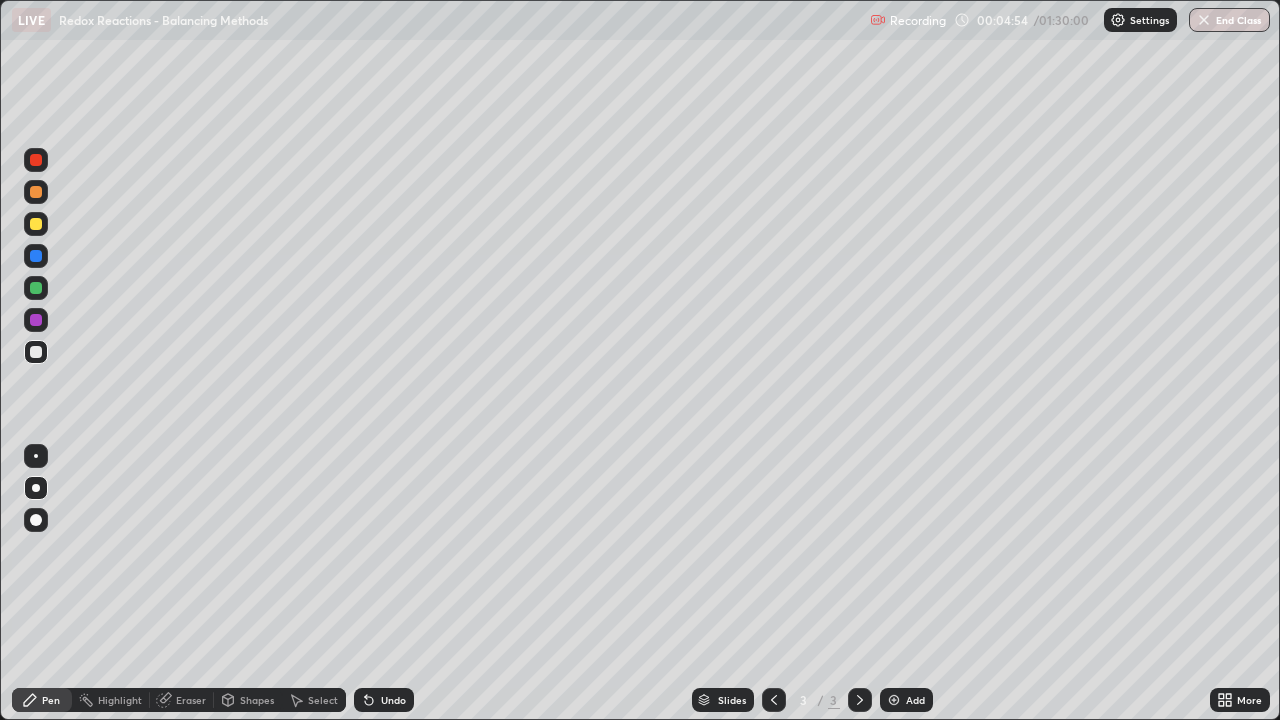 click at bounding box center (36, 320) 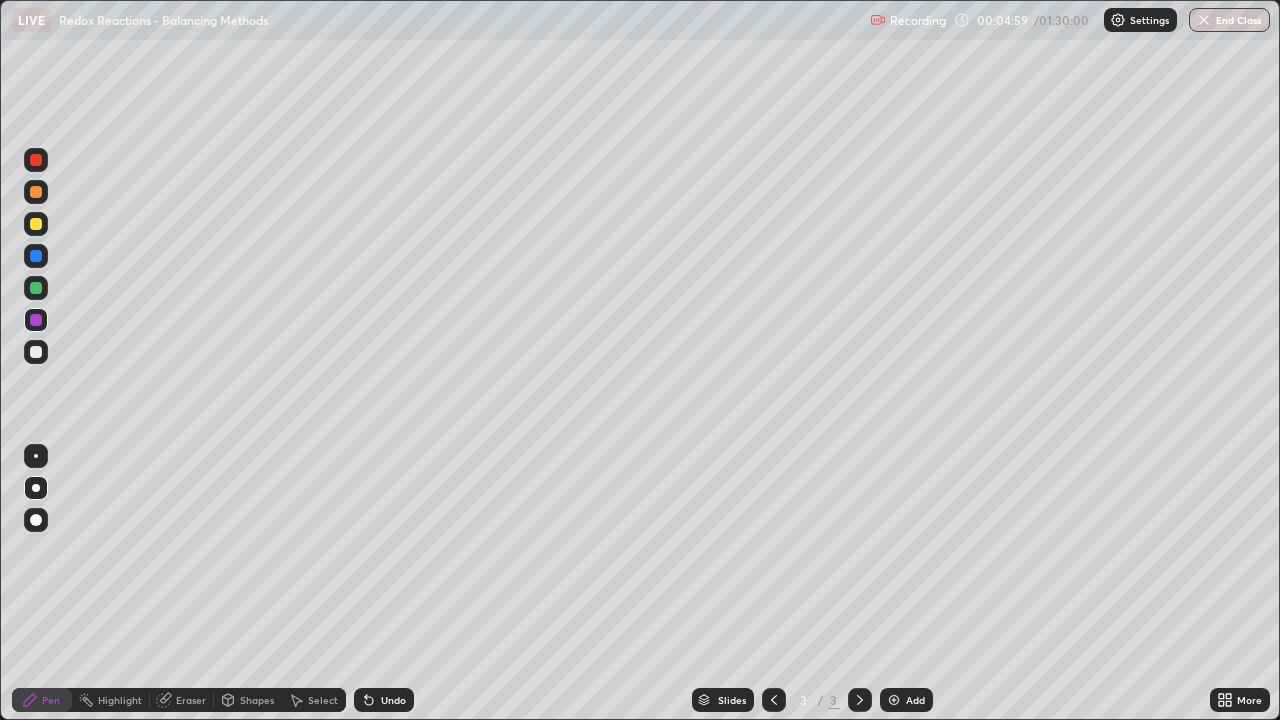 click at bounding box center [36, 352] 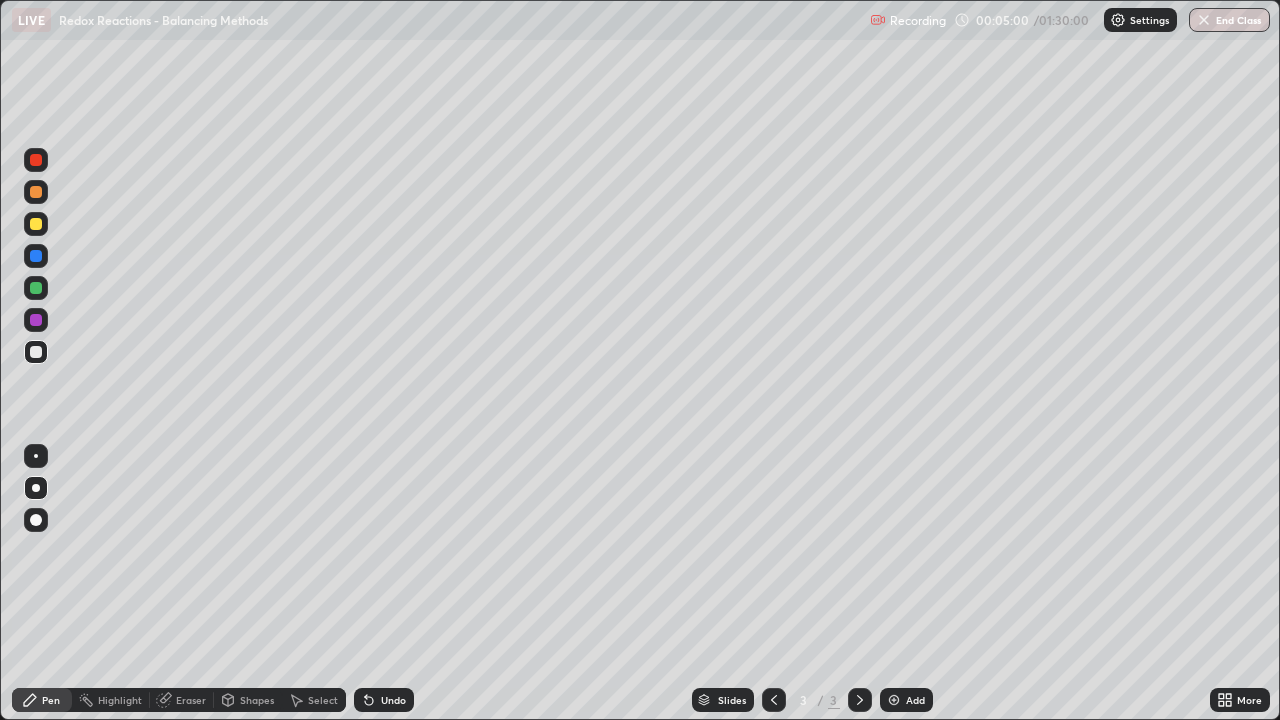 click at bounding box center [36, 224] 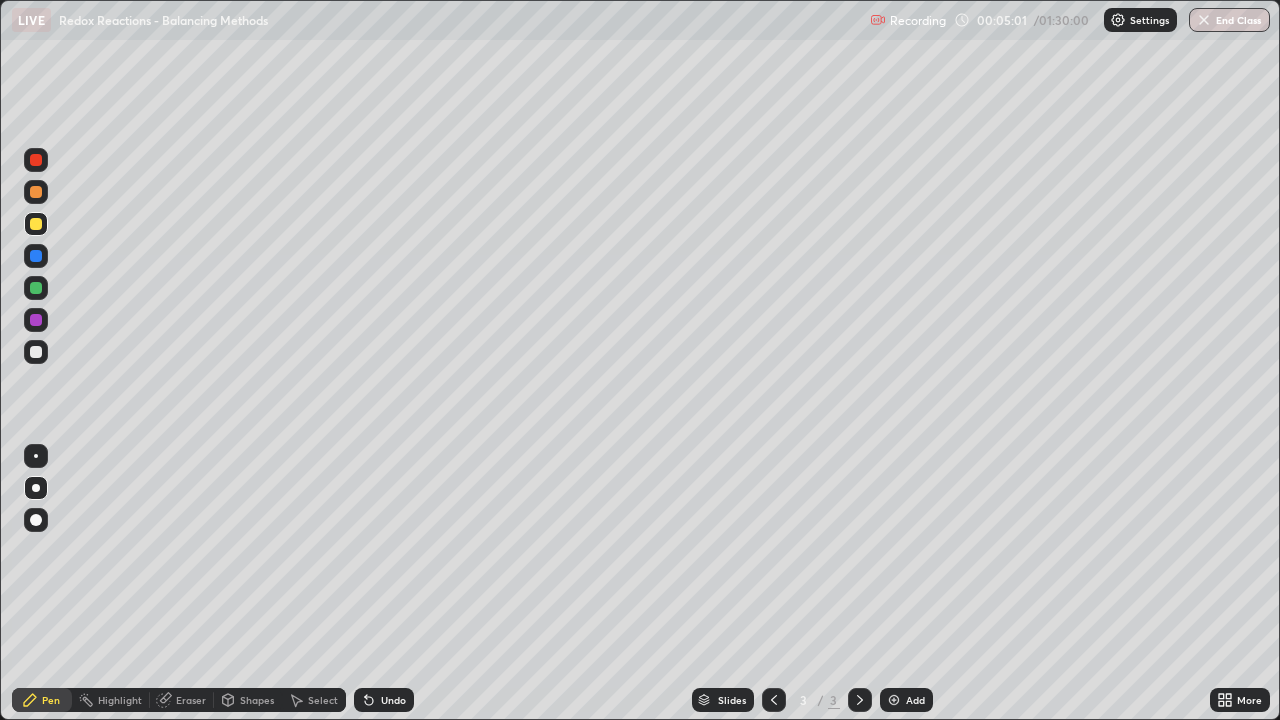 click at bounding box center [36, 352] 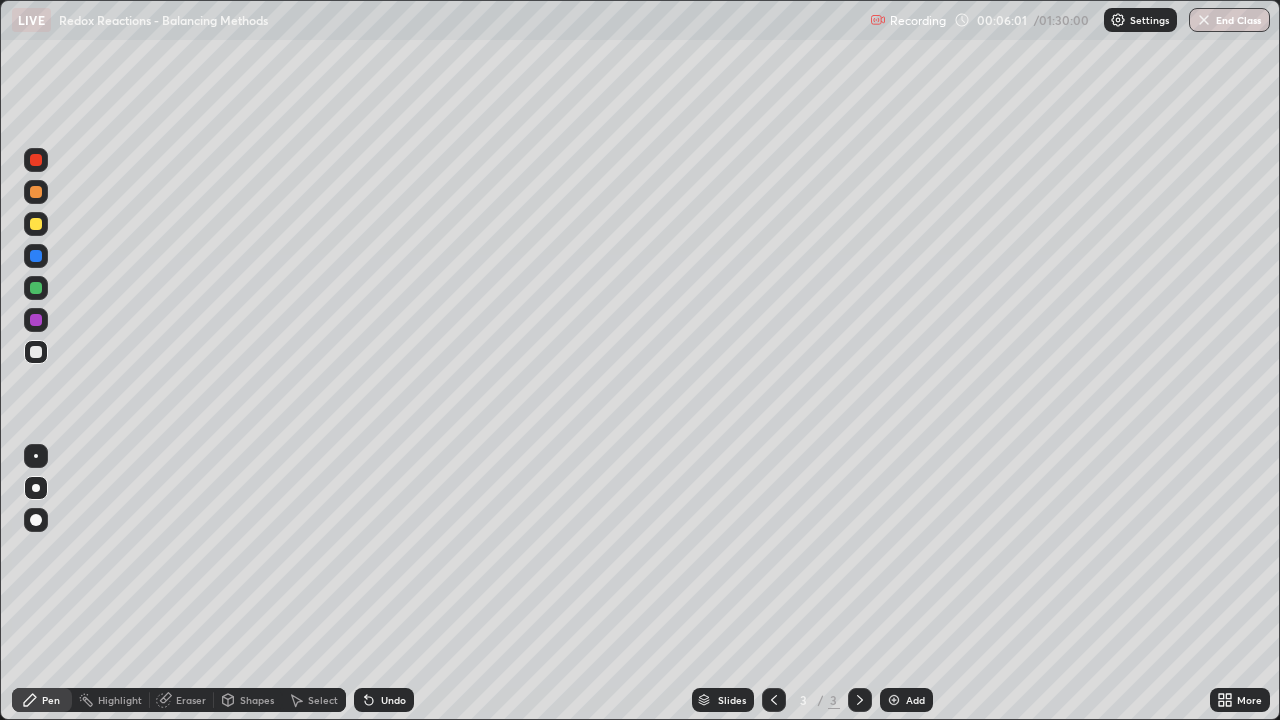 click at bounding box center (894, 700) 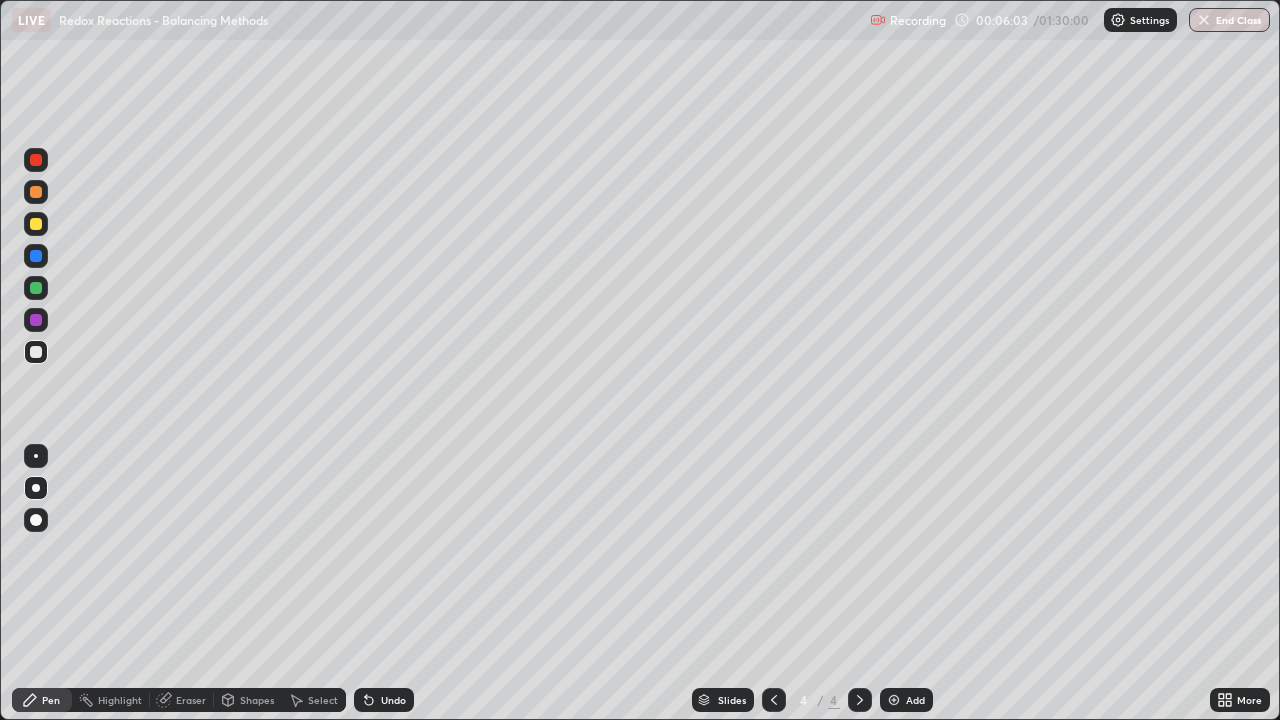 click at bounding box center (36, 192) 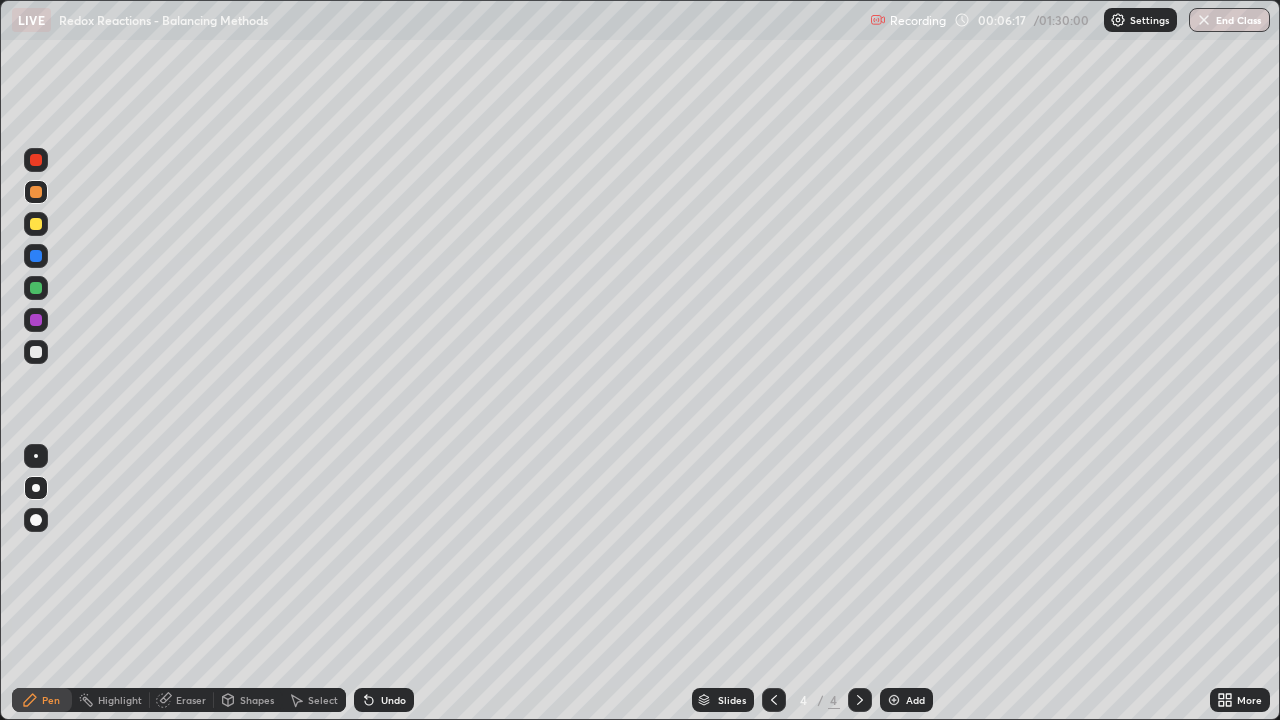 click at bounding box center [36, 288] 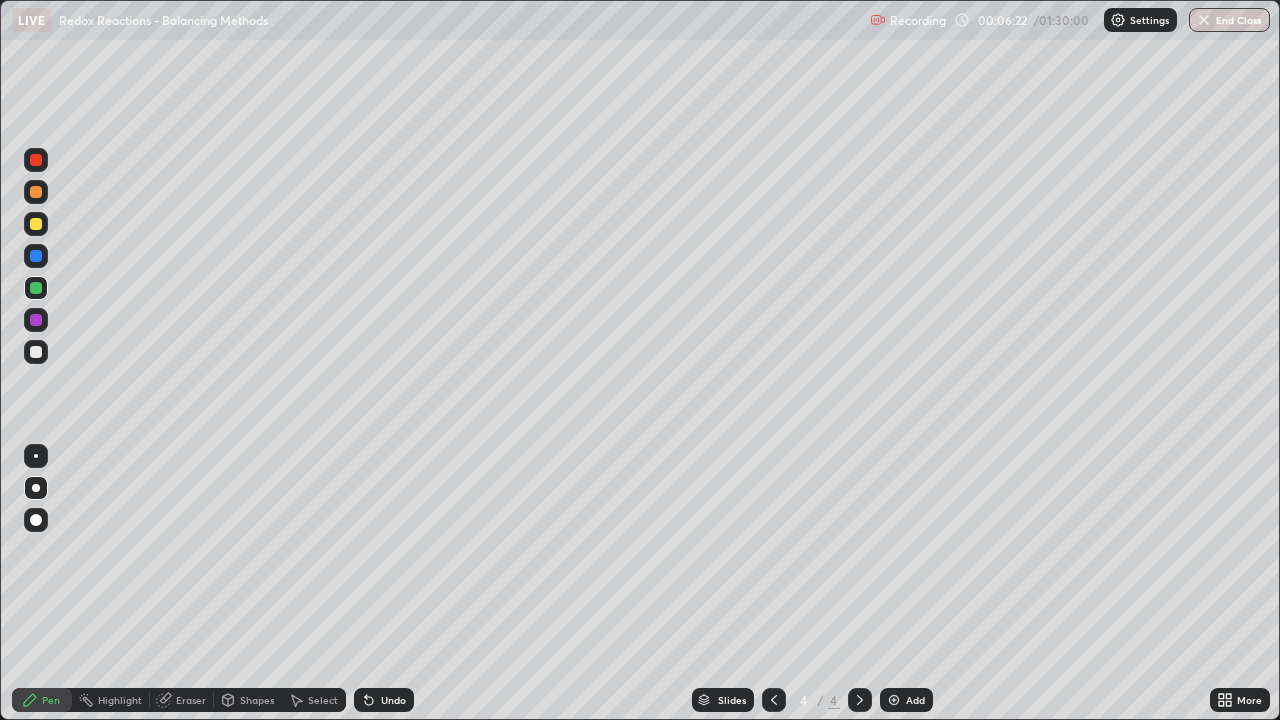 click at bounding box center (36, 224) 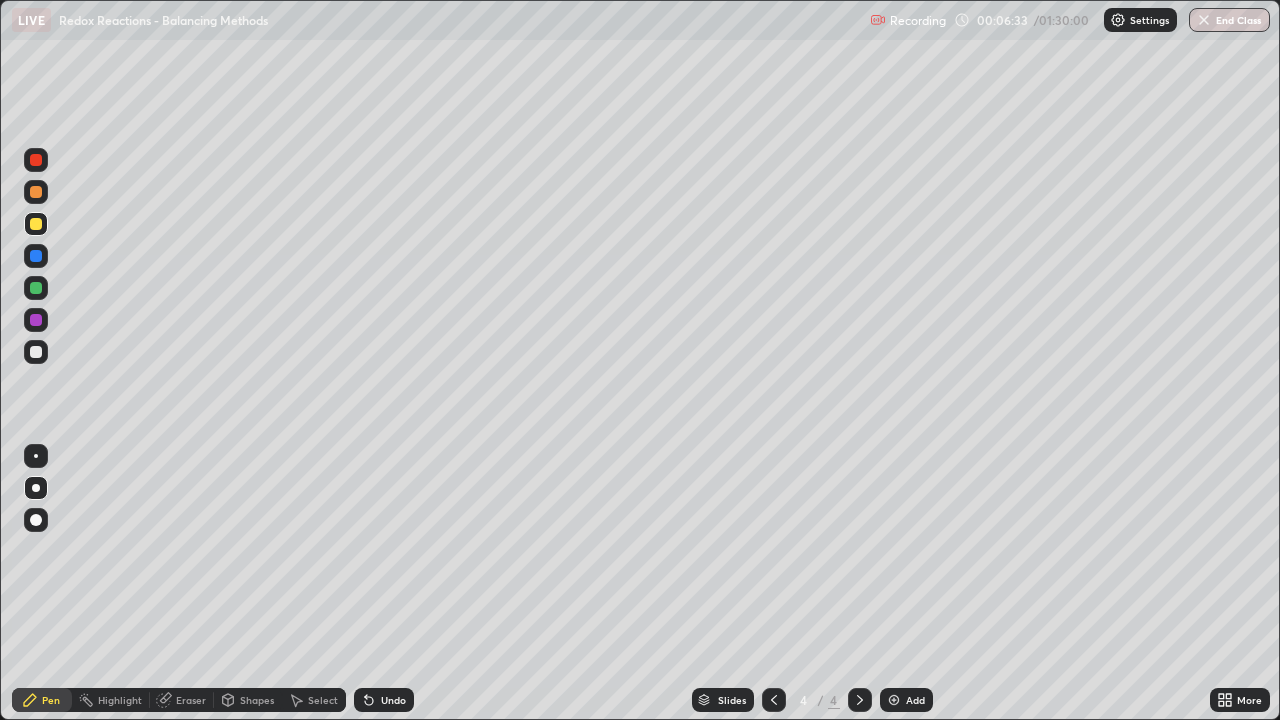 click at bounding box center [36, 352] 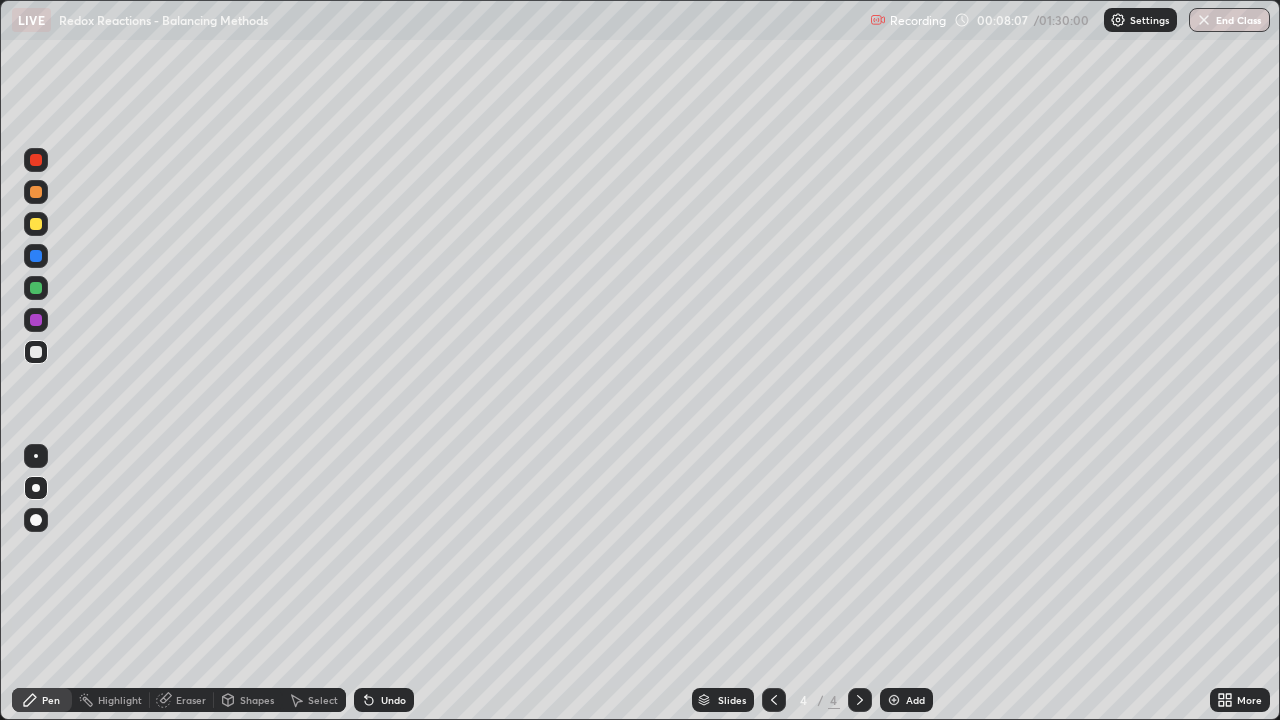 click on "Undo" at bounding box center (384, 700) 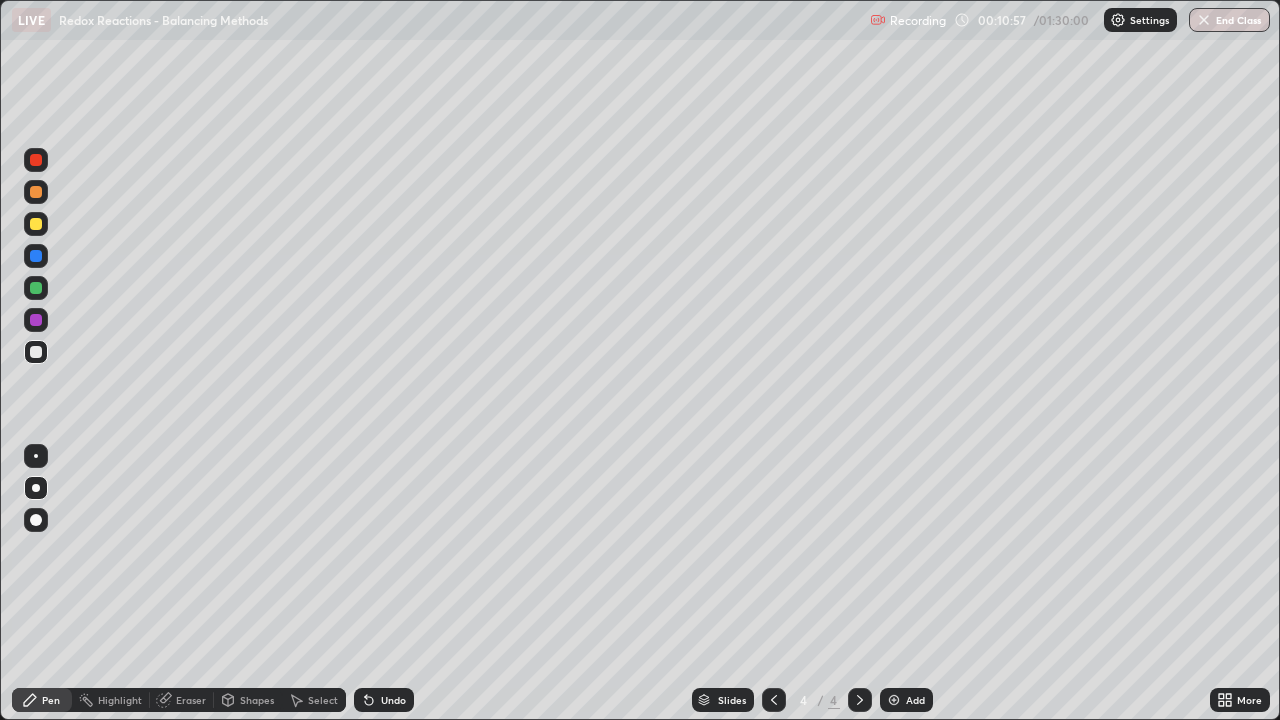 click on "Undo" at bounding box center (393, 700) 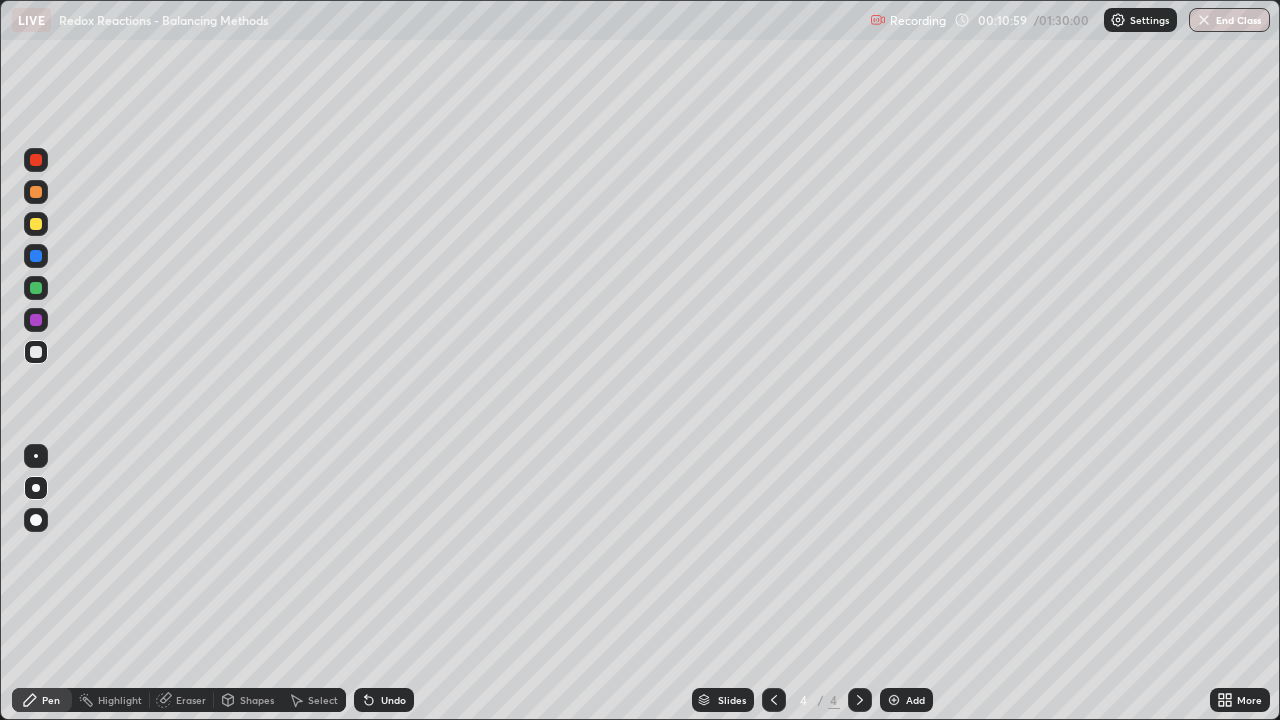 click on "Undo" at bounding box center [384, 700] 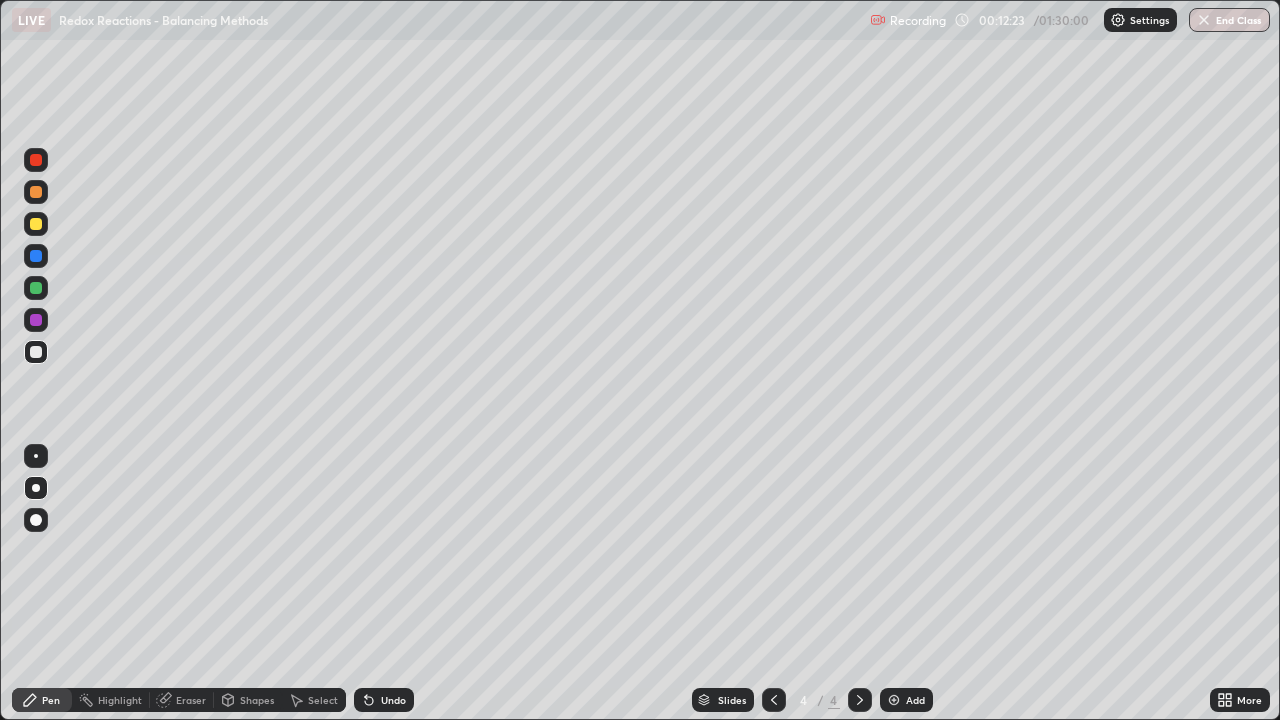 click at bounding box center (894, 700) 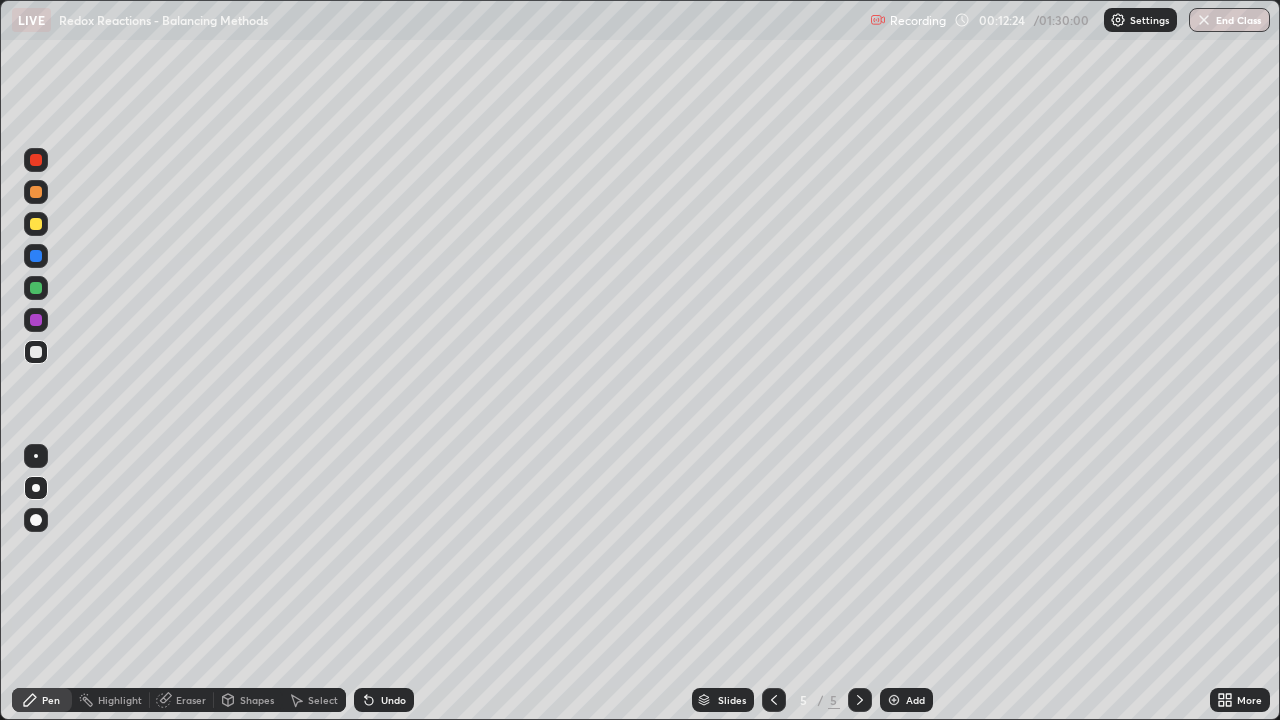 click at bounding box center (36, 192) 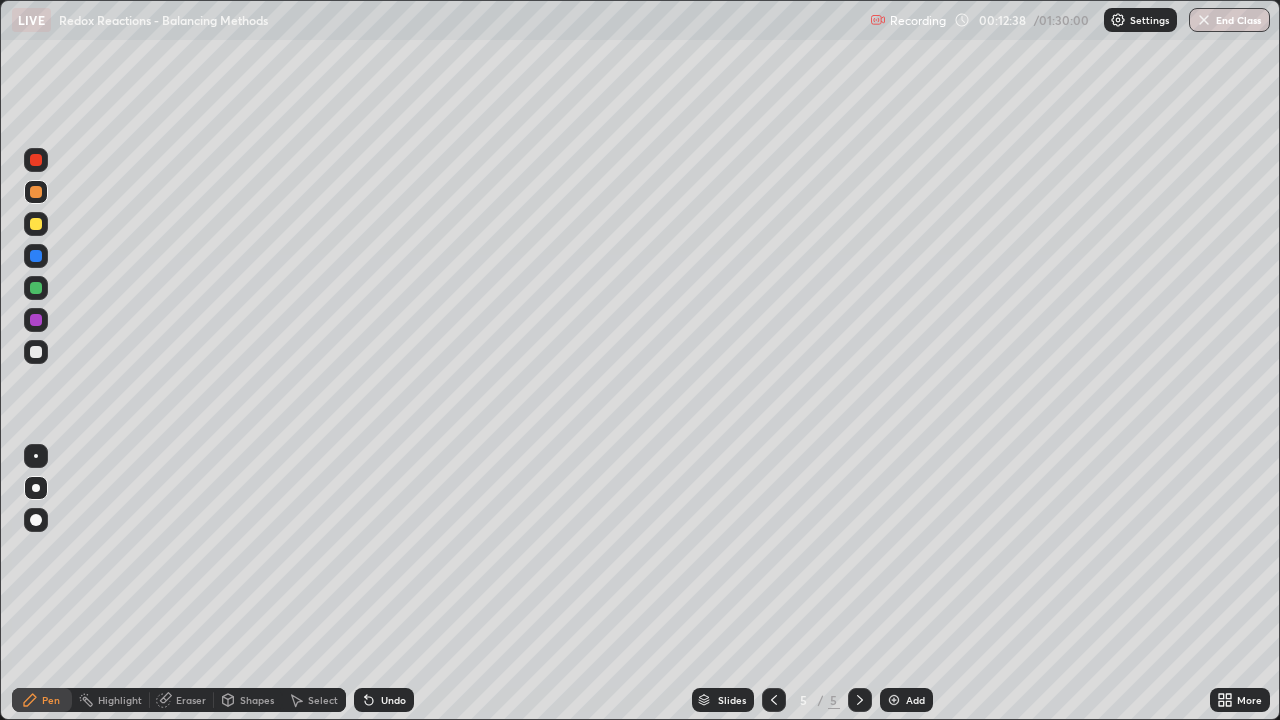 click at bounding box center [36, 352] 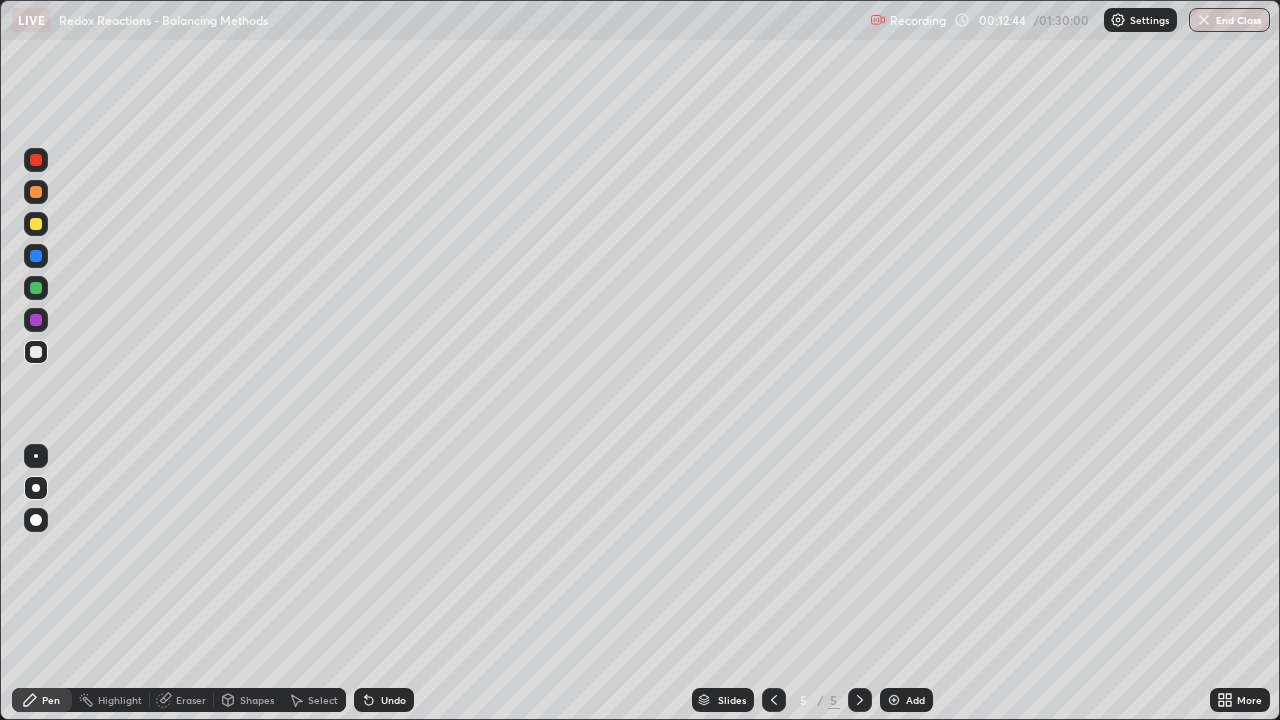 click at bounding box center (36, 288) 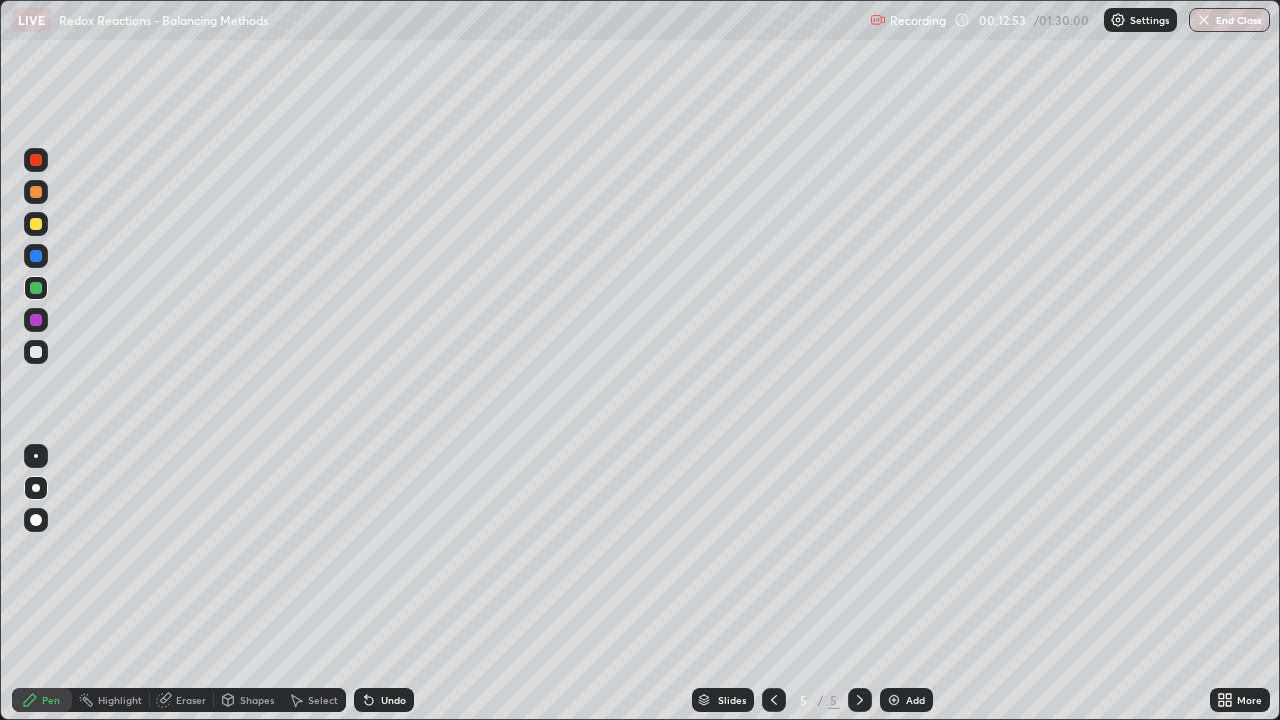 click at bounding box center (36, 352) 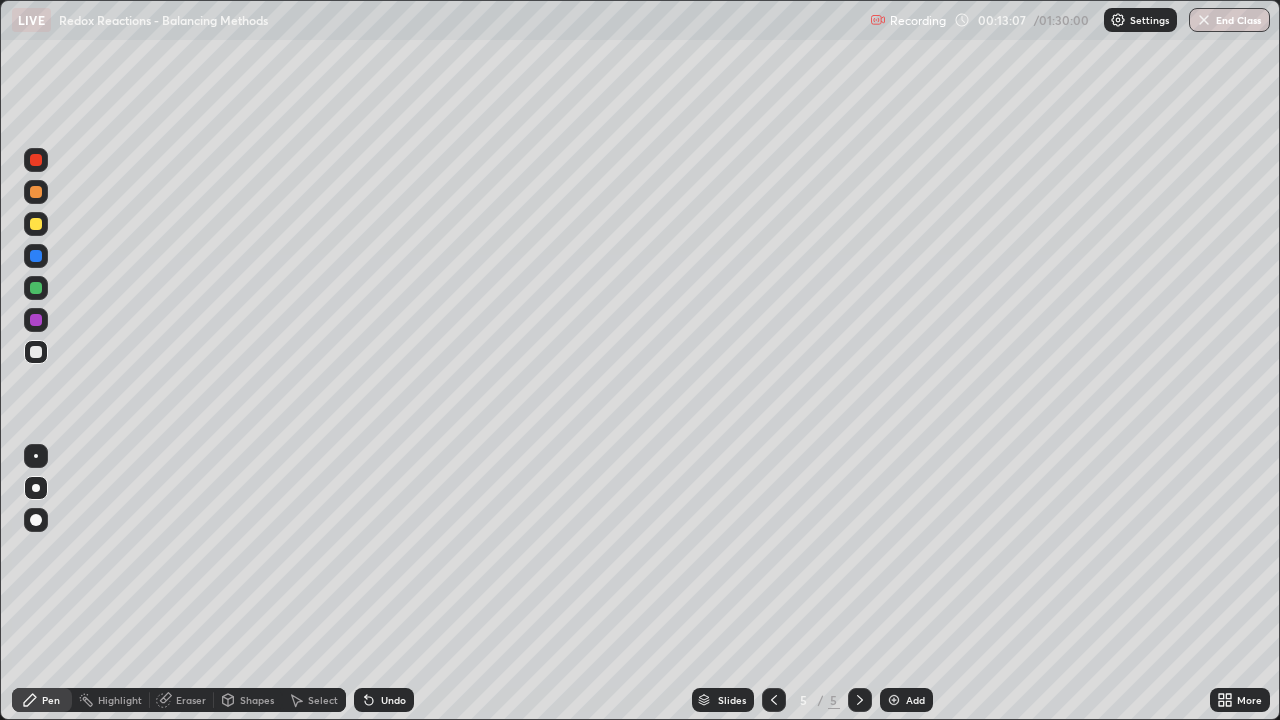 click at bounding box center (36, 224) 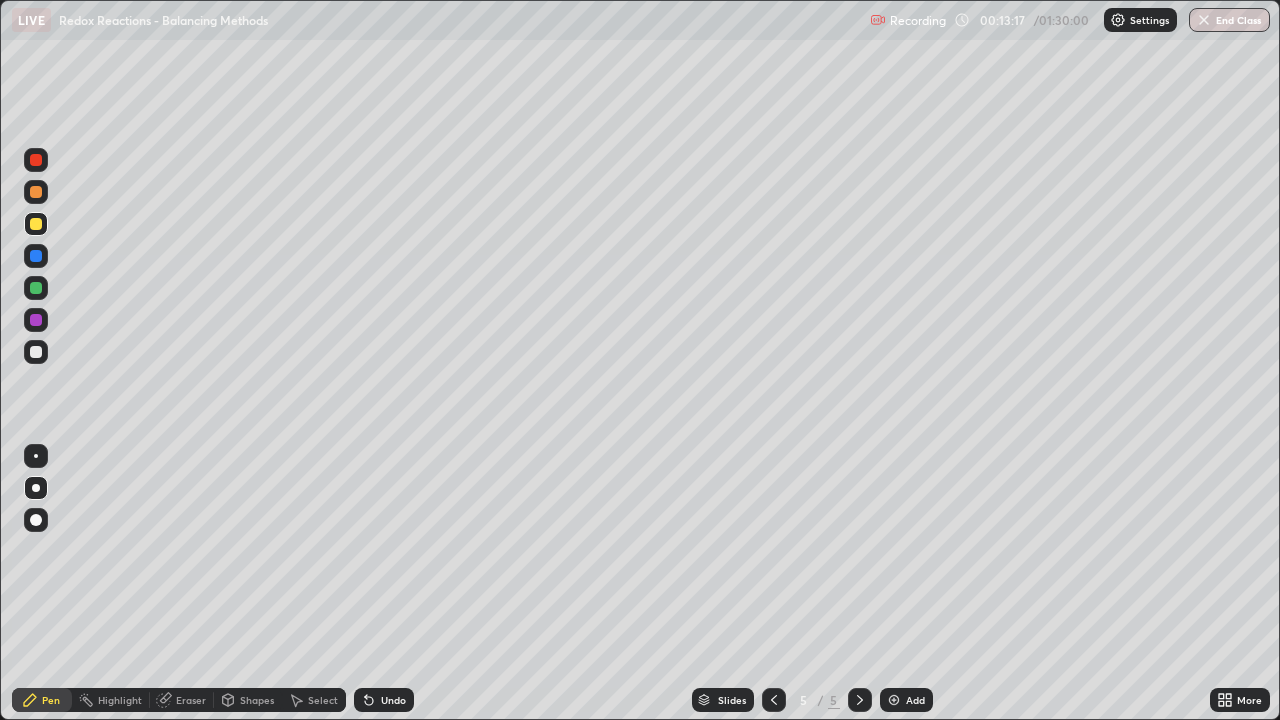 click at bounding box center (36, 352) 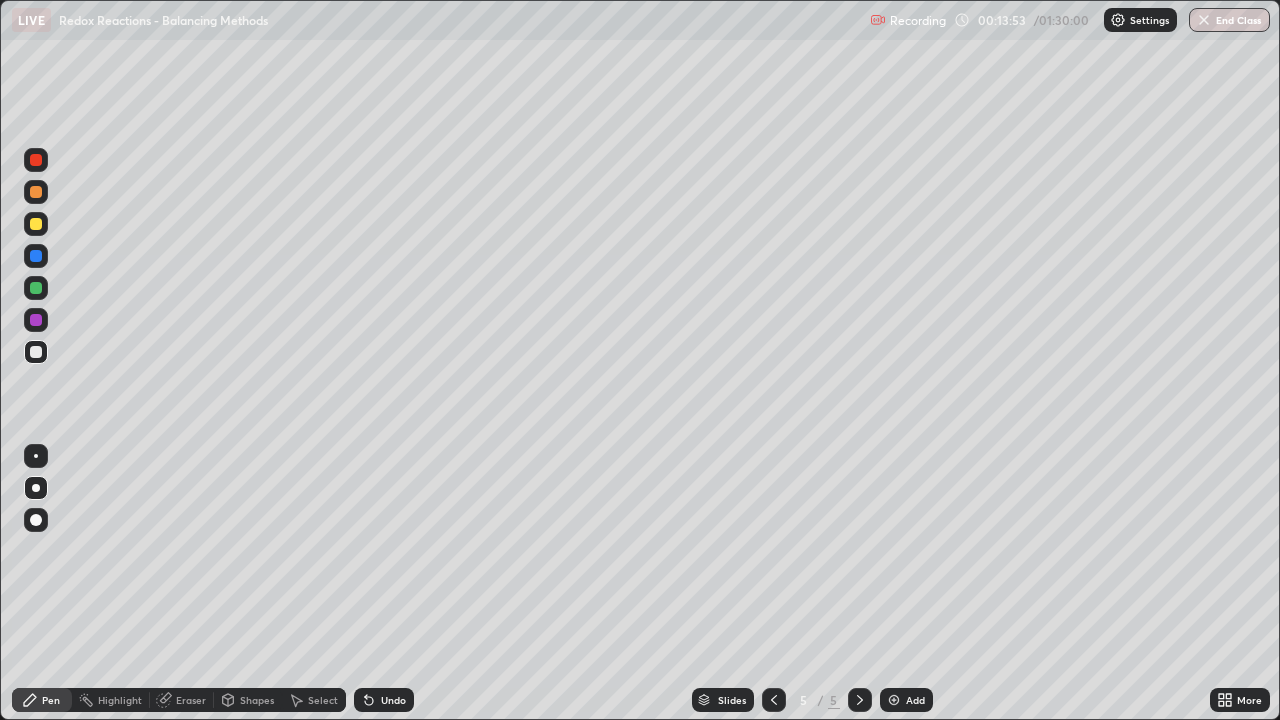 click at bounding box center (36, 320) 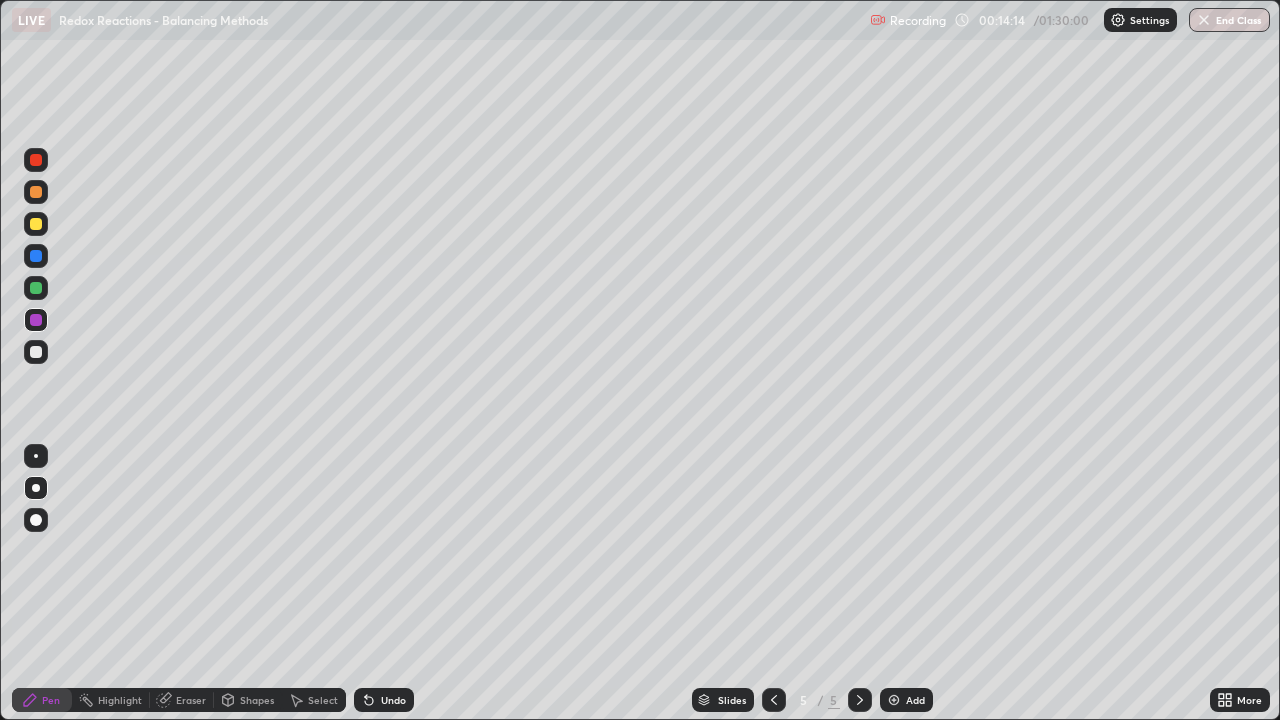 click at bounding box center (36, 352) 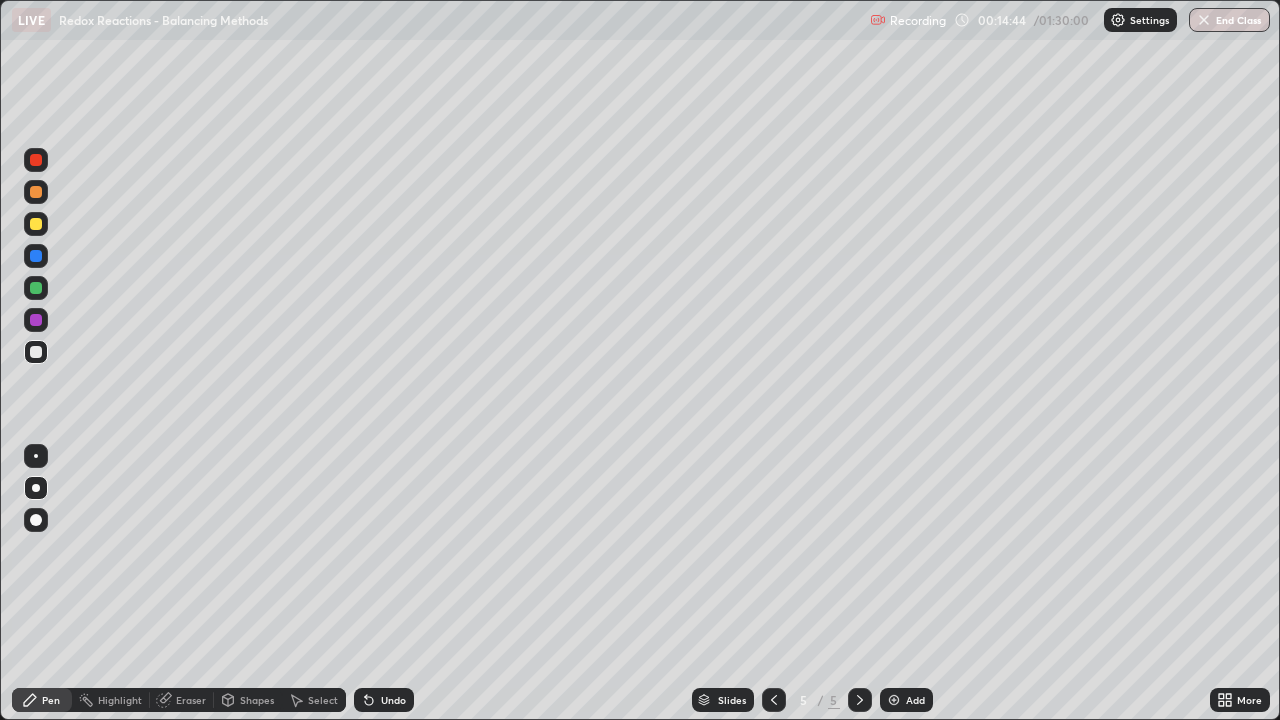click 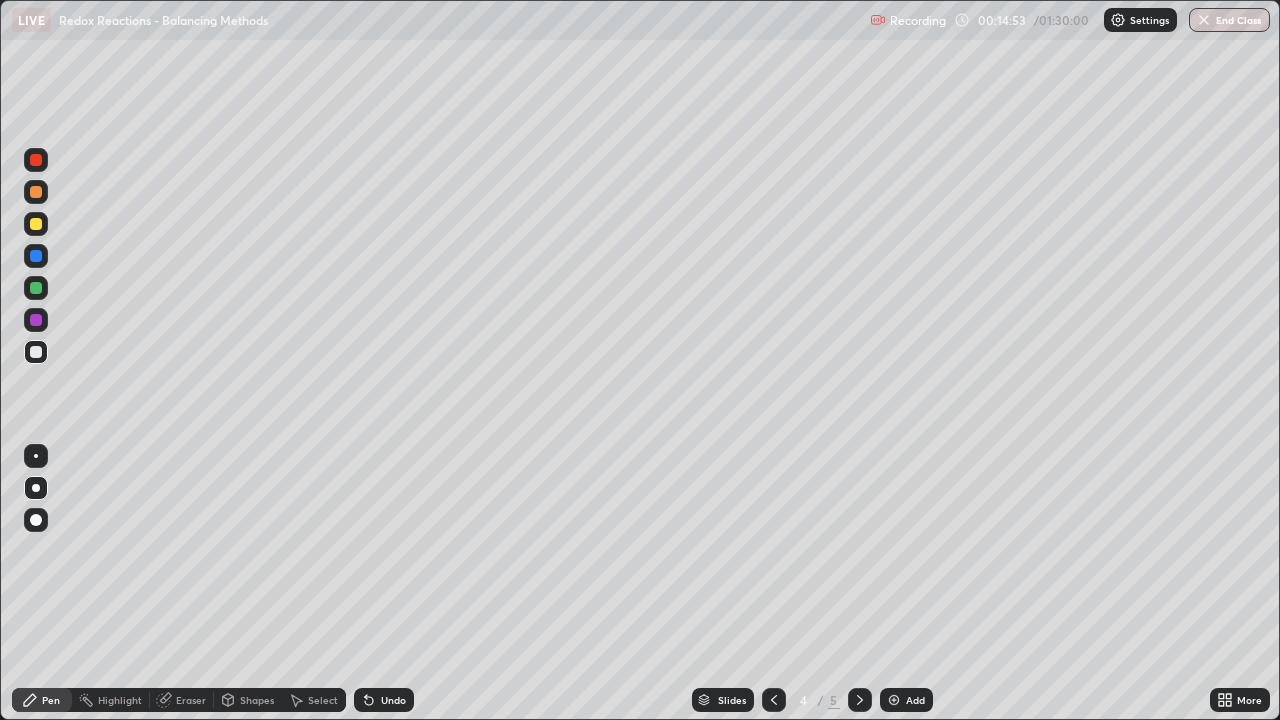 click 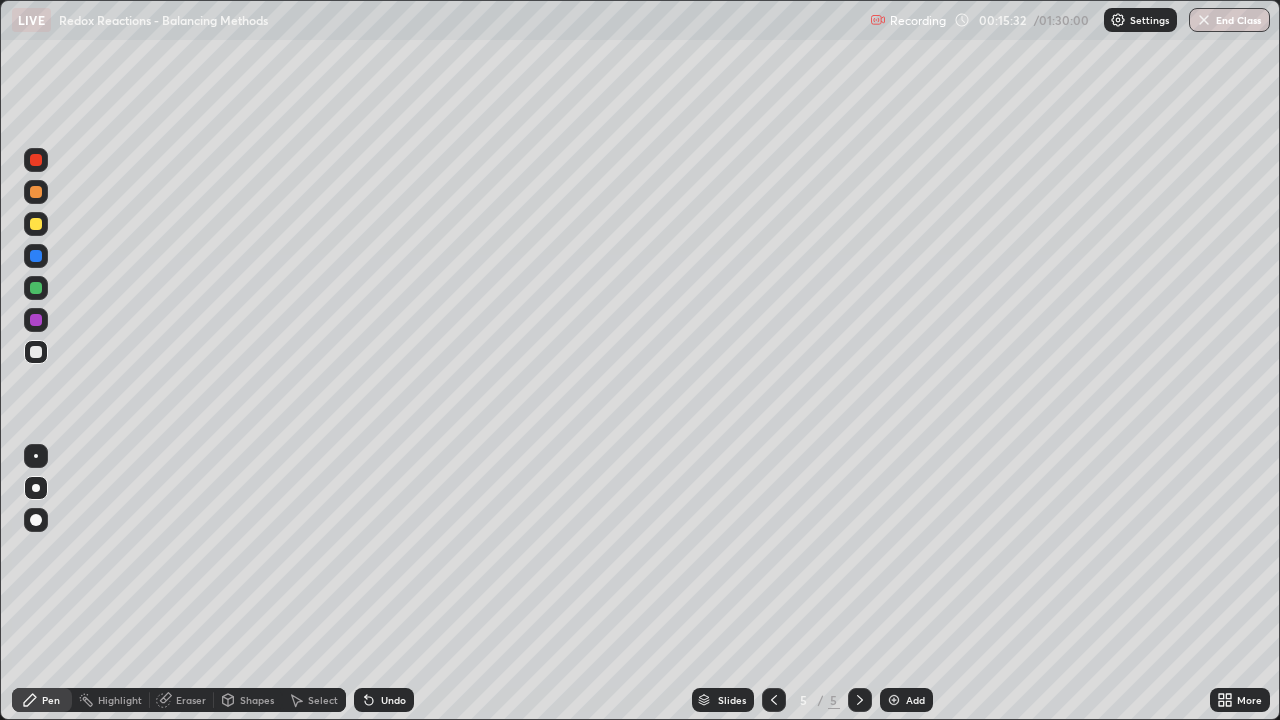 click at bounding box center (36, 224) 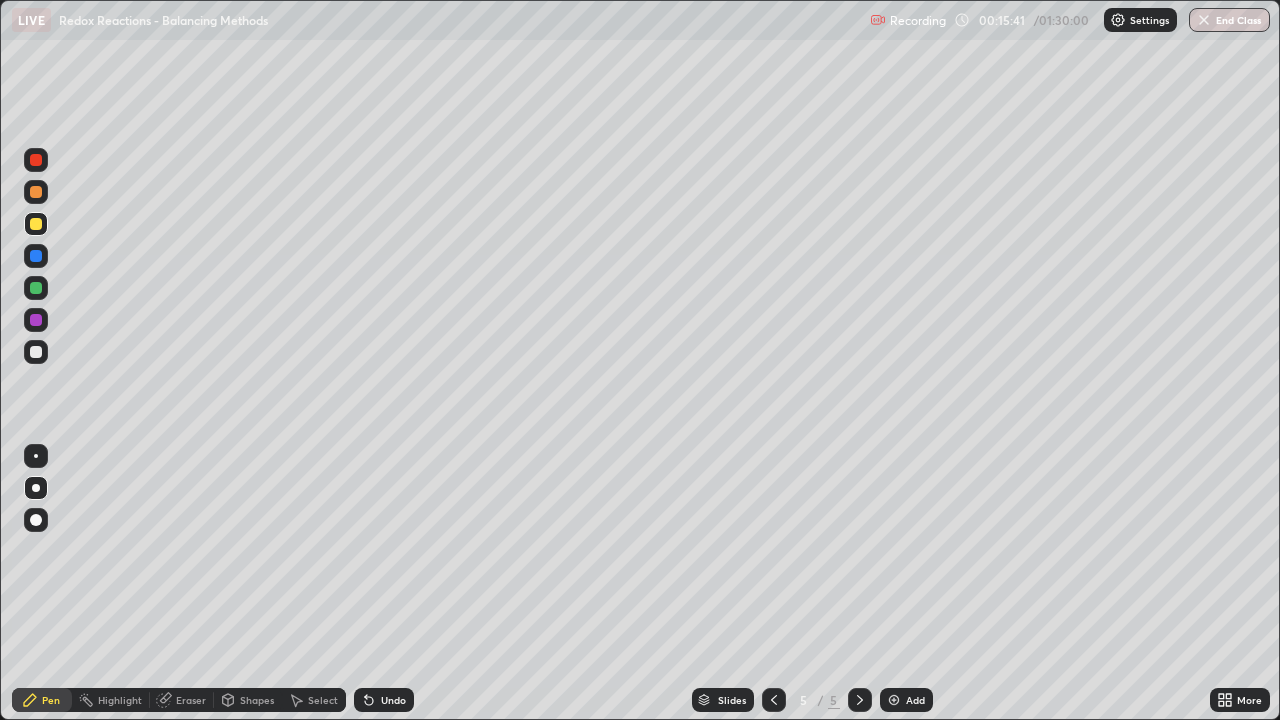 click at bounding box center (36, 352) 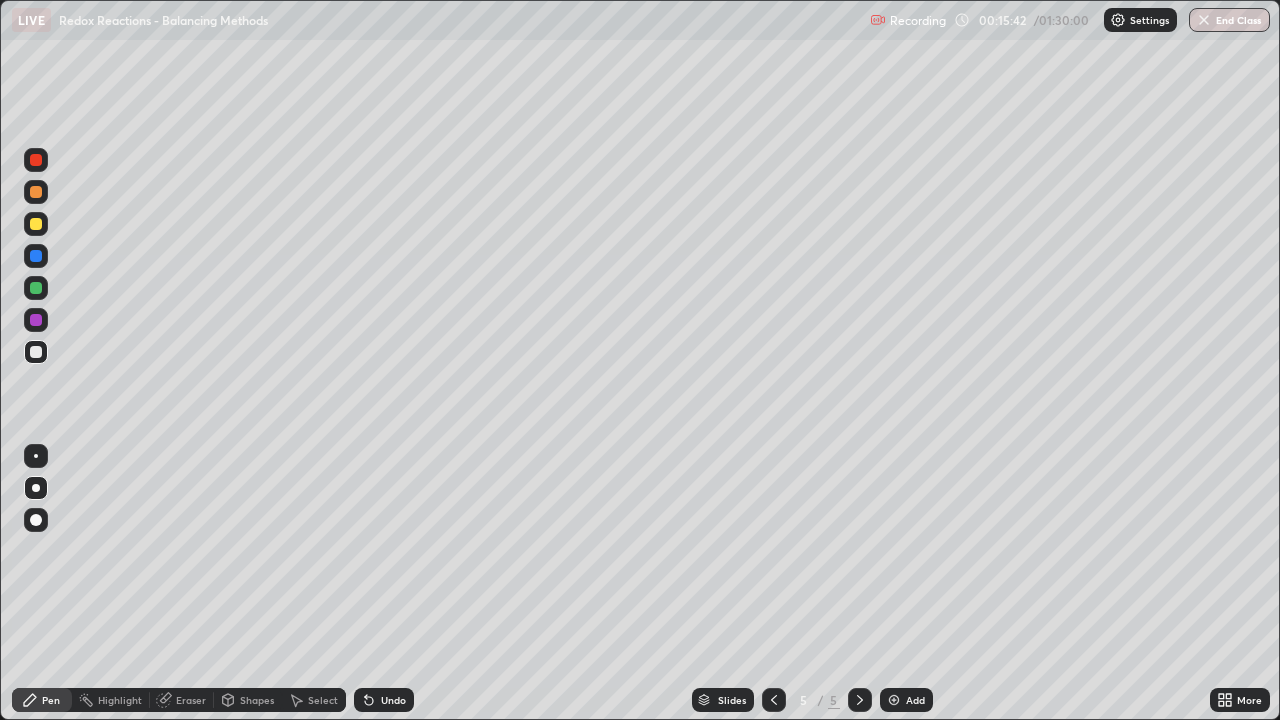 click at bounding box center (36, 288) 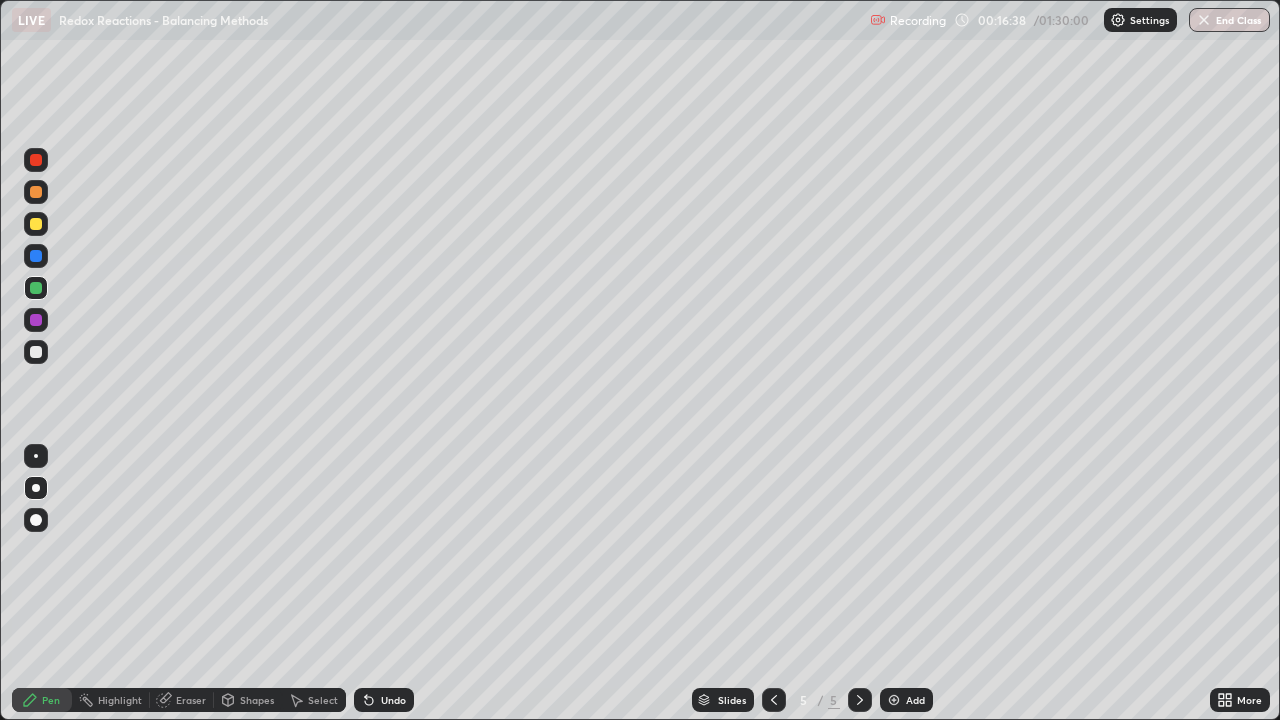 click 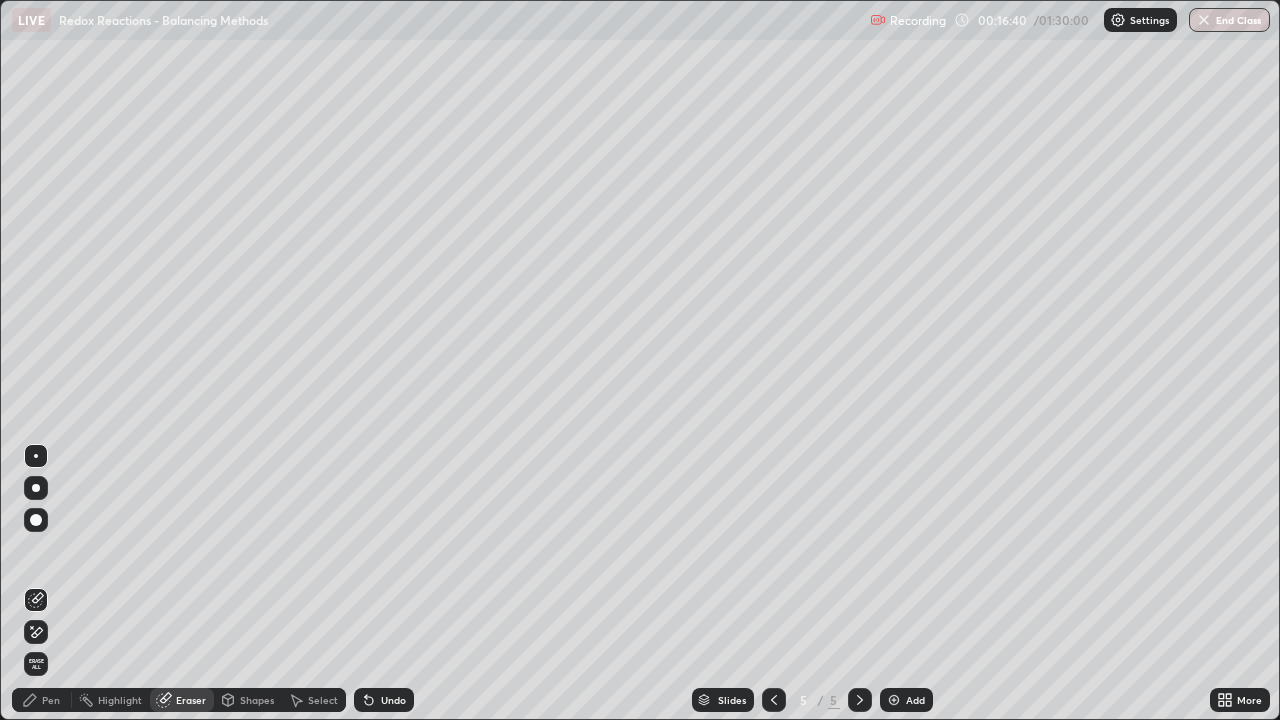 click 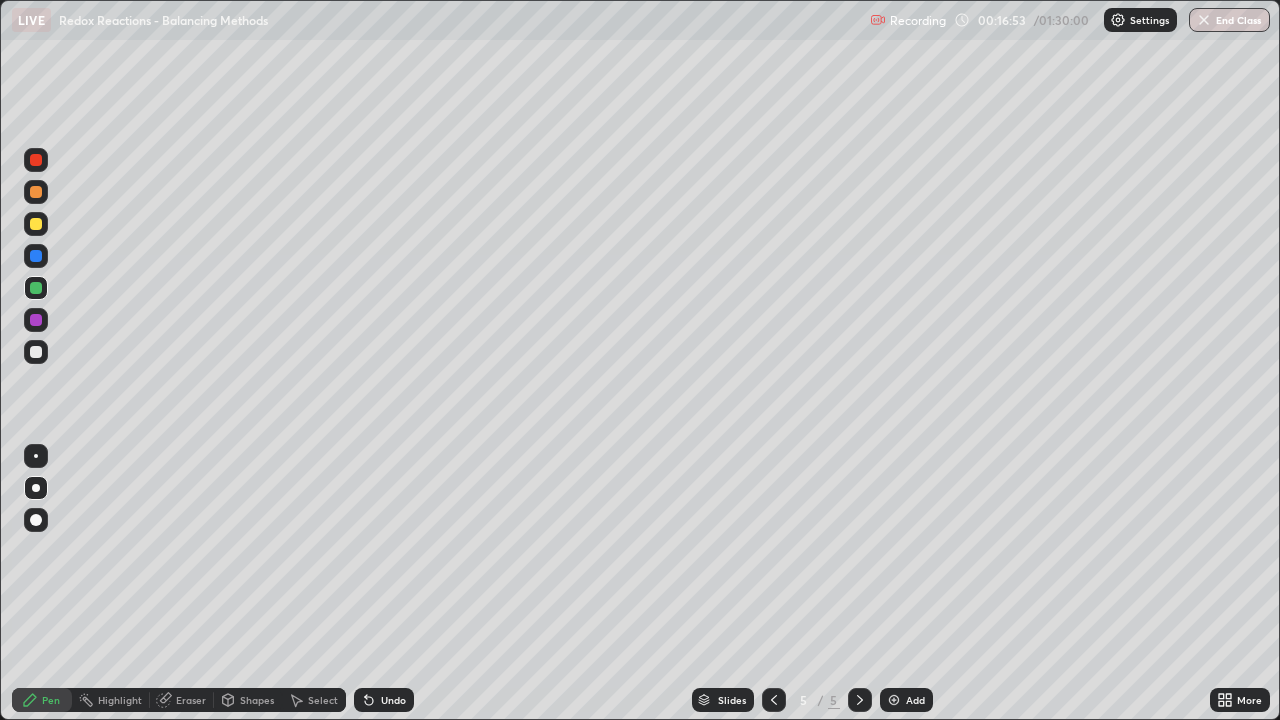 click on "Undo" at bounding box center [384, 700] 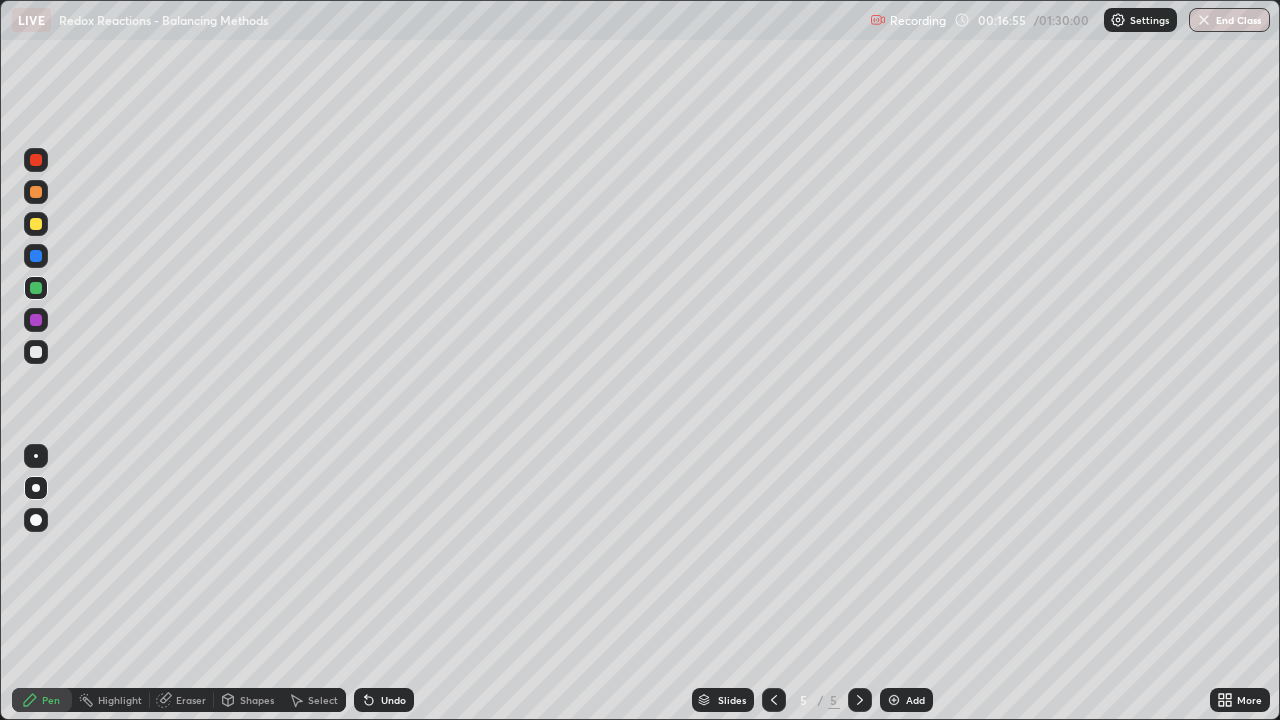 click at bounding box center [36, 352] 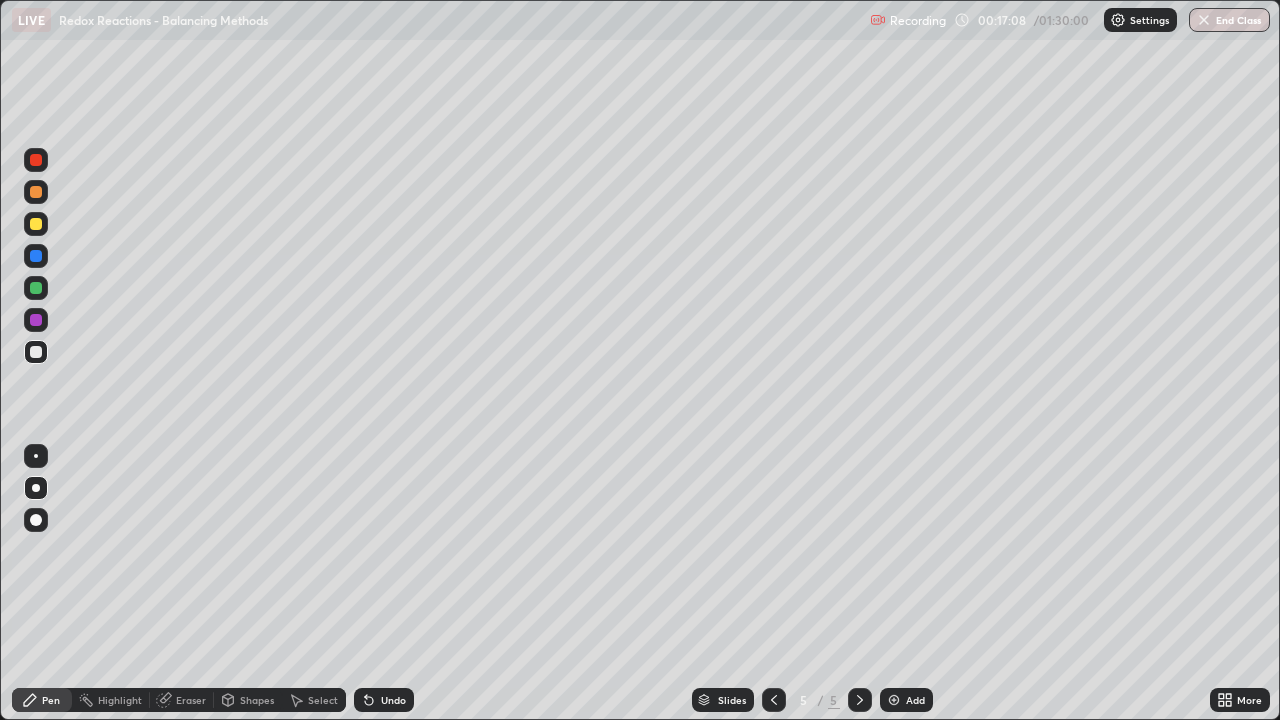 click at bounding box center (36, 224) 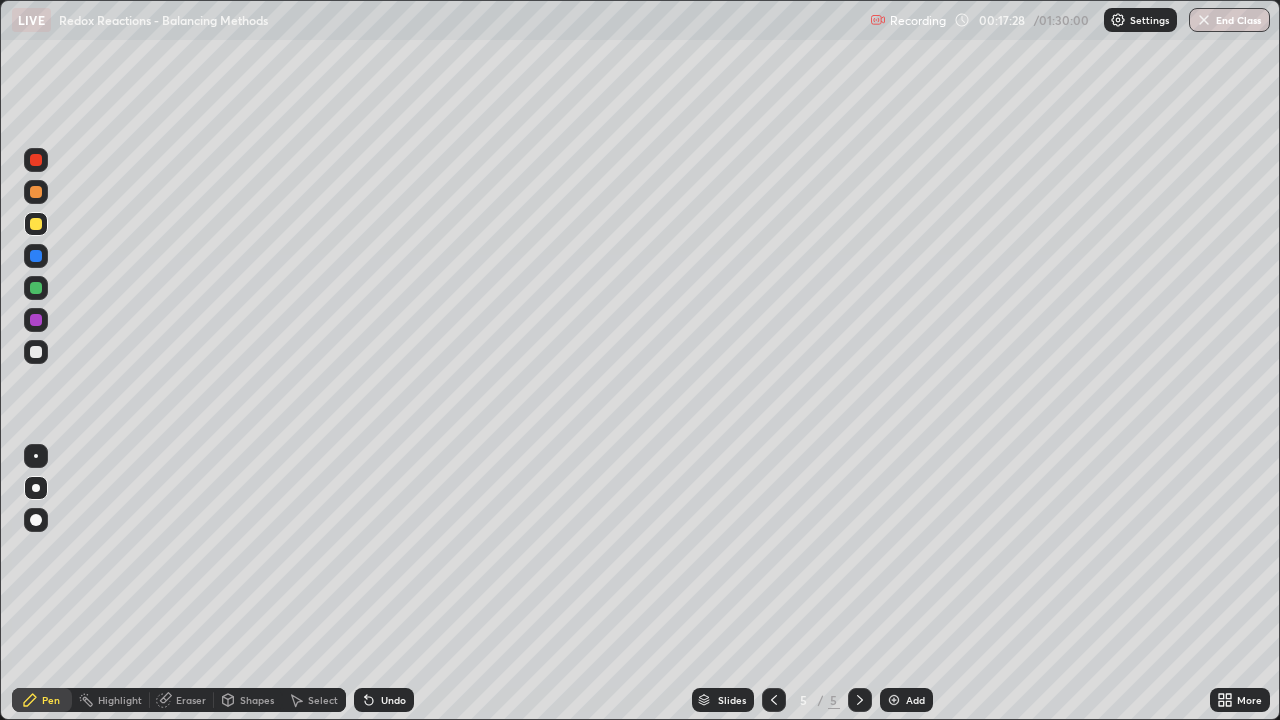 click at bounding box center (36, 288) 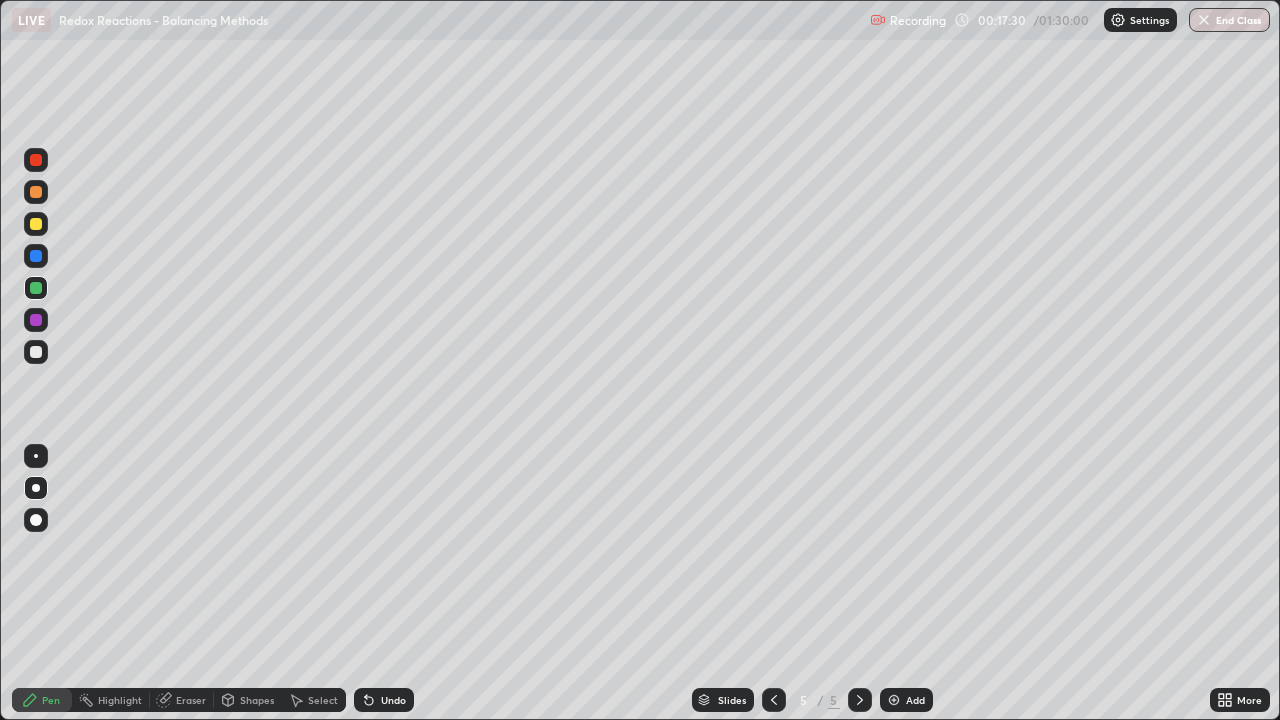 click at bounding box center (36, 352) 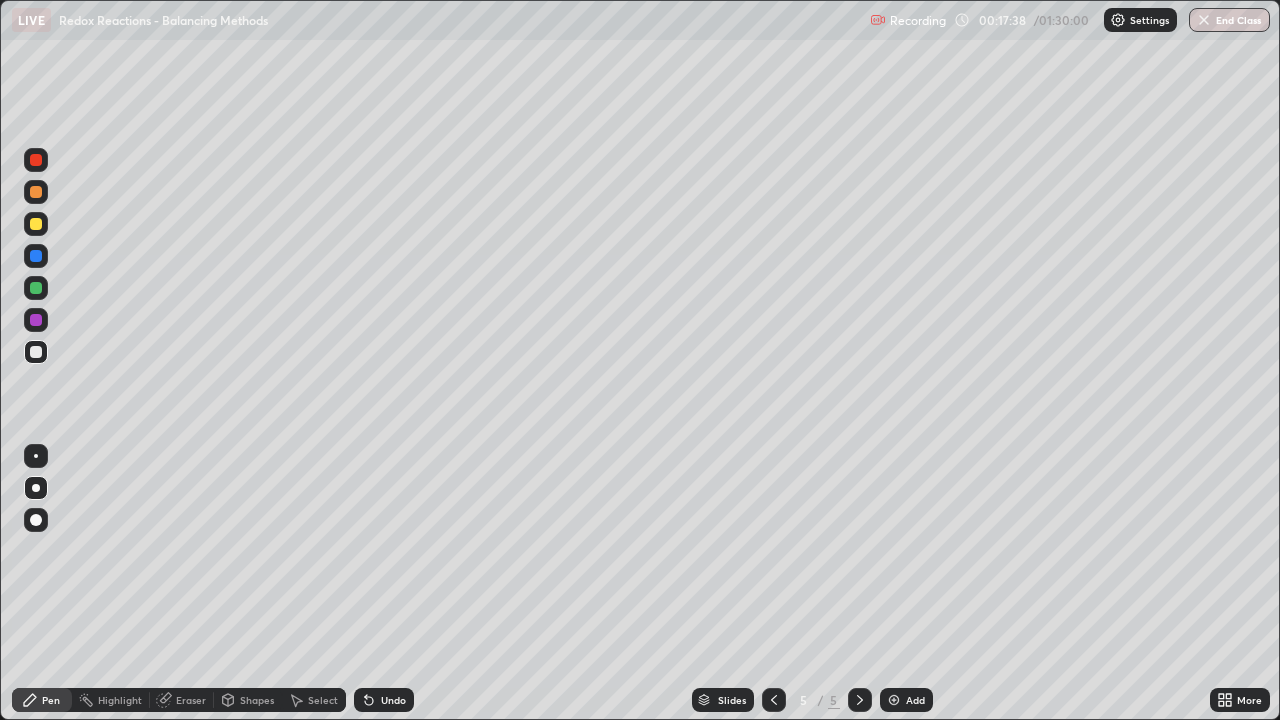 click at bounding box center [36, 352] 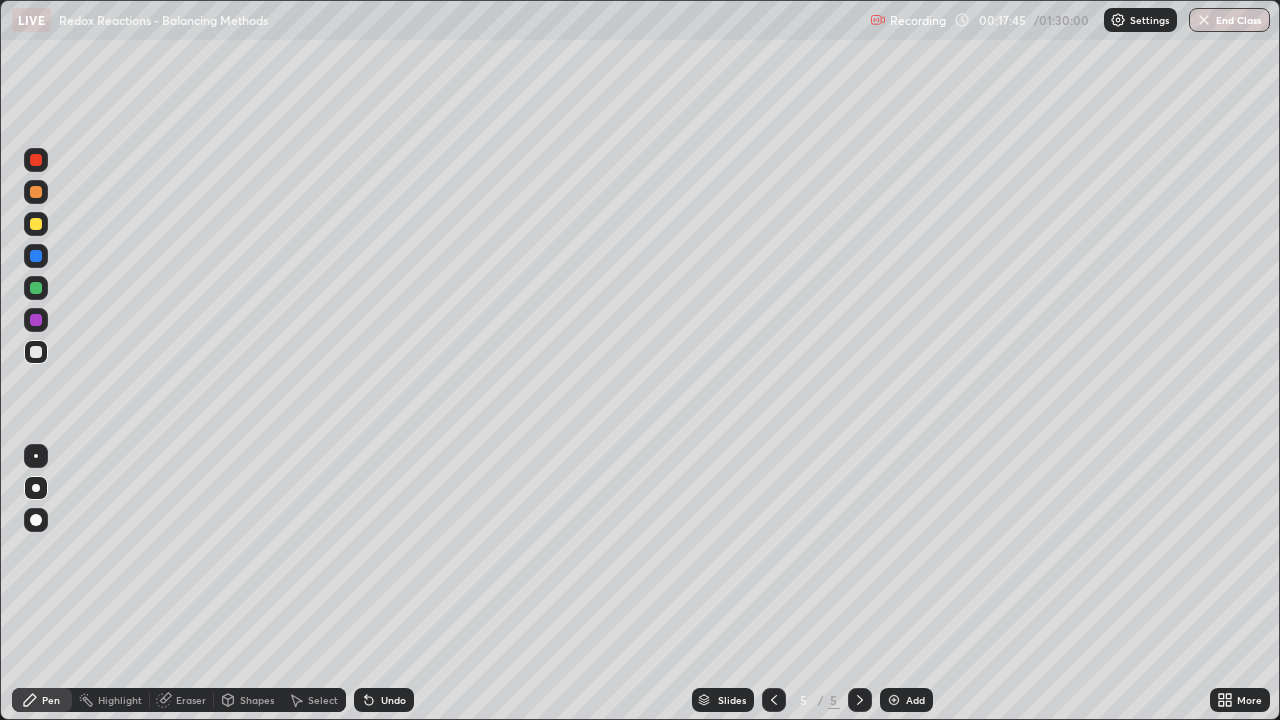 click at bounding box center (36, 288) 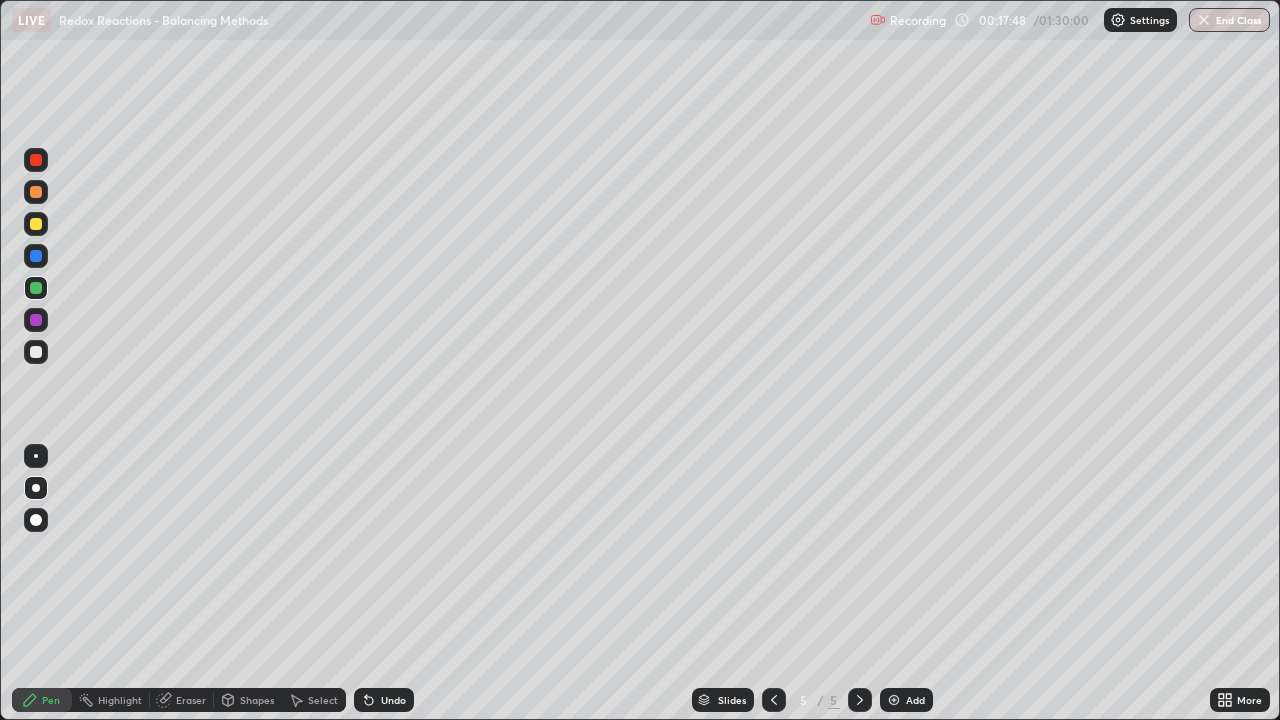 click on "Undo" at bounding box center (393, 700) 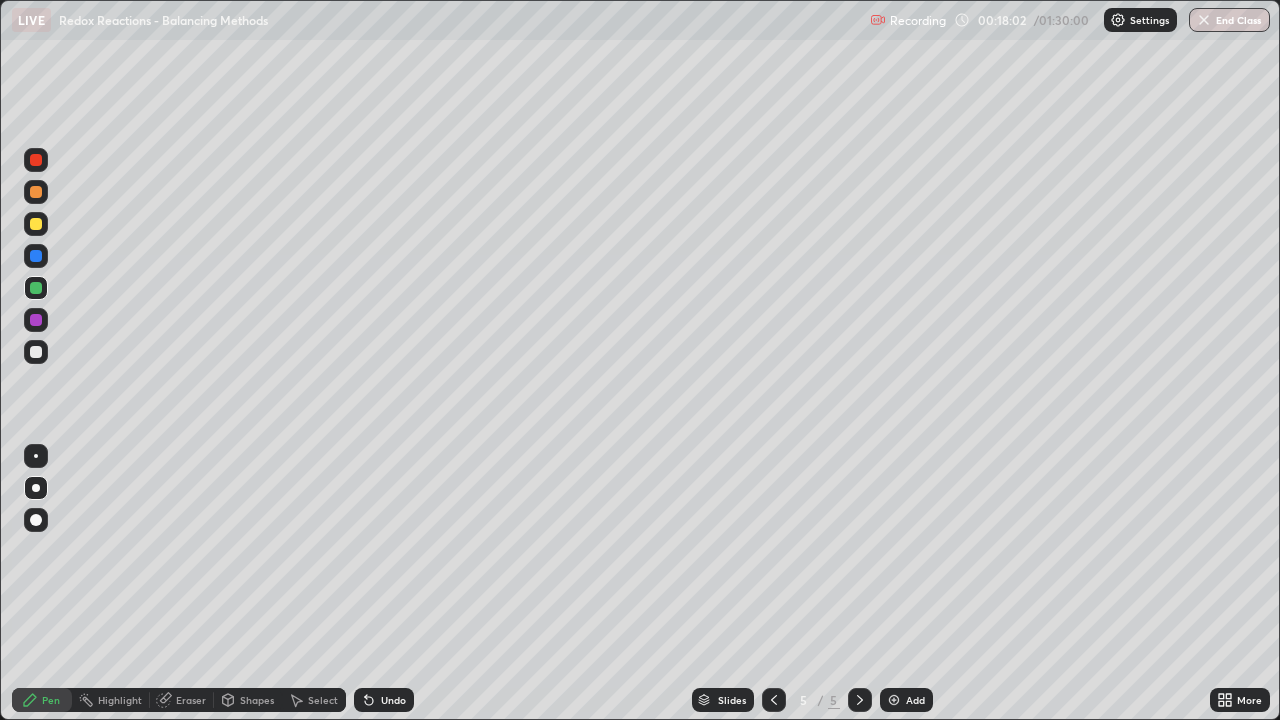 click at bounding box center [36, 352] 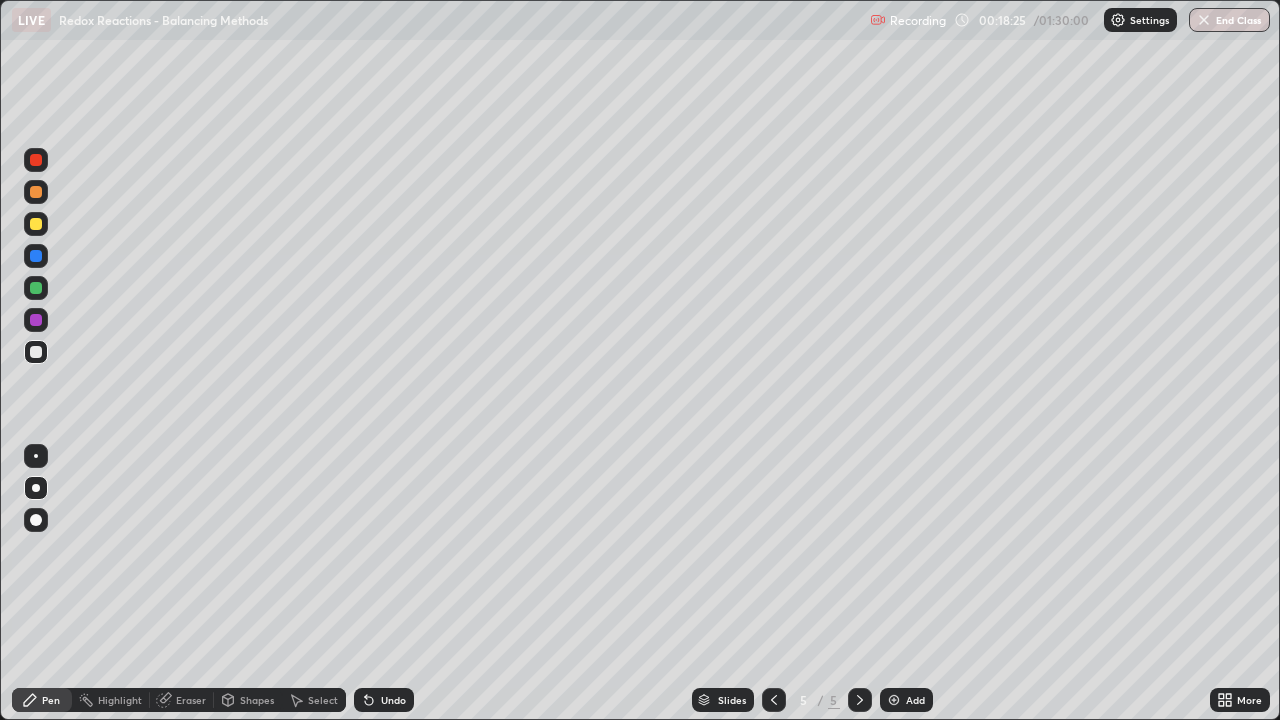 click on "Undo" at bounding box center (384, 700) 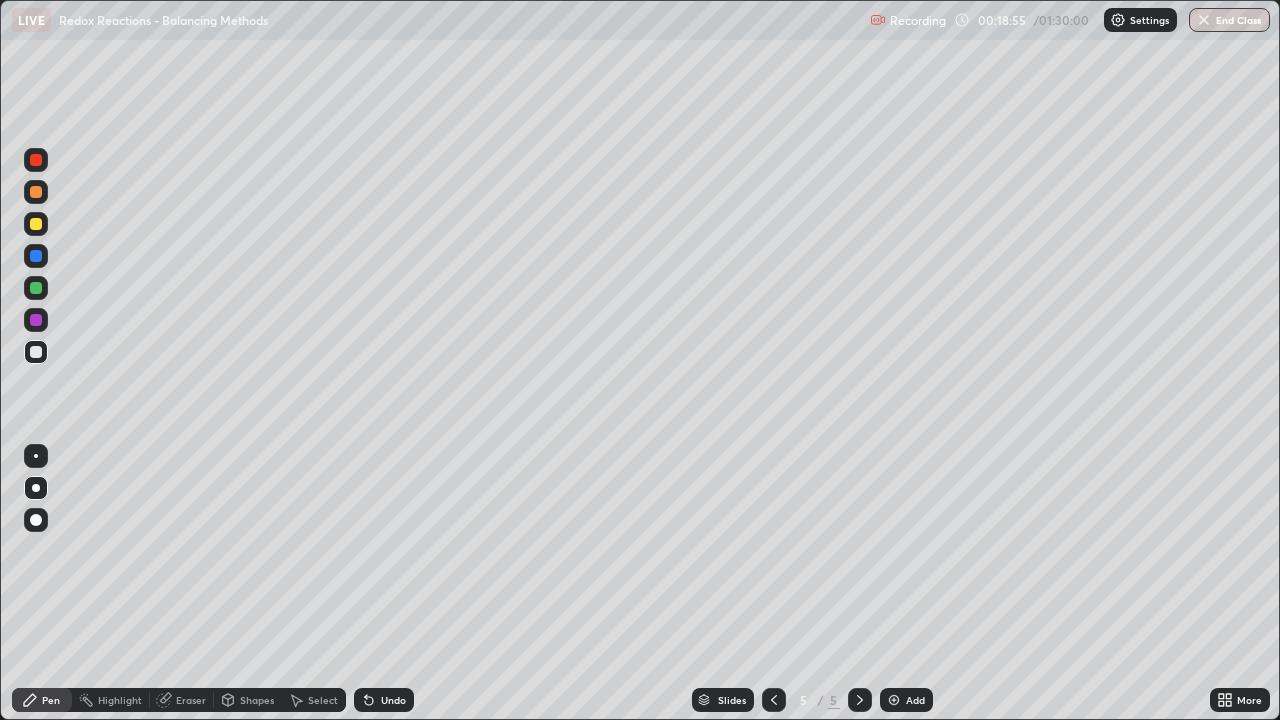click at bounding box center [36, 320] 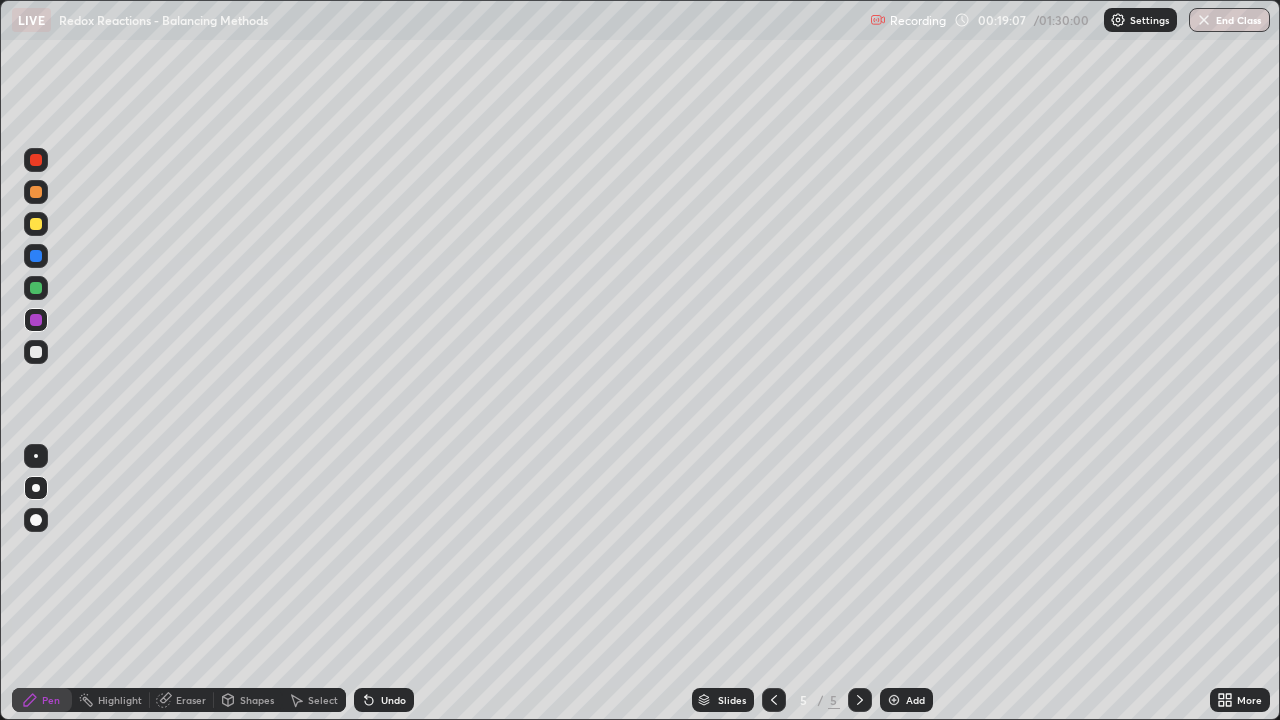 click at bounding box center [36, 352] 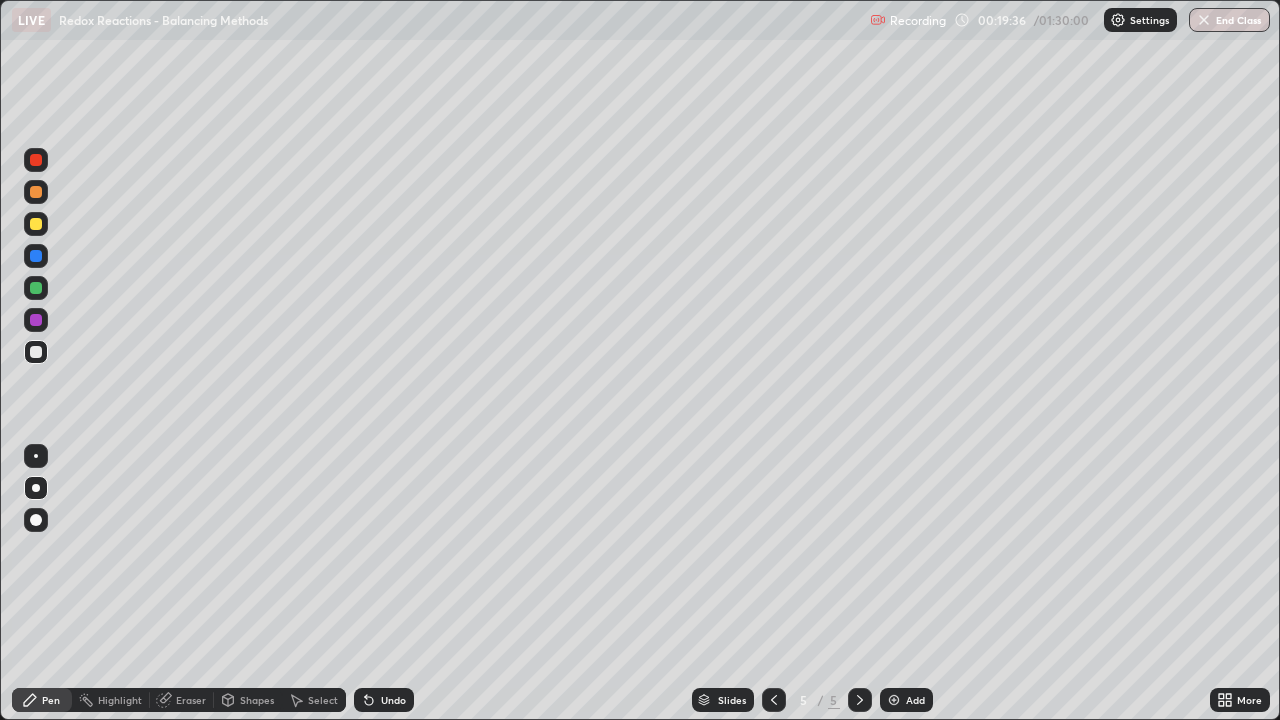 click at bounding box center [36, 320] 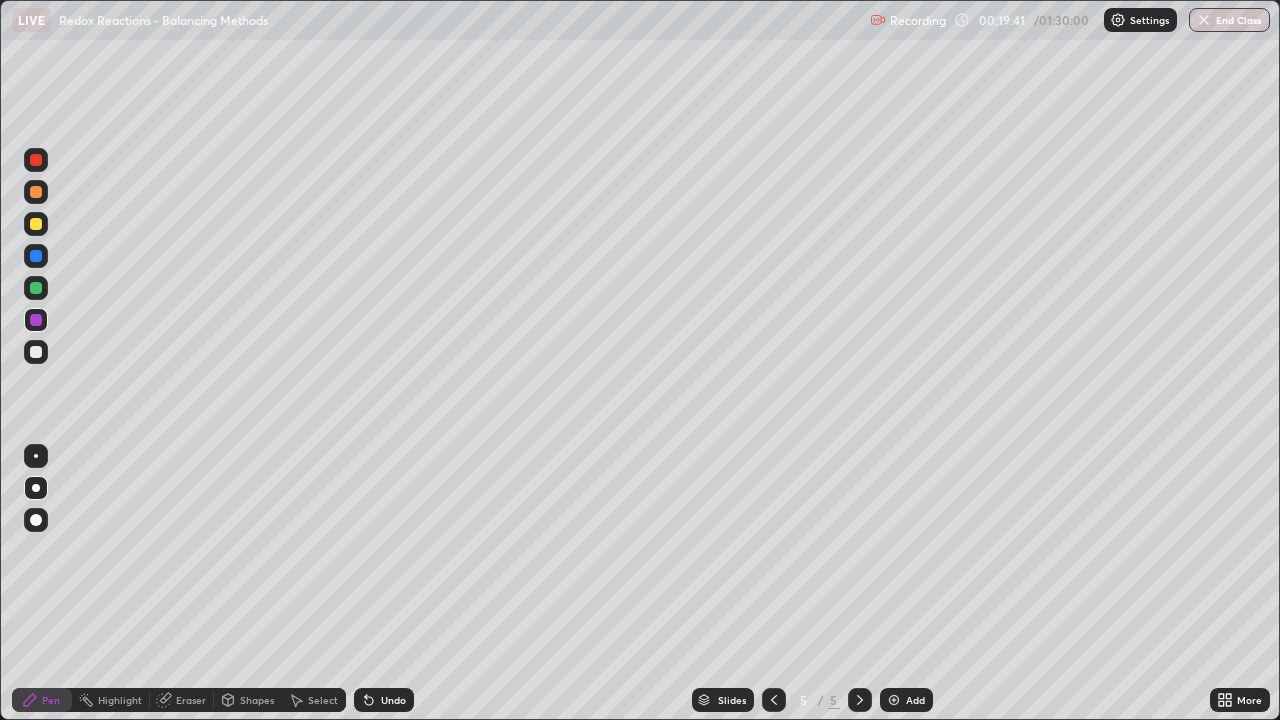 click at bounding box center (36, 352) 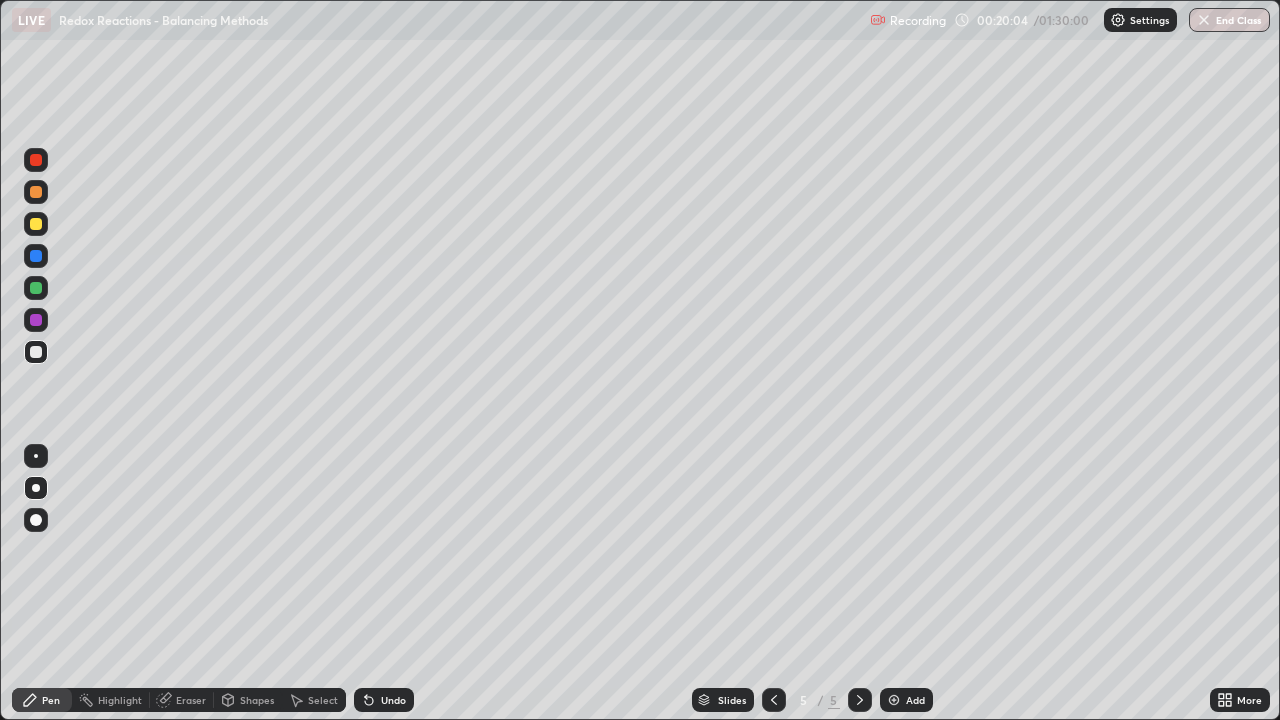 click on "Undo" at bounding box center (393, 700) 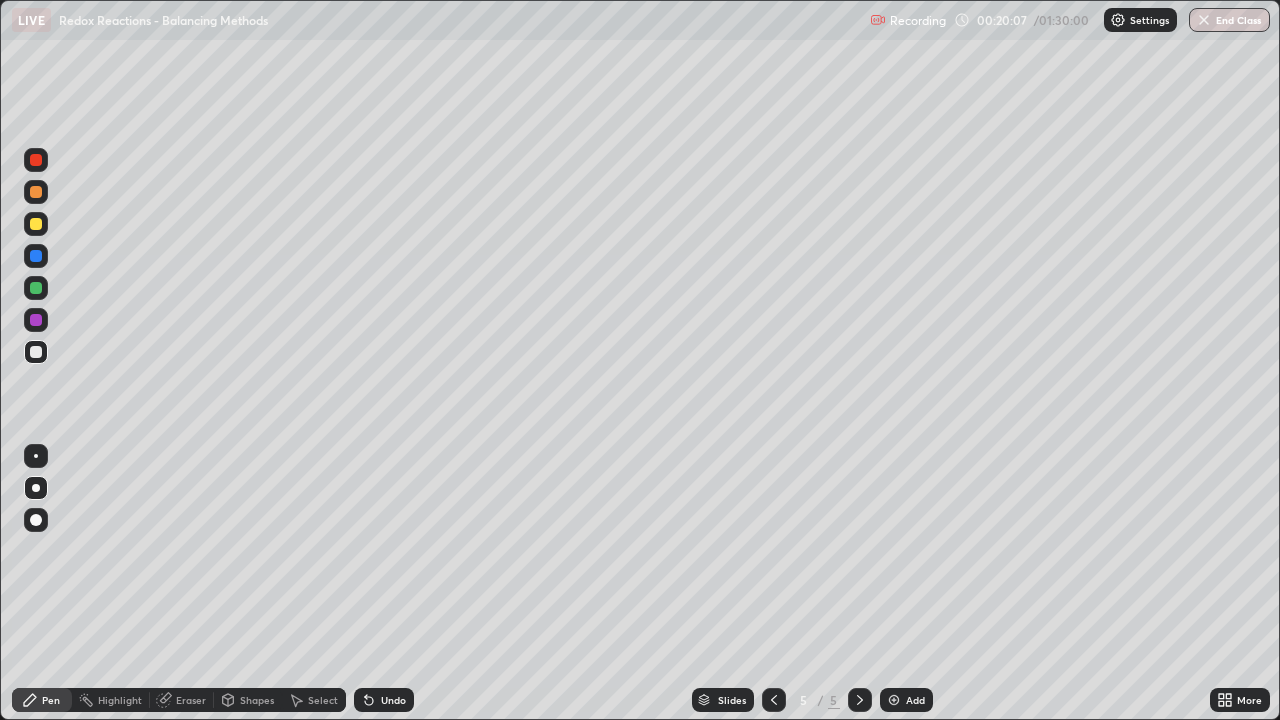 click at bounding box center (36, 320) 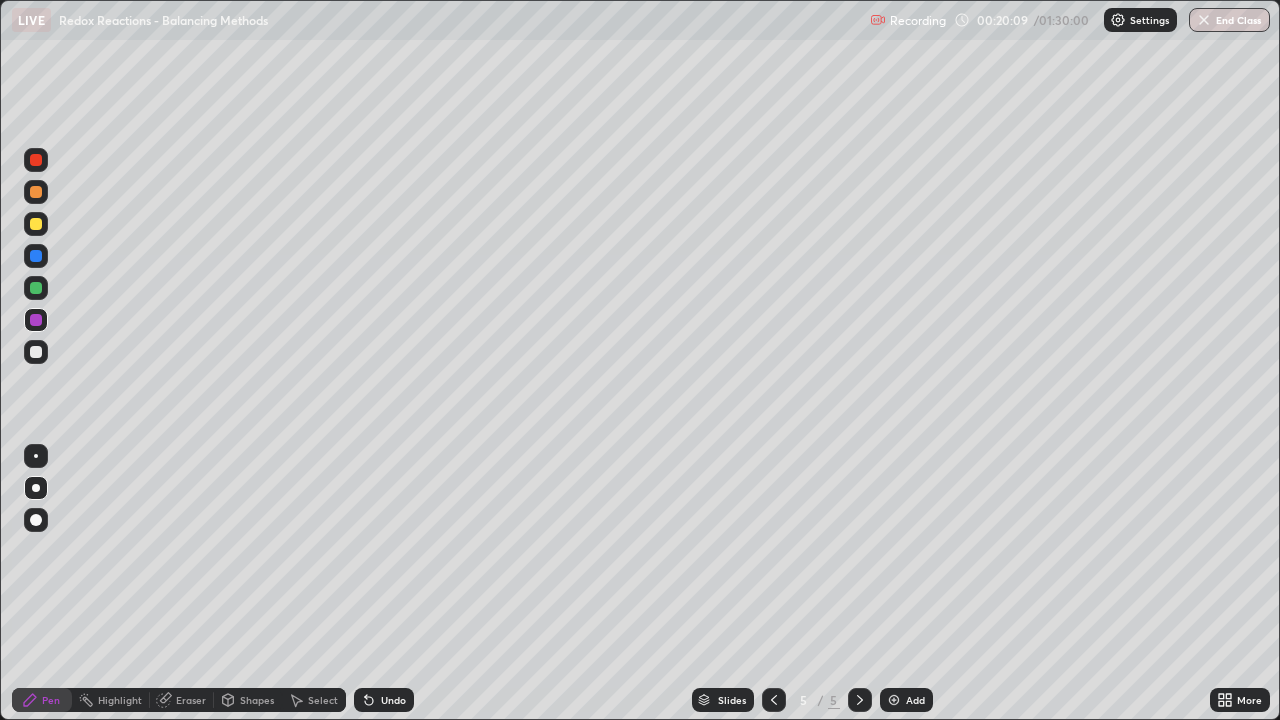 click at bounding box center [36, 352] 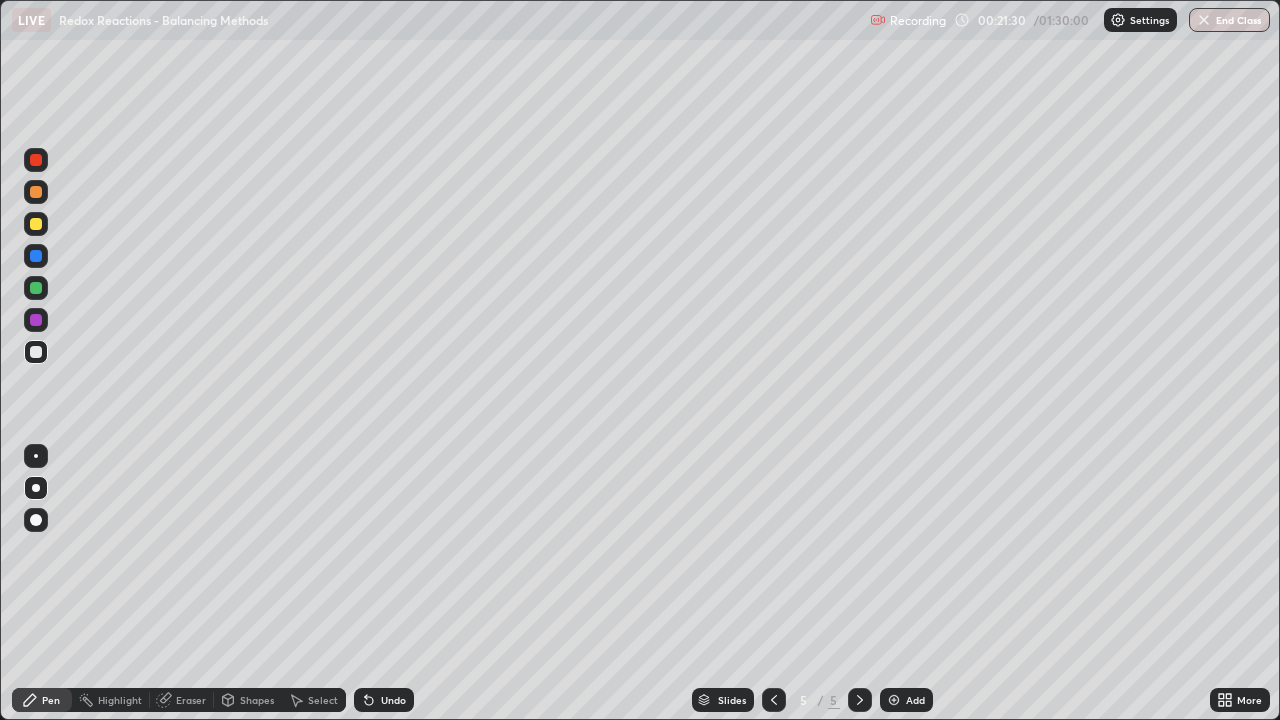 click at bounding box center [36, 256] 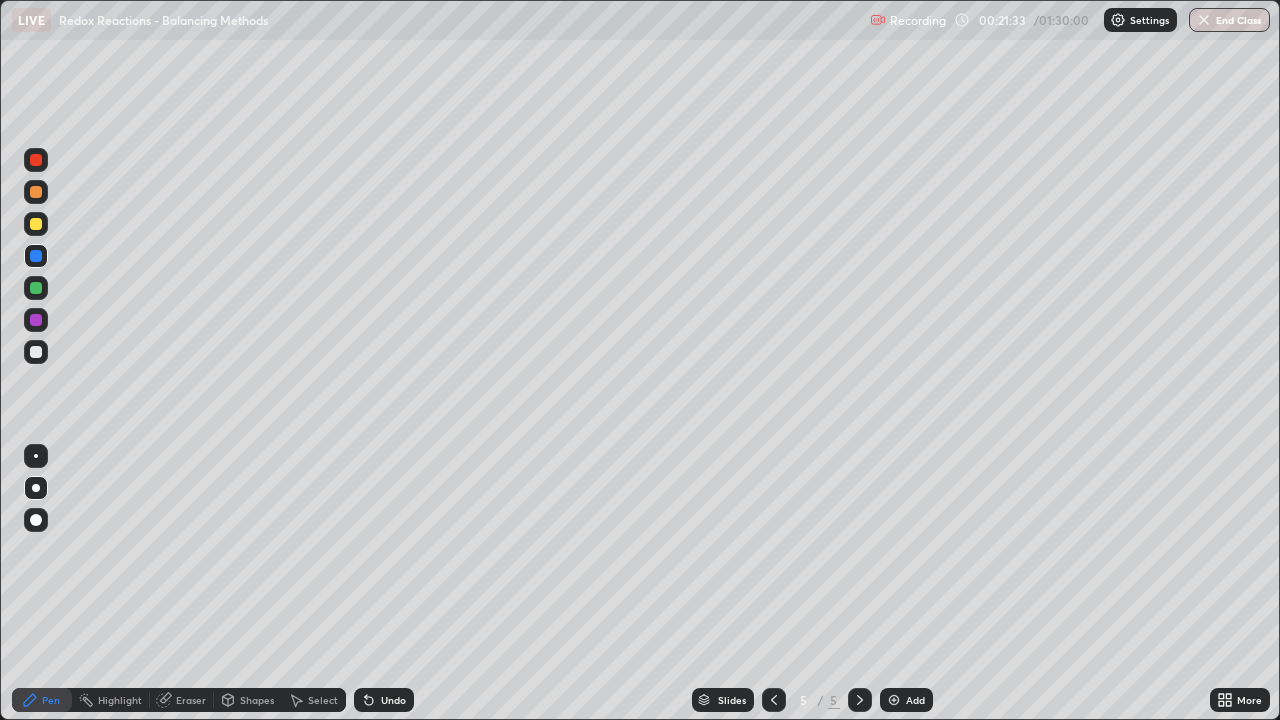 click at bounding box center [36, 352] 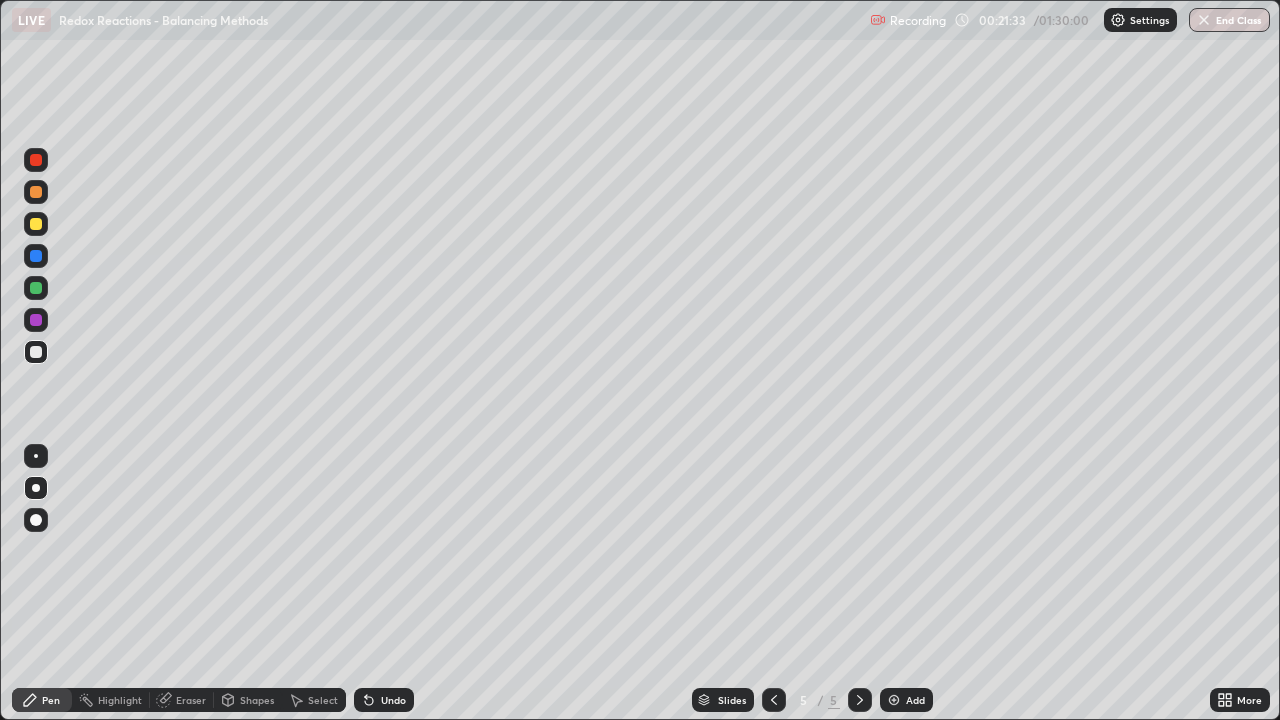 click at bounding box center [36, 192] 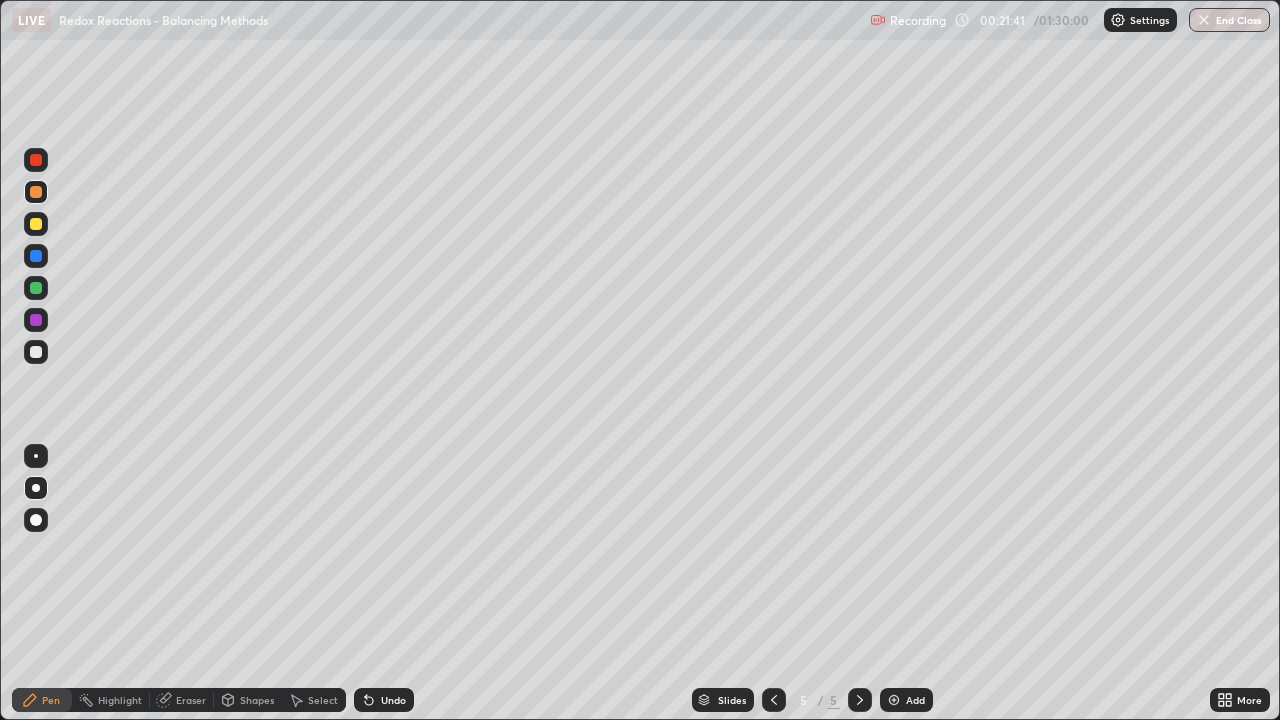 click at bounding box center [894, 700] 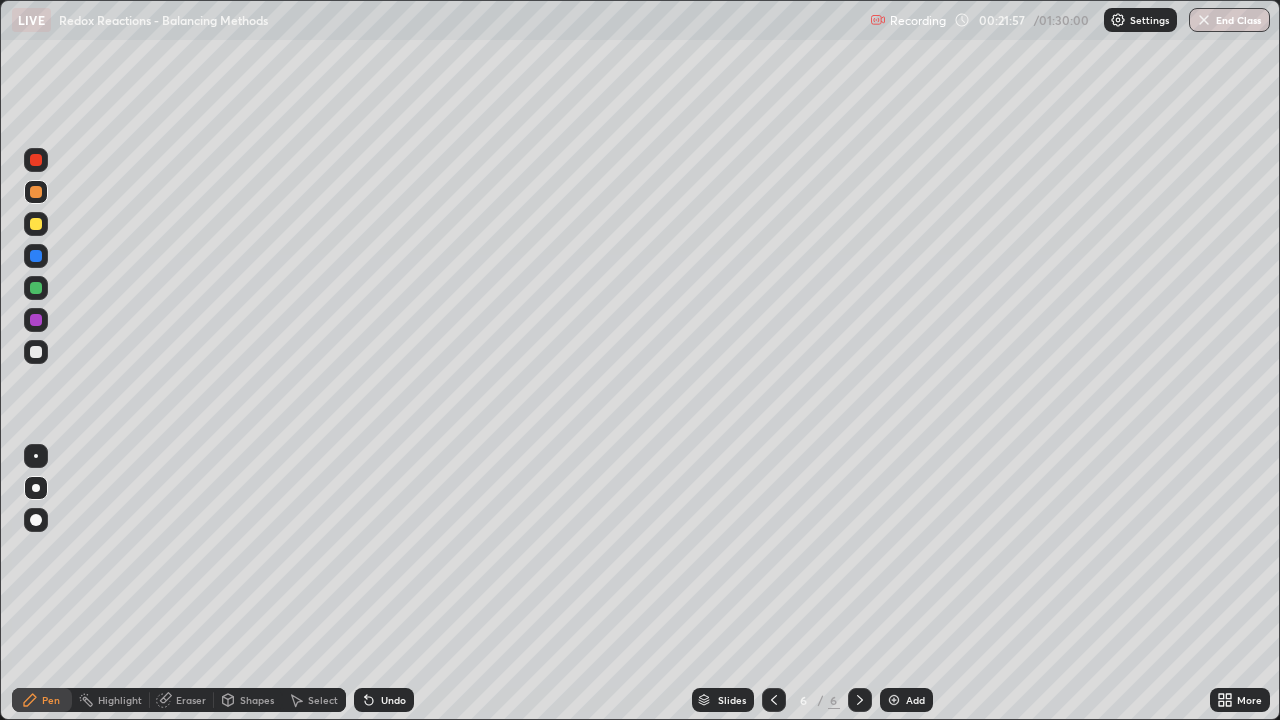 click at bounding box center (36, 256) 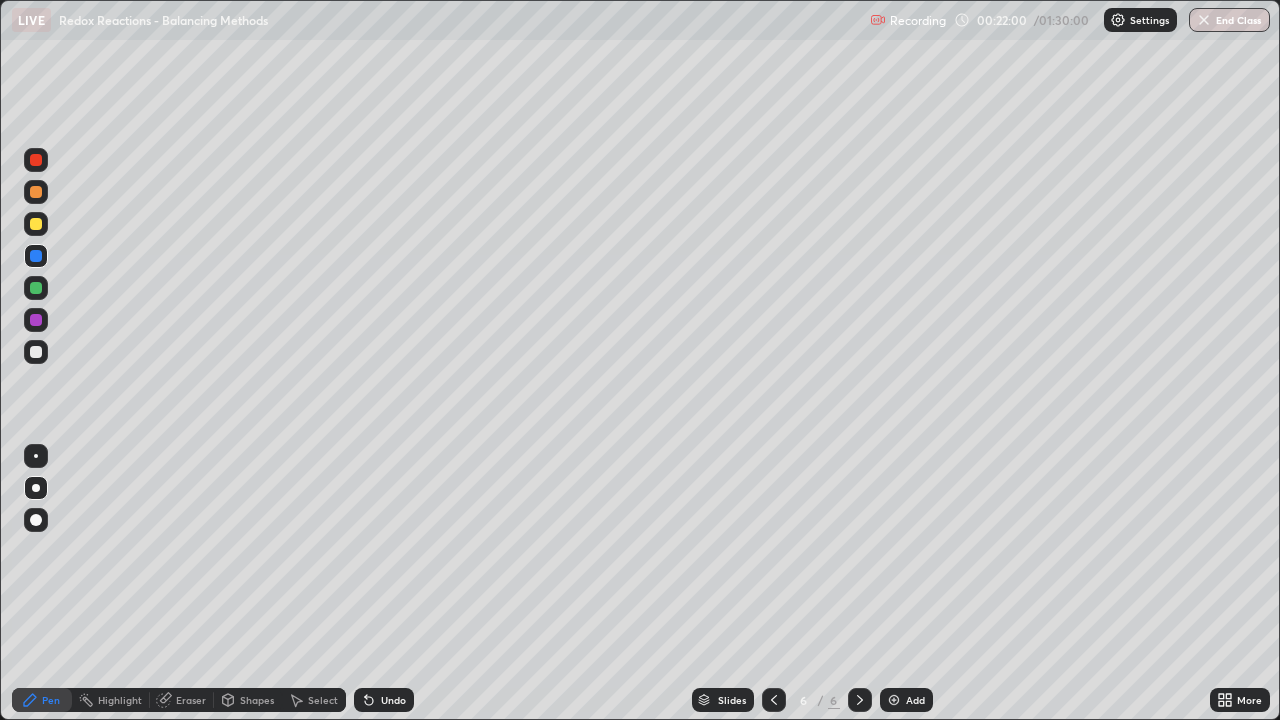 click at bounding box center [36, 352] 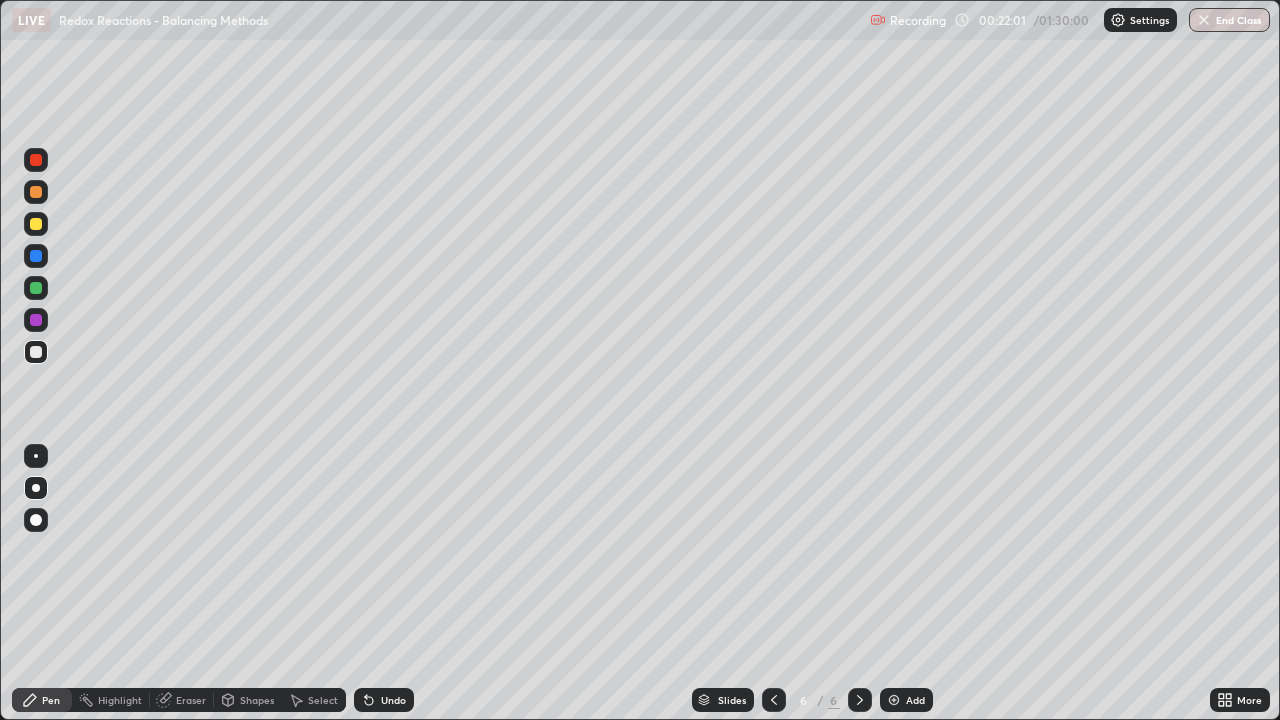 click 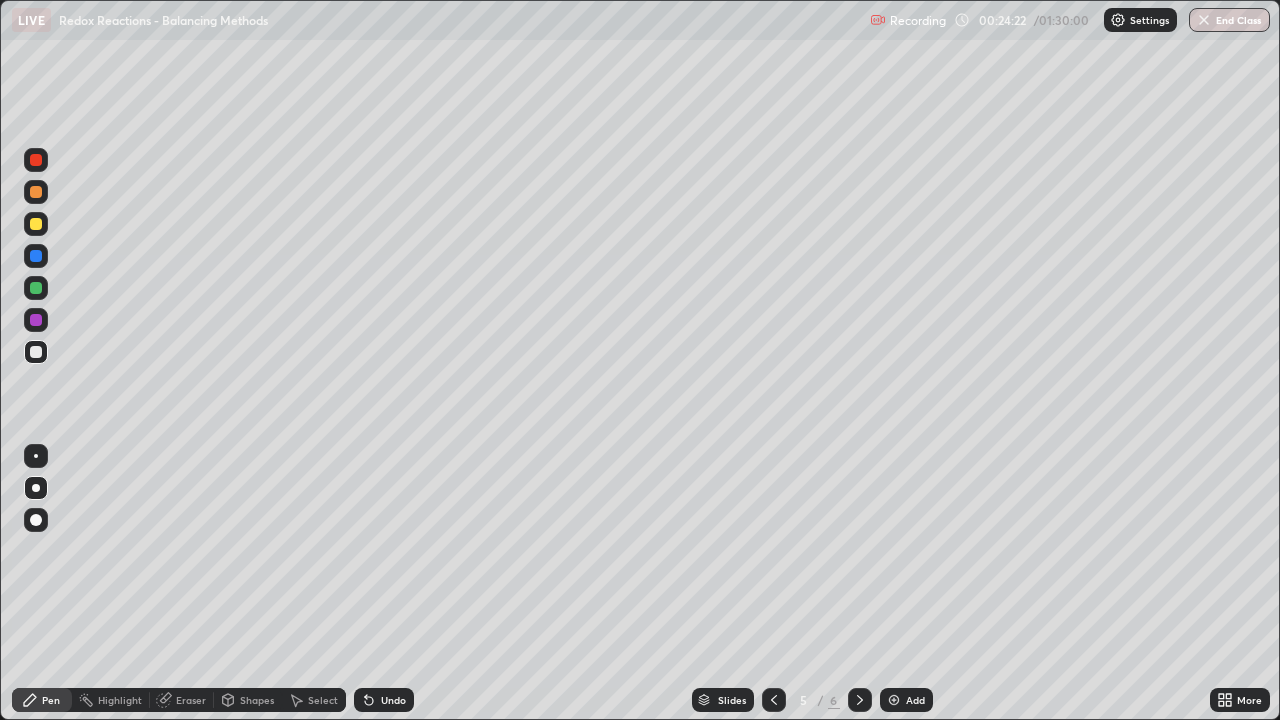 click 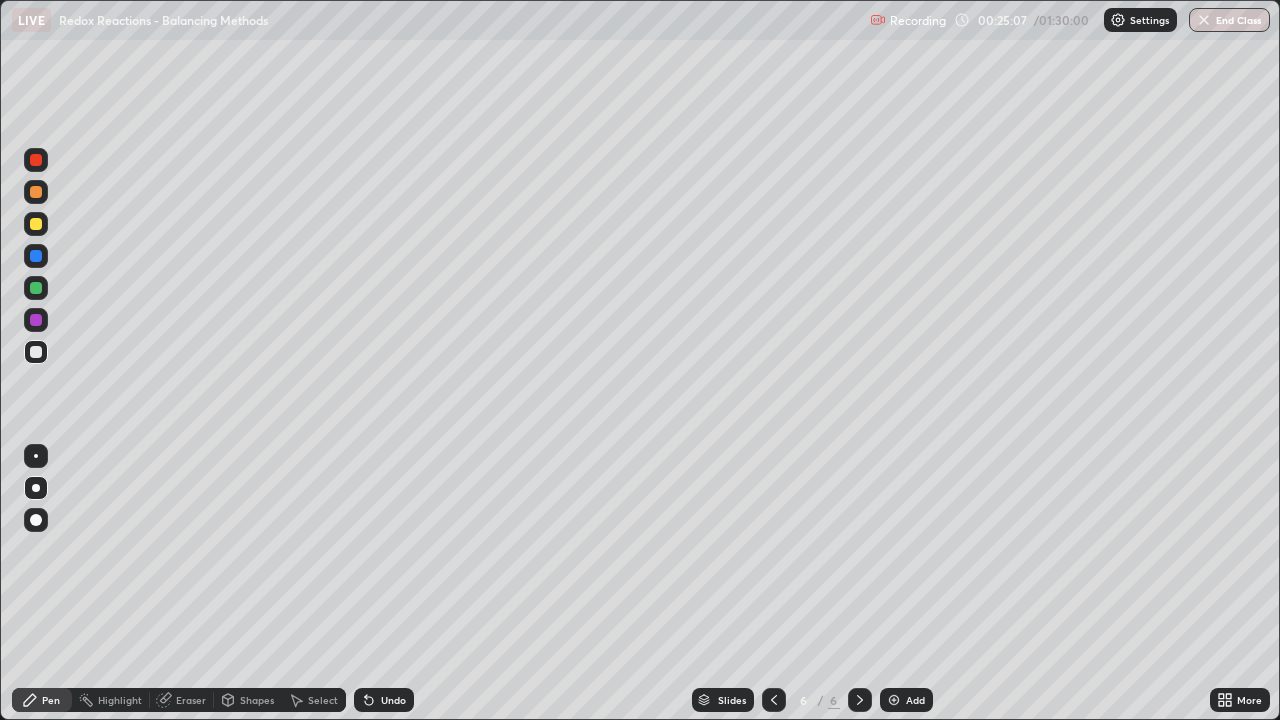 click at bounding box center (36, 288) 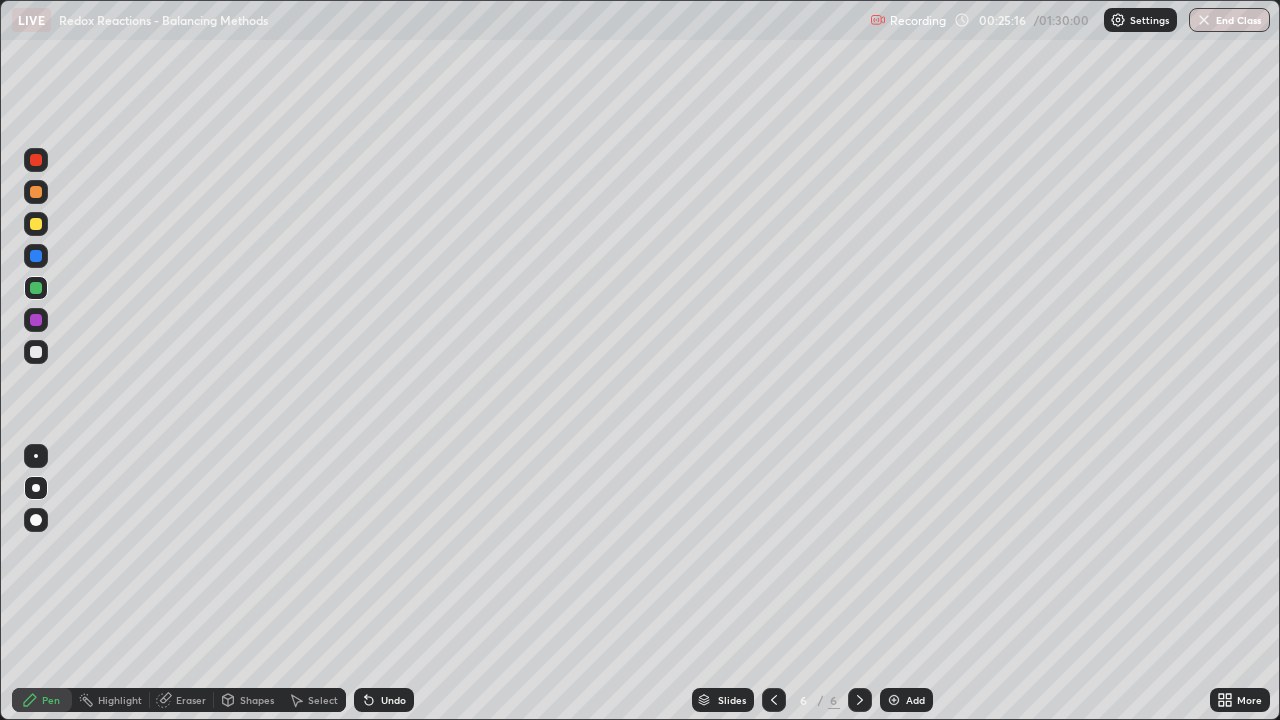 click at bounding box center [36, 320] 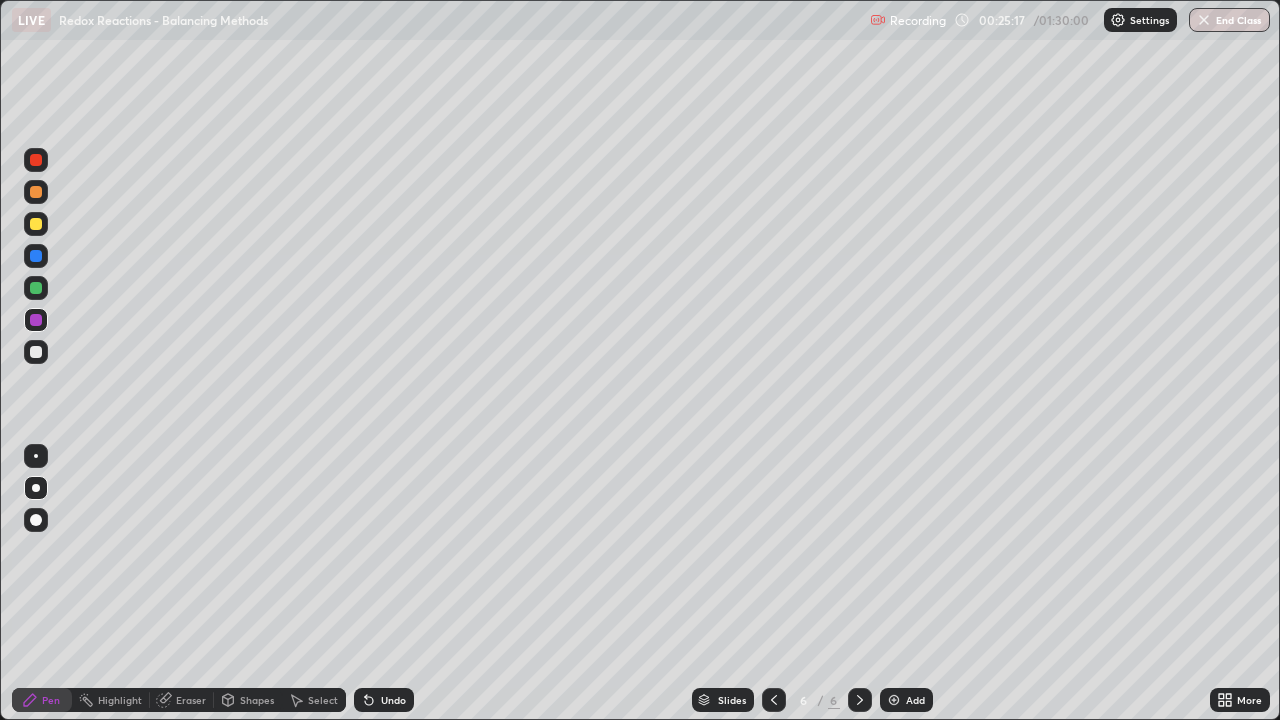 click at bounding box center (36, 224) 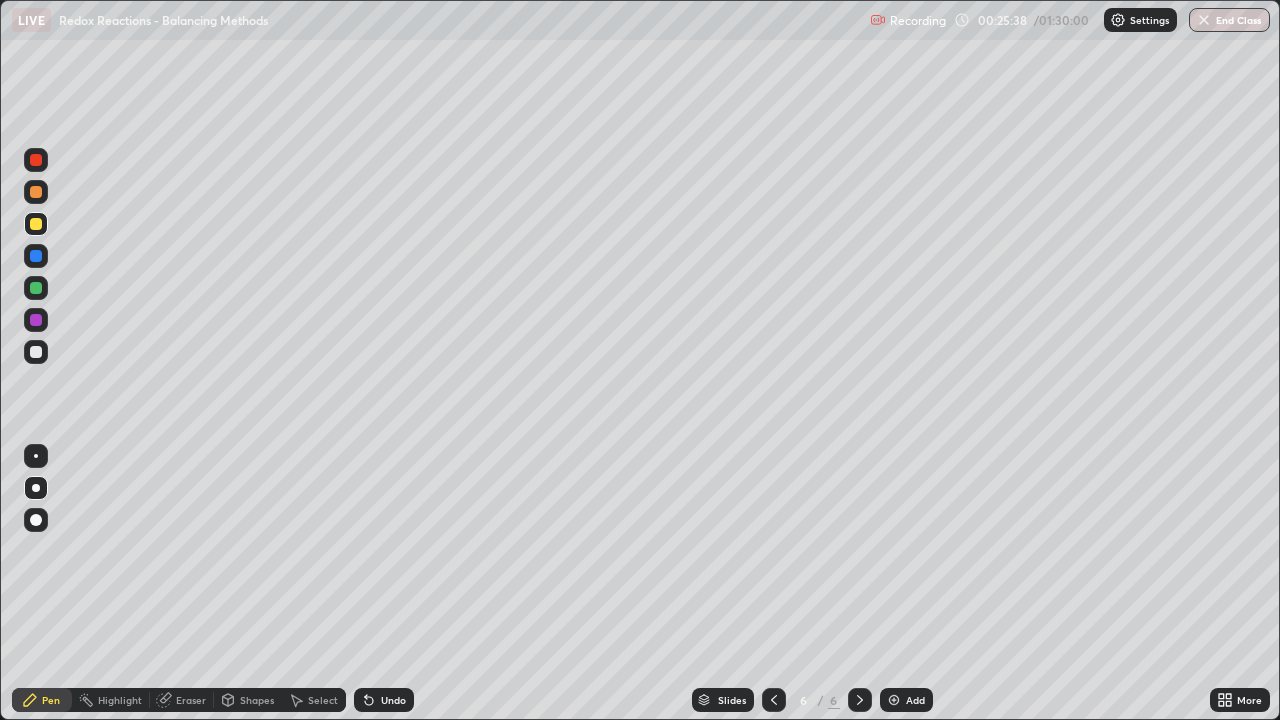 click at bounding box center [36, 352] 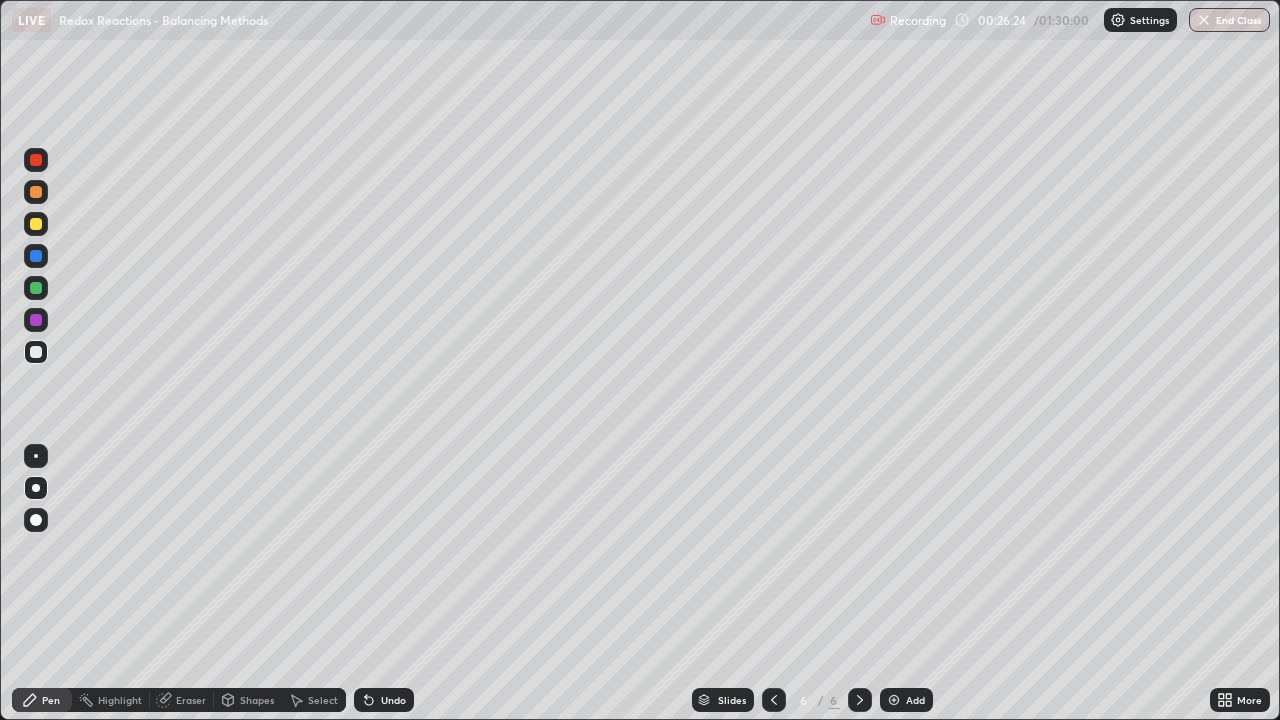 click at bounding box center [36, 320] 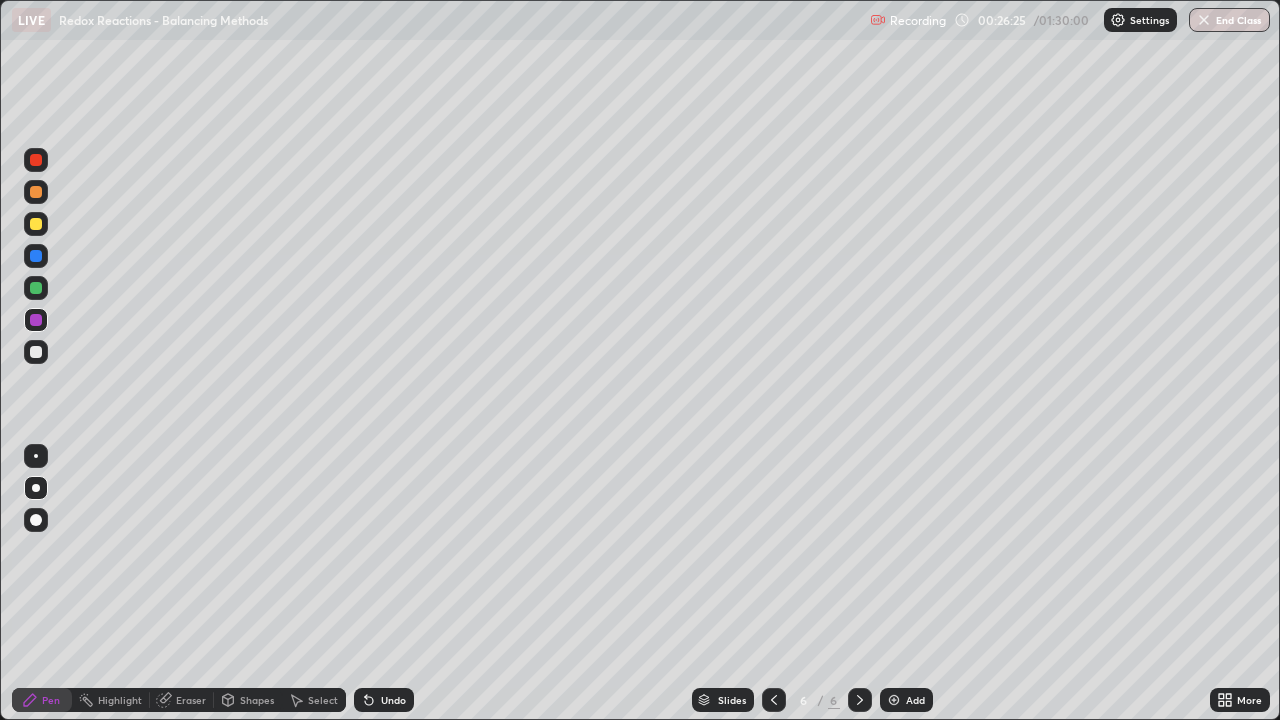 click at bounding box center [36, 352] 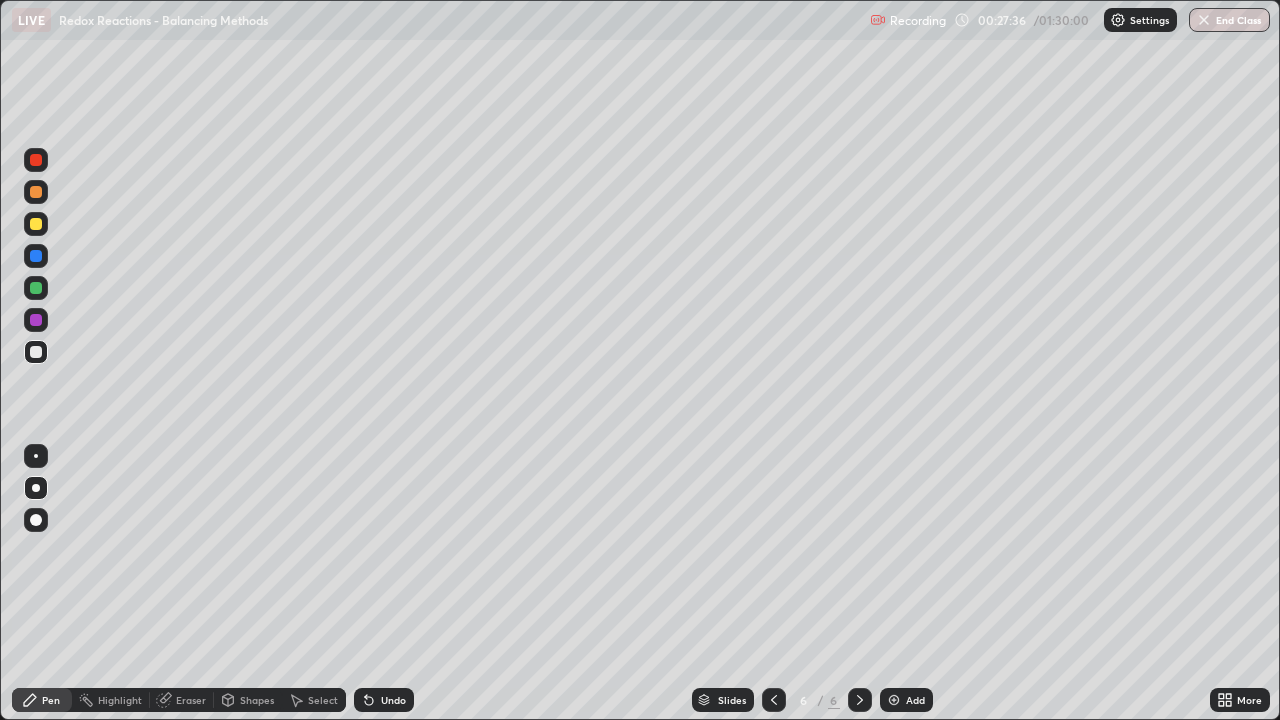 click on "Undo" at bounding box center [393, 700] 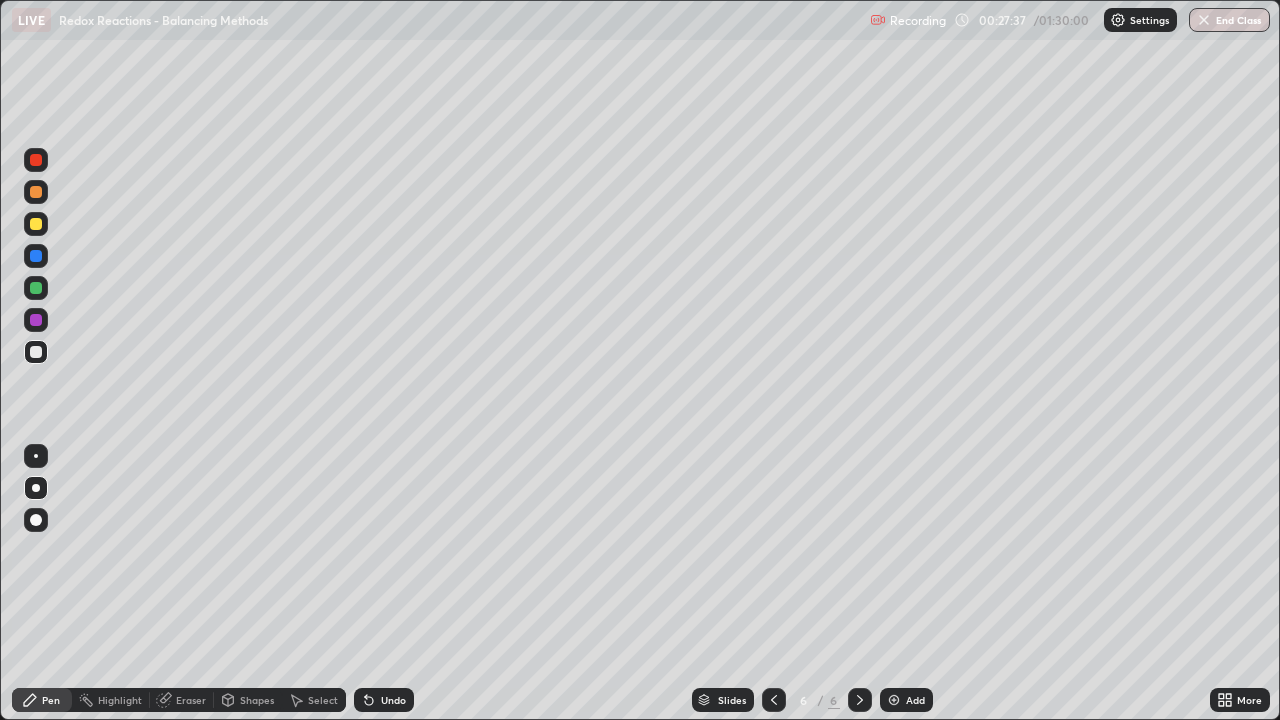 click on "Undo" at bounding box center (393, 700) 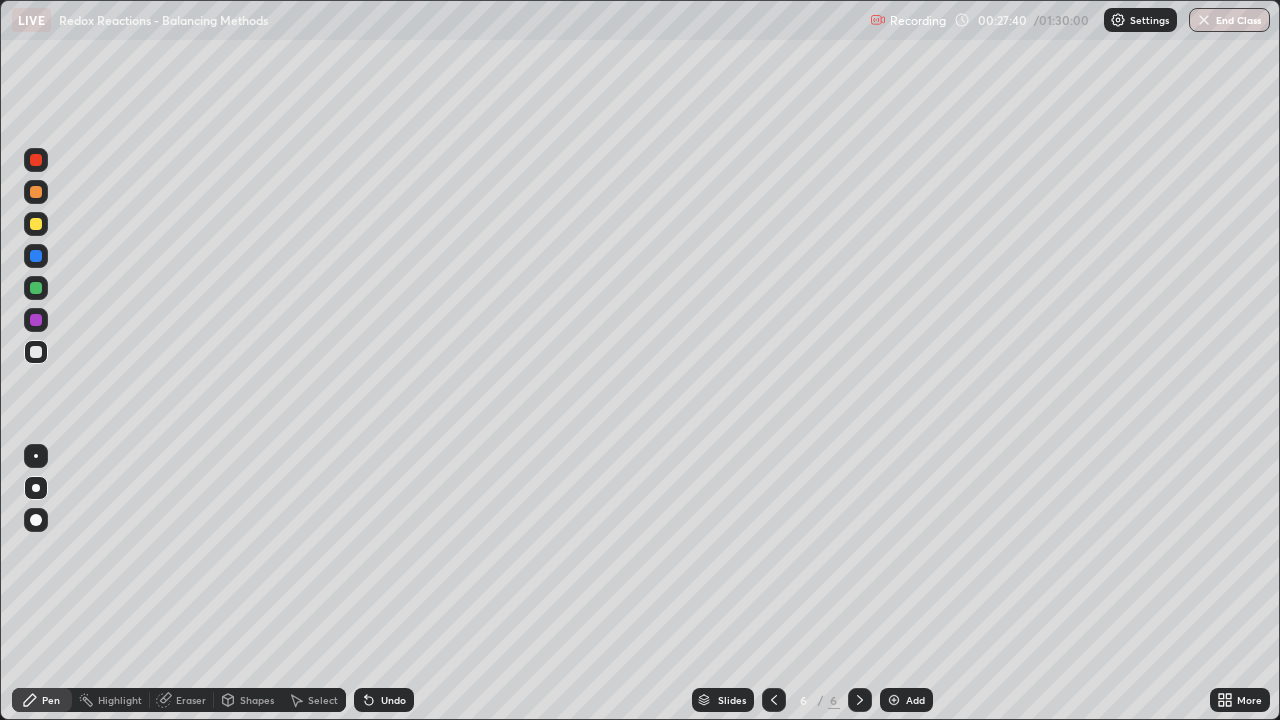click at bounding box center (36, 224) 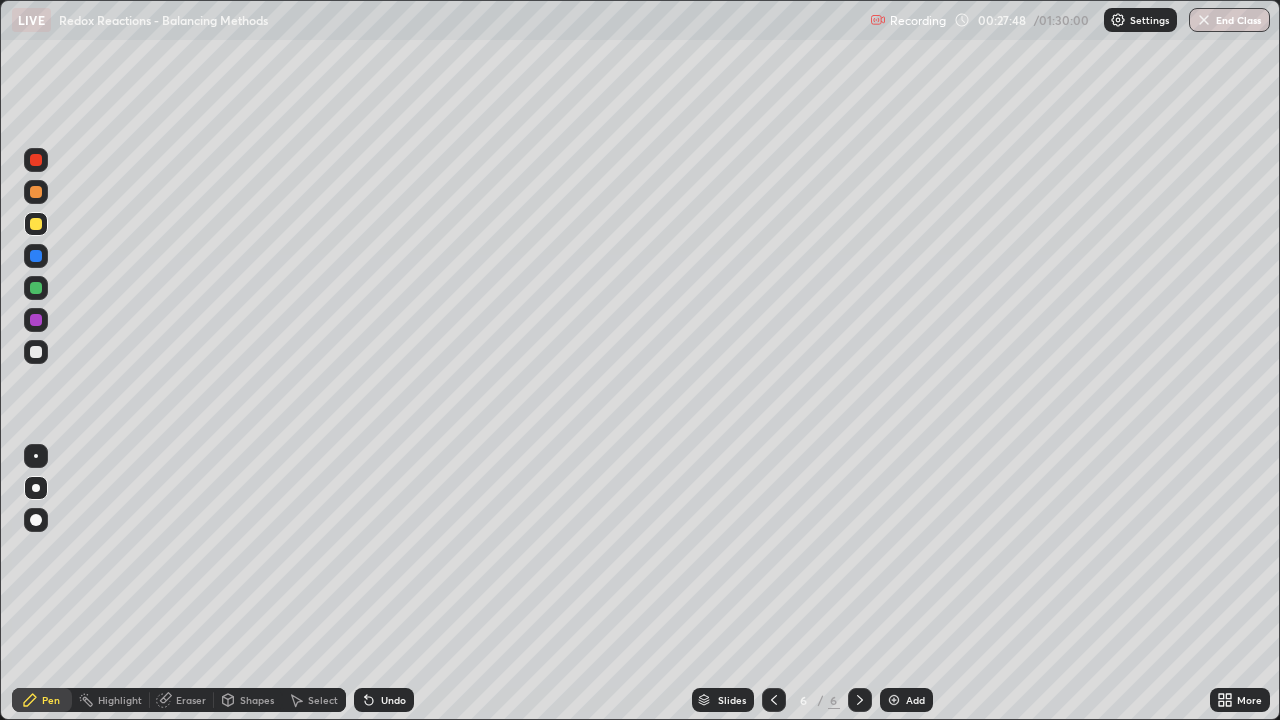 click at bounding box center [36, 352] 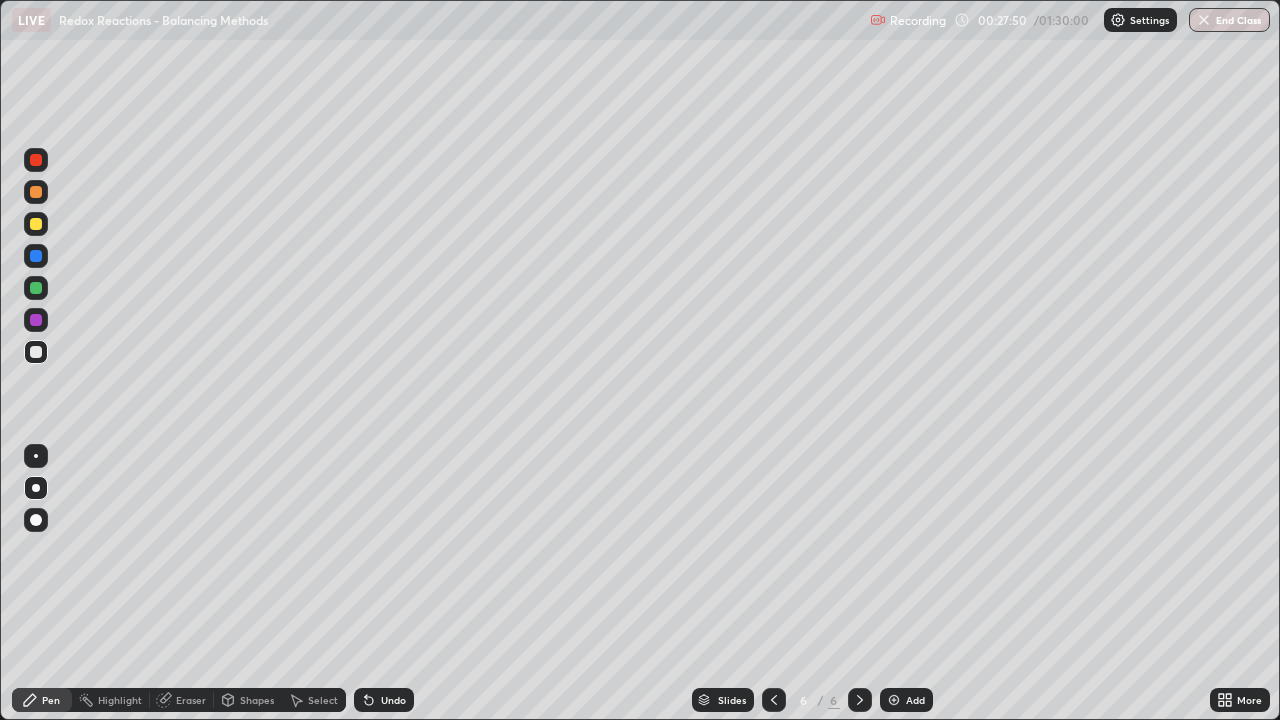 click at bounding box center (36, 320) 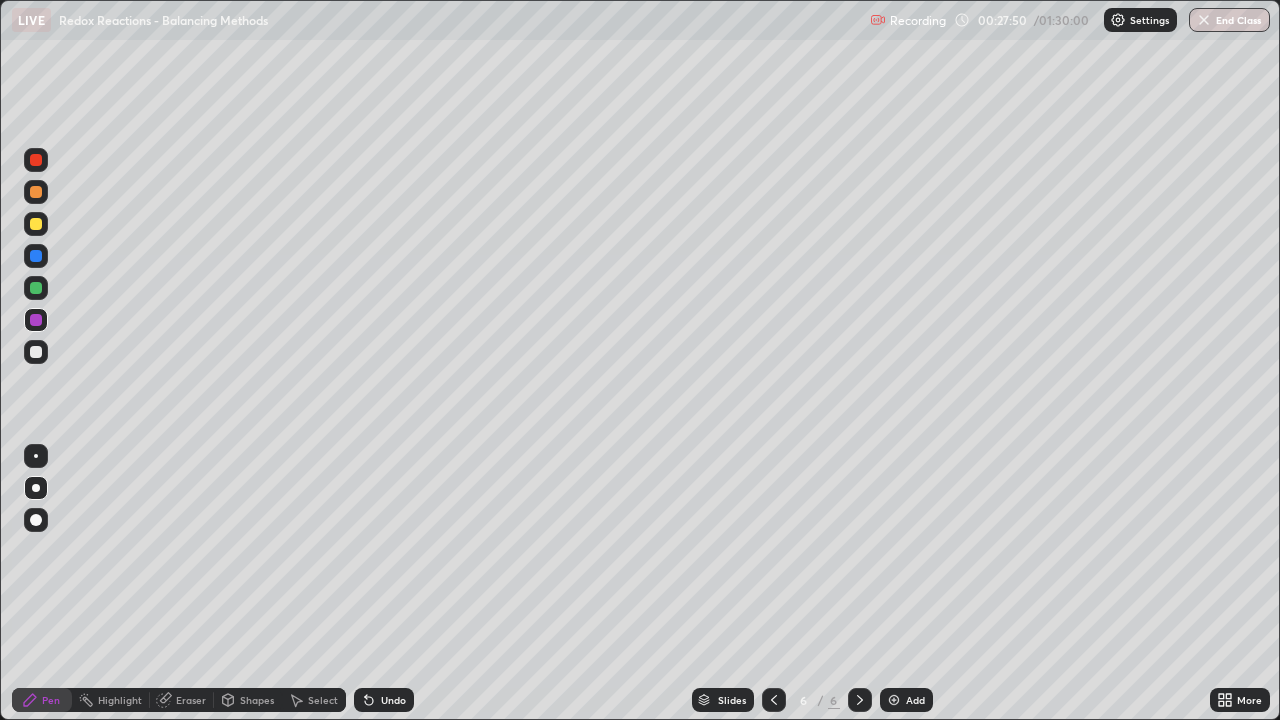 click at bounding box center (36, 288) 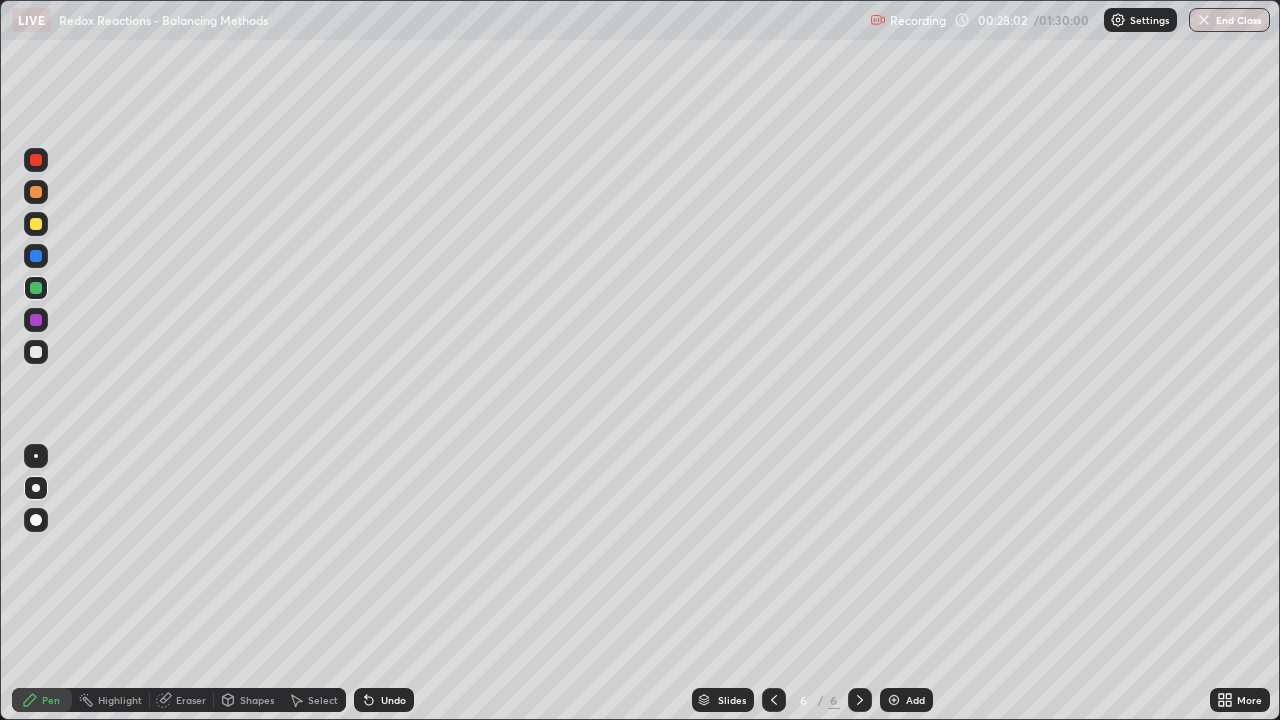 click at bounding box center (36, 352) 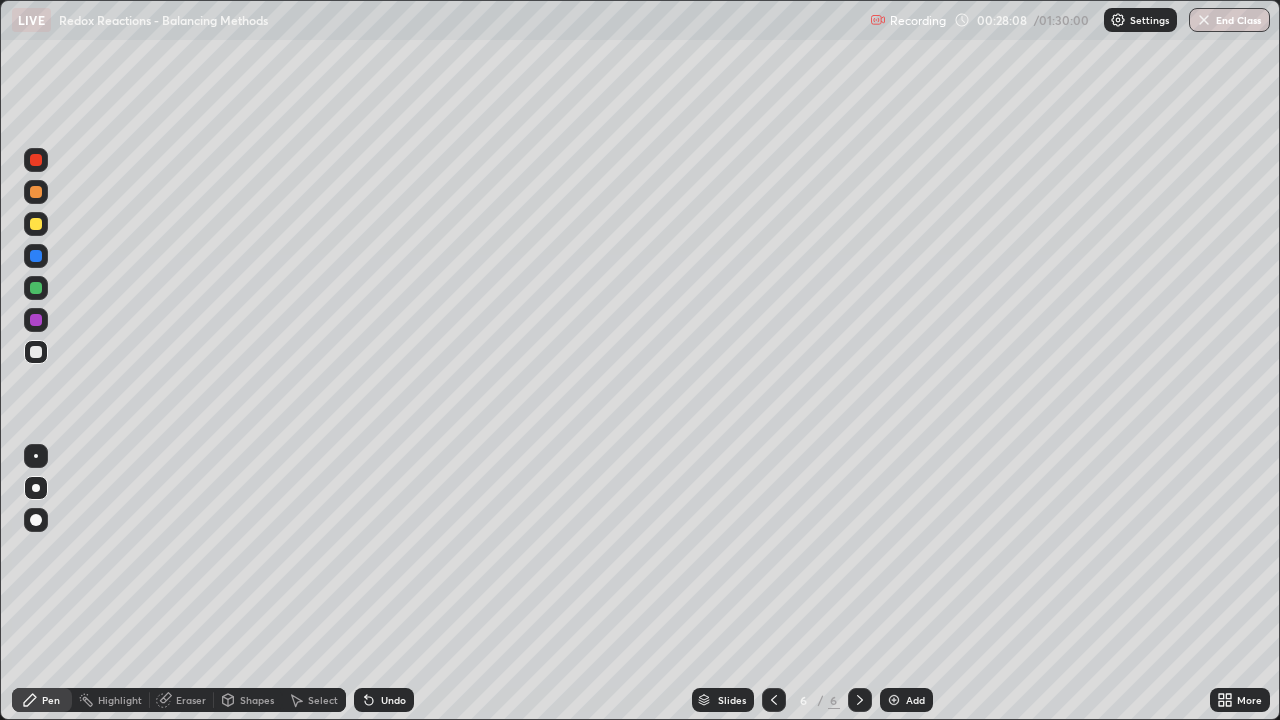 click at bounding box center [36, 288] 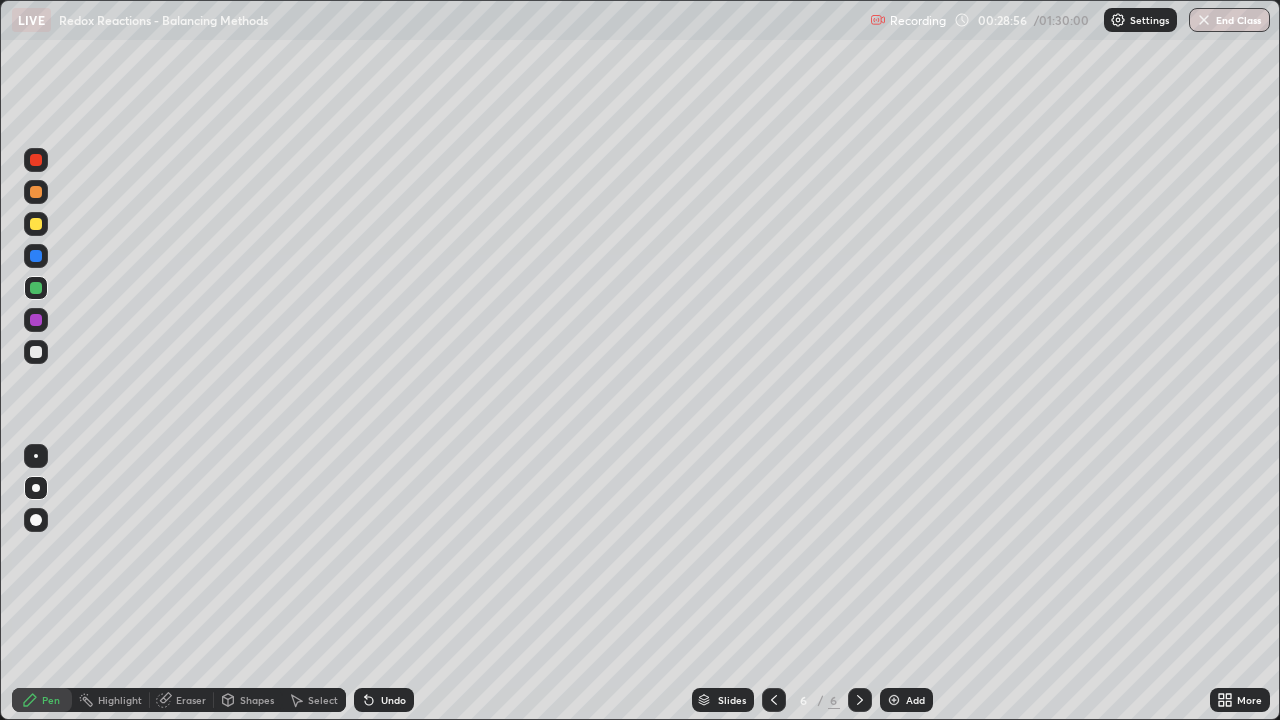 click at bounding box center (36, 352) 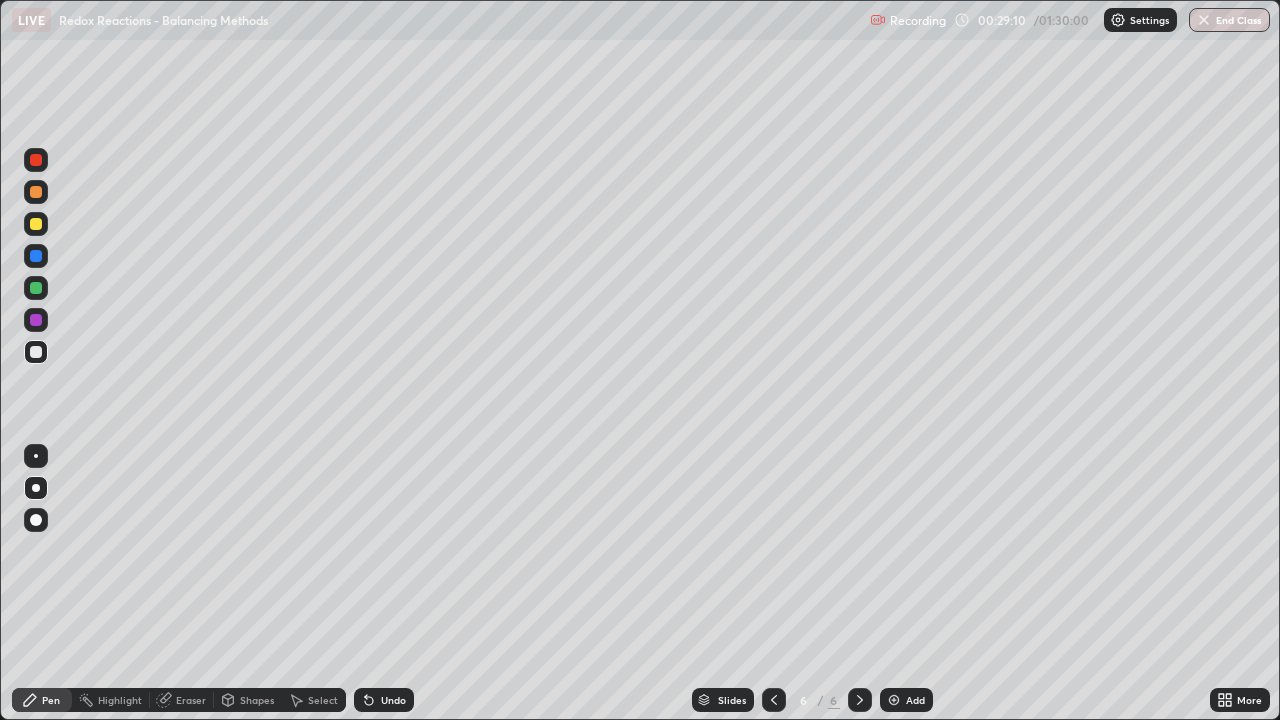 click at bounding box center (36, 224) 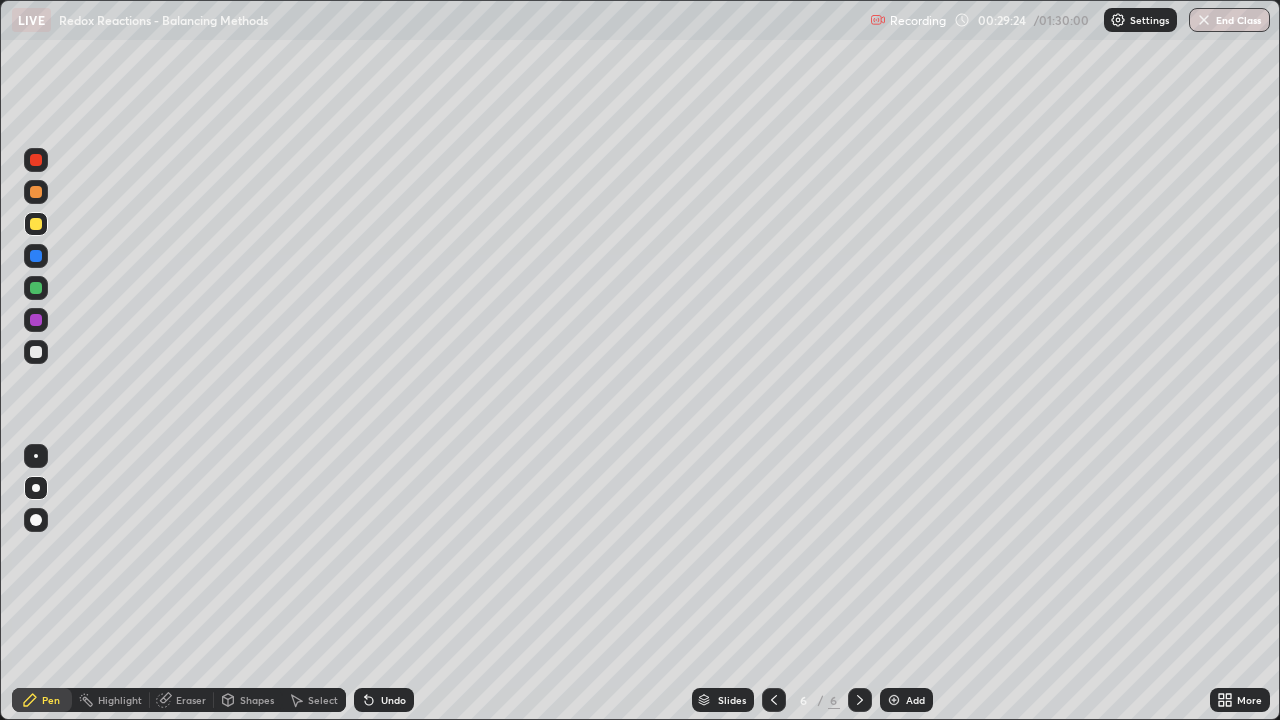 click at bounding box center [36, 288] 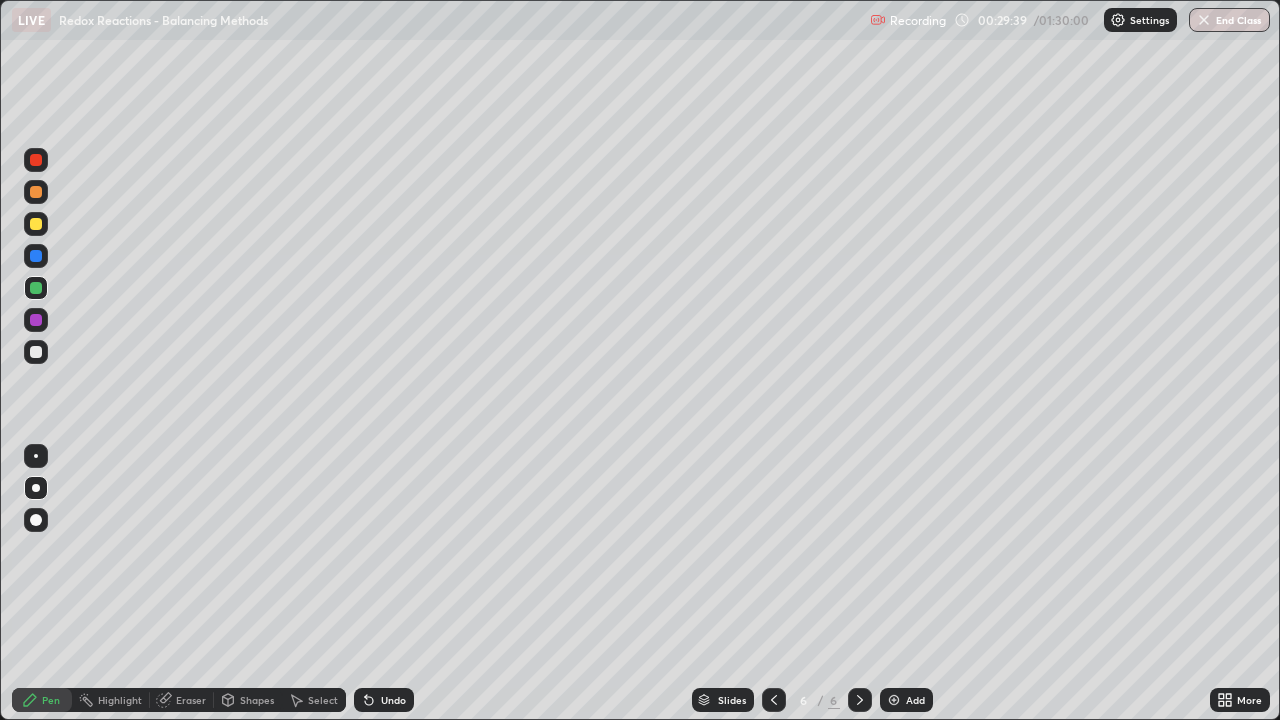 click at bounding box center [36, 352] 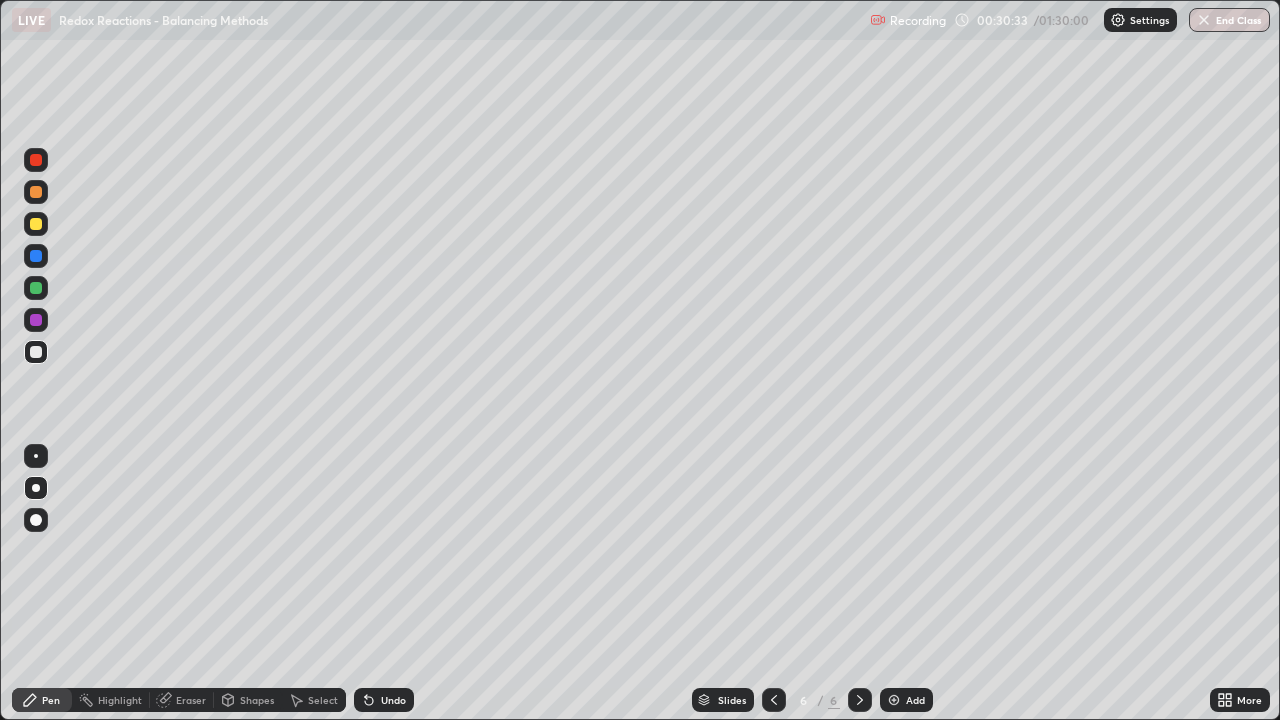 click at bounding box center [36, 320] 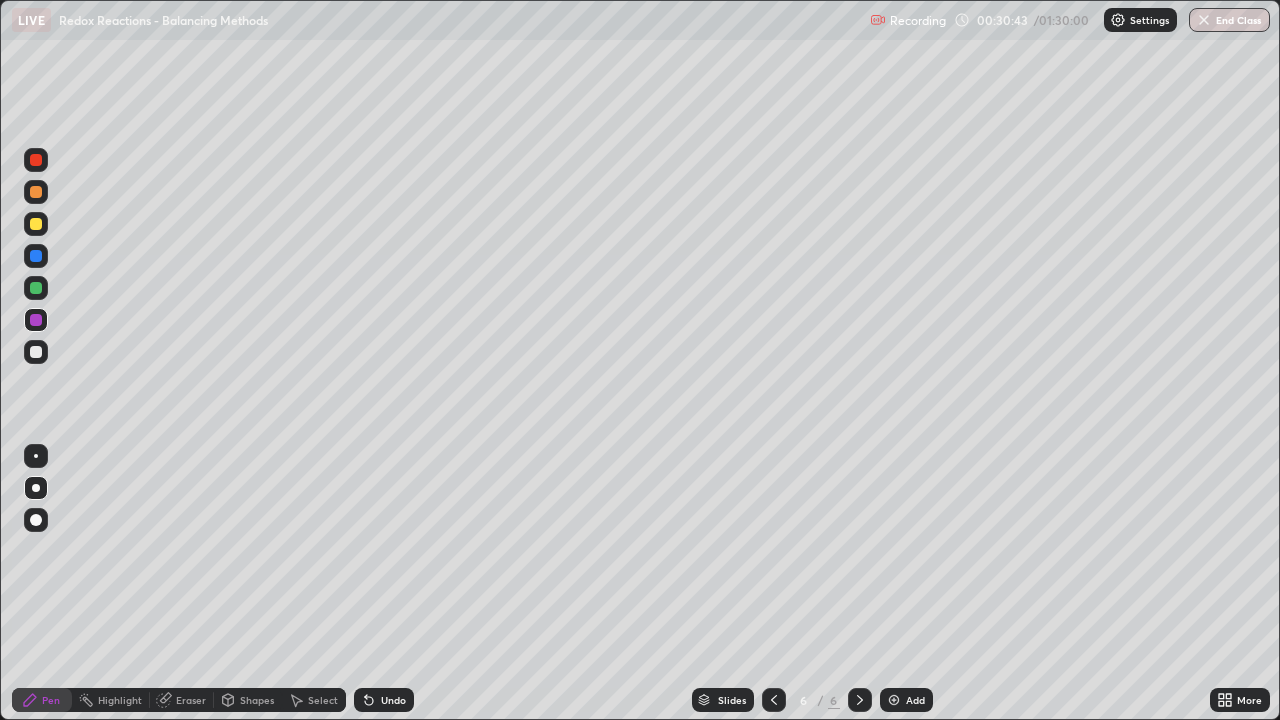 click at bounding box center (36, 352) 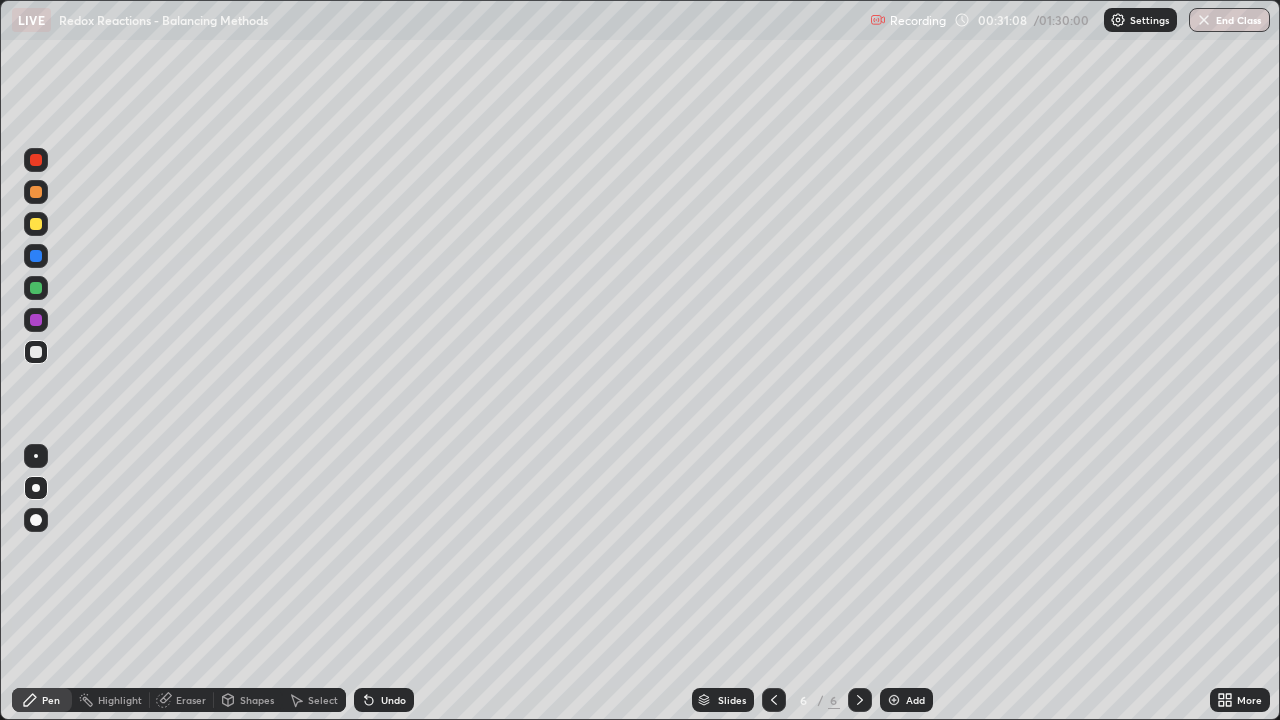 click at bounding box center [36, 320] 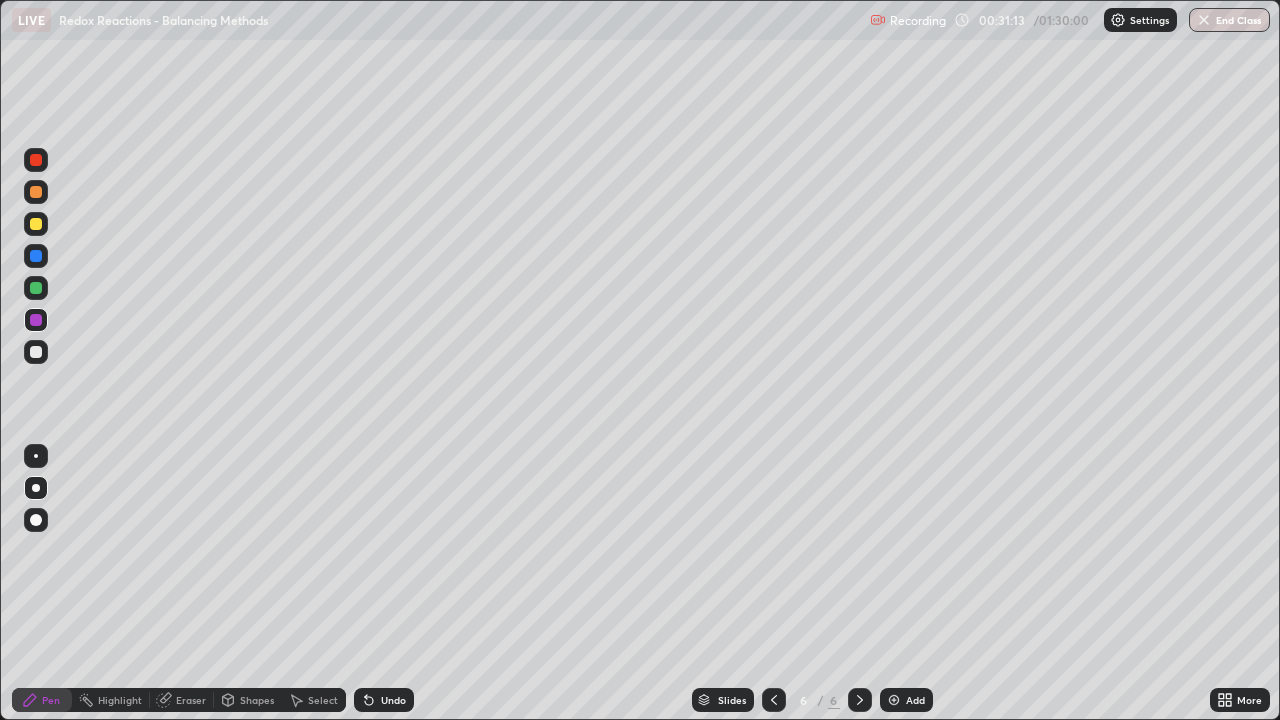click at bounding box center (36, 352) 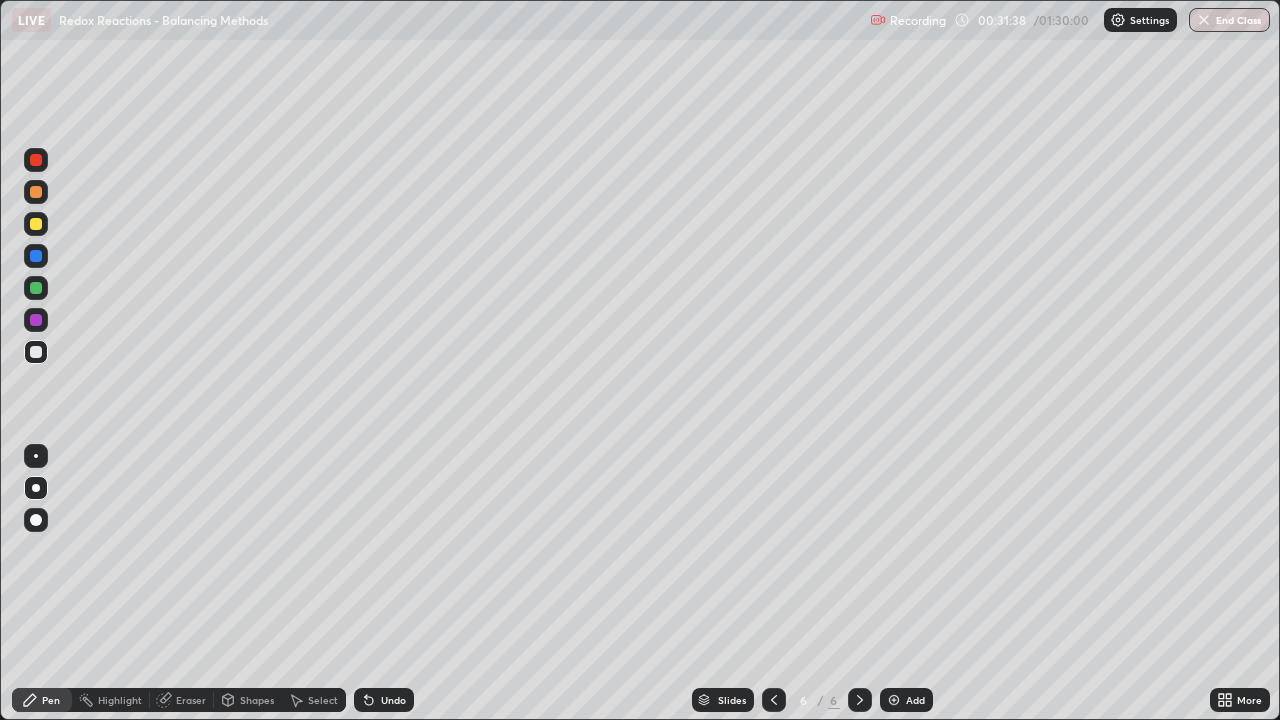 click at bounding box center (36, 320) 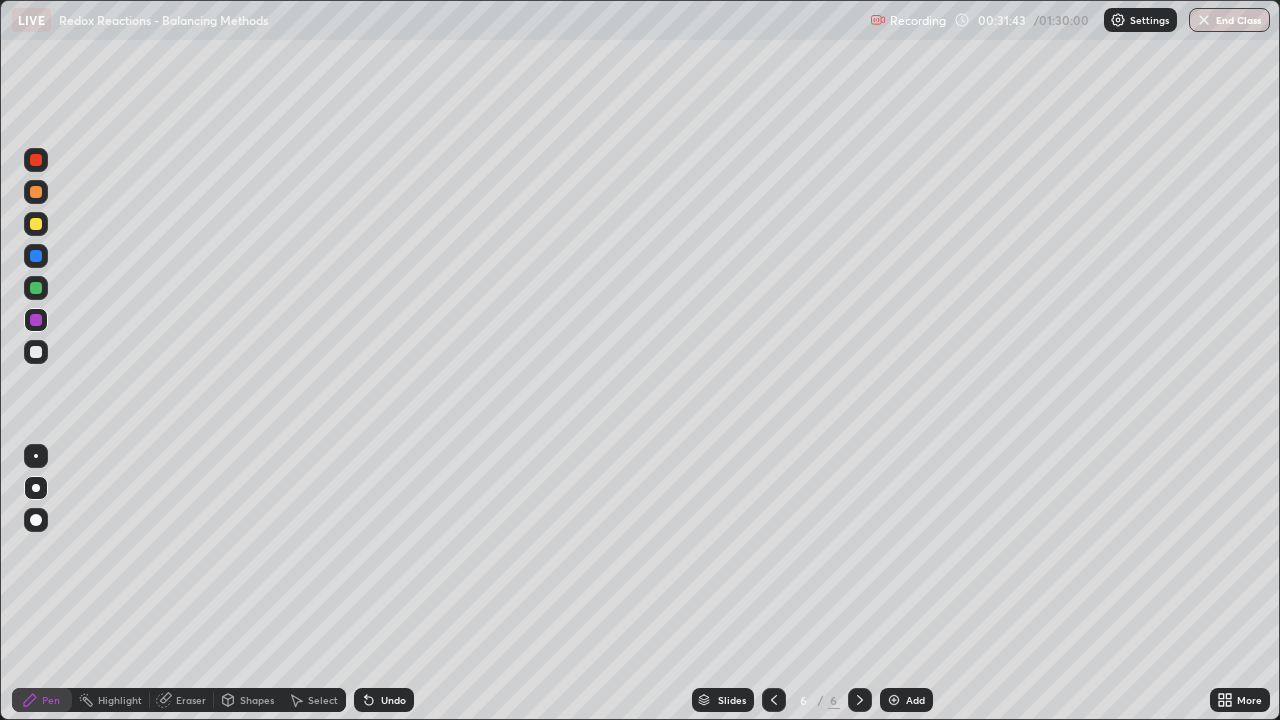 click at bounding box center [36, 352] 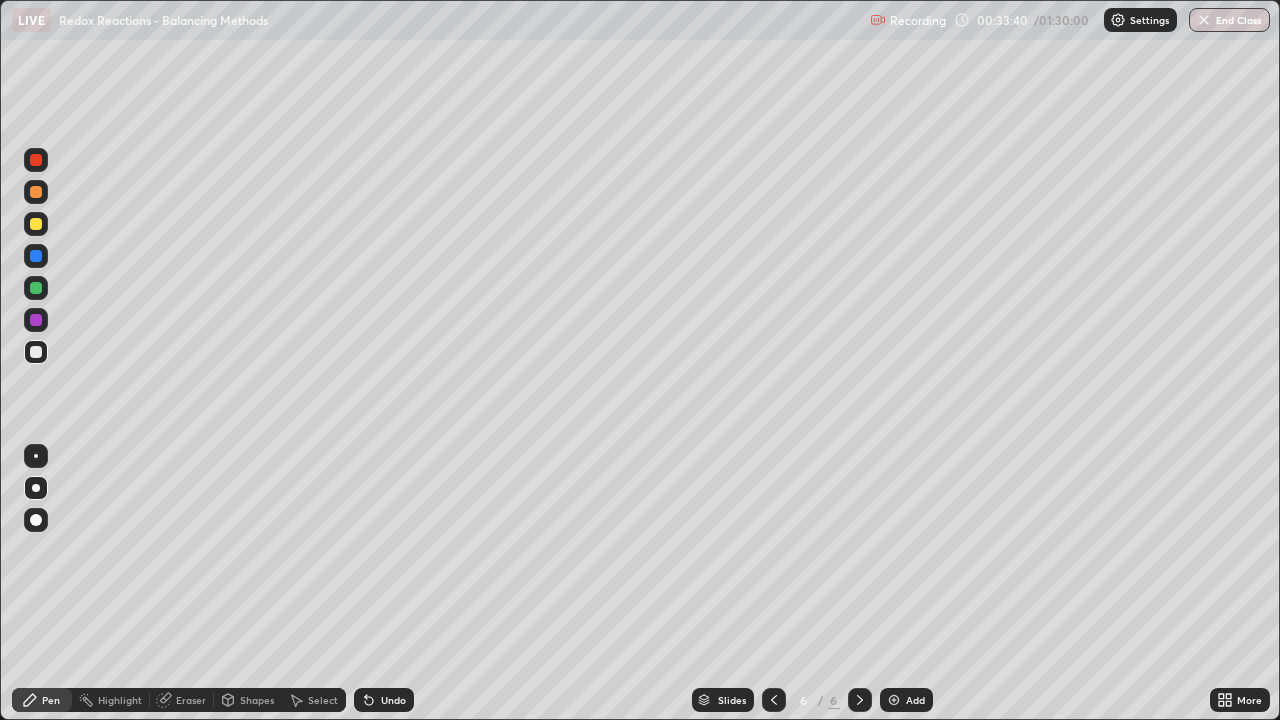 click at bounding box center (894, 700) 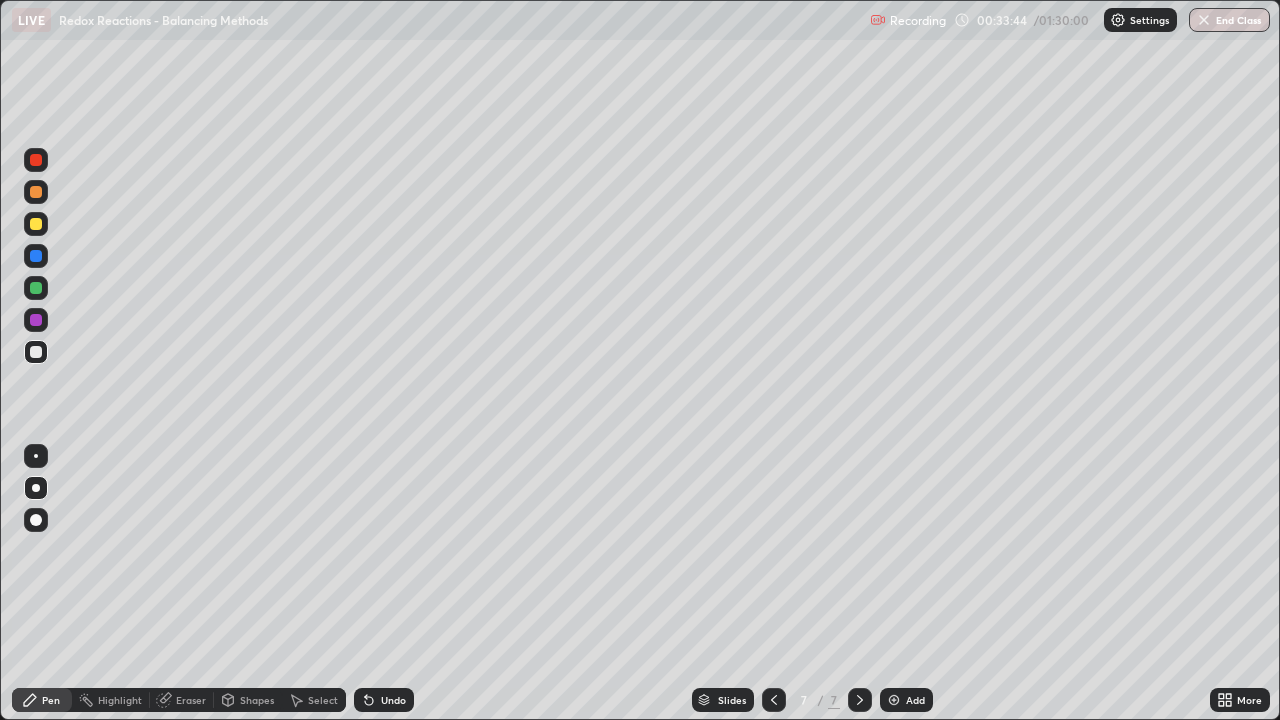 click at bounding box center (36, 192) 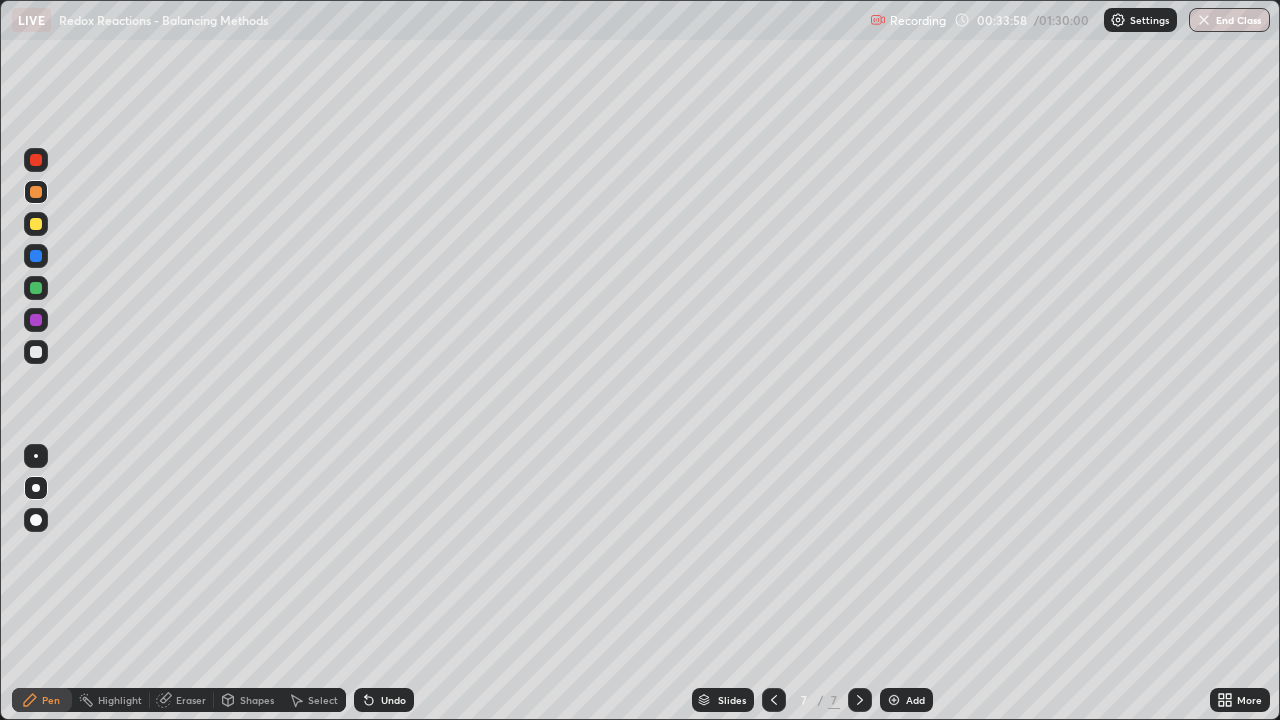 click at bounding box center [36, 352] 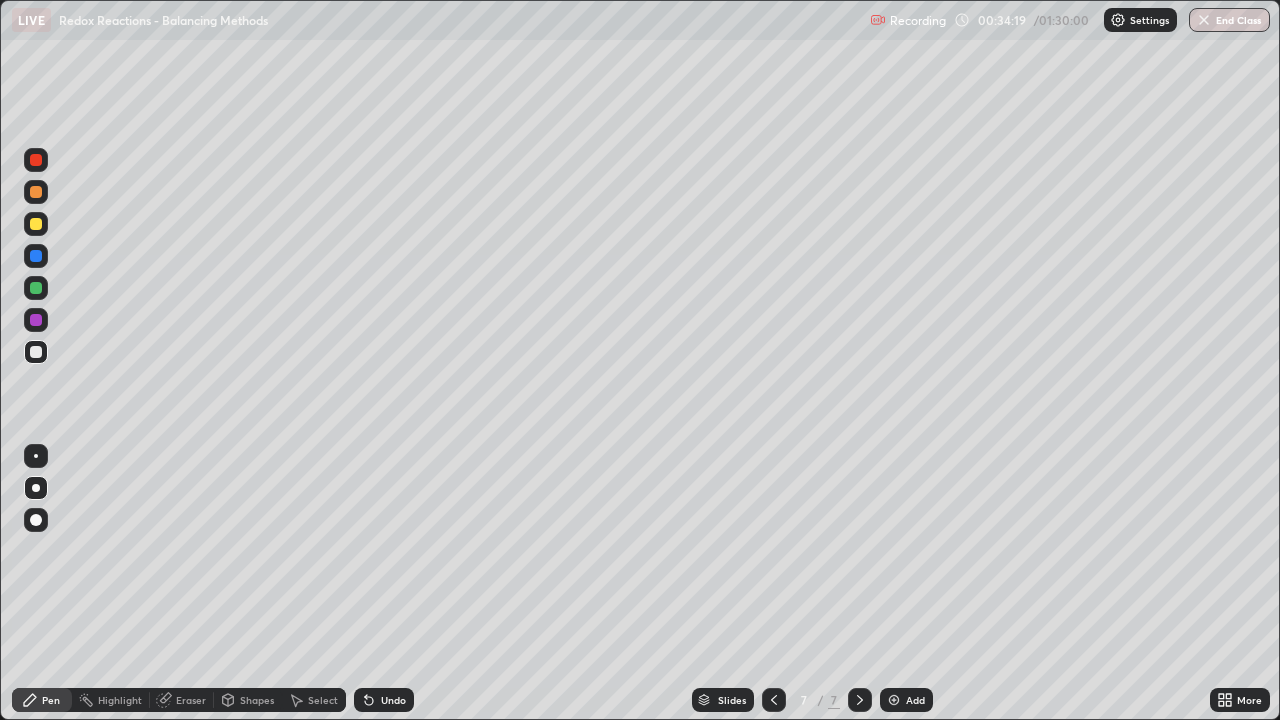 click at bounding box center (36, 288) 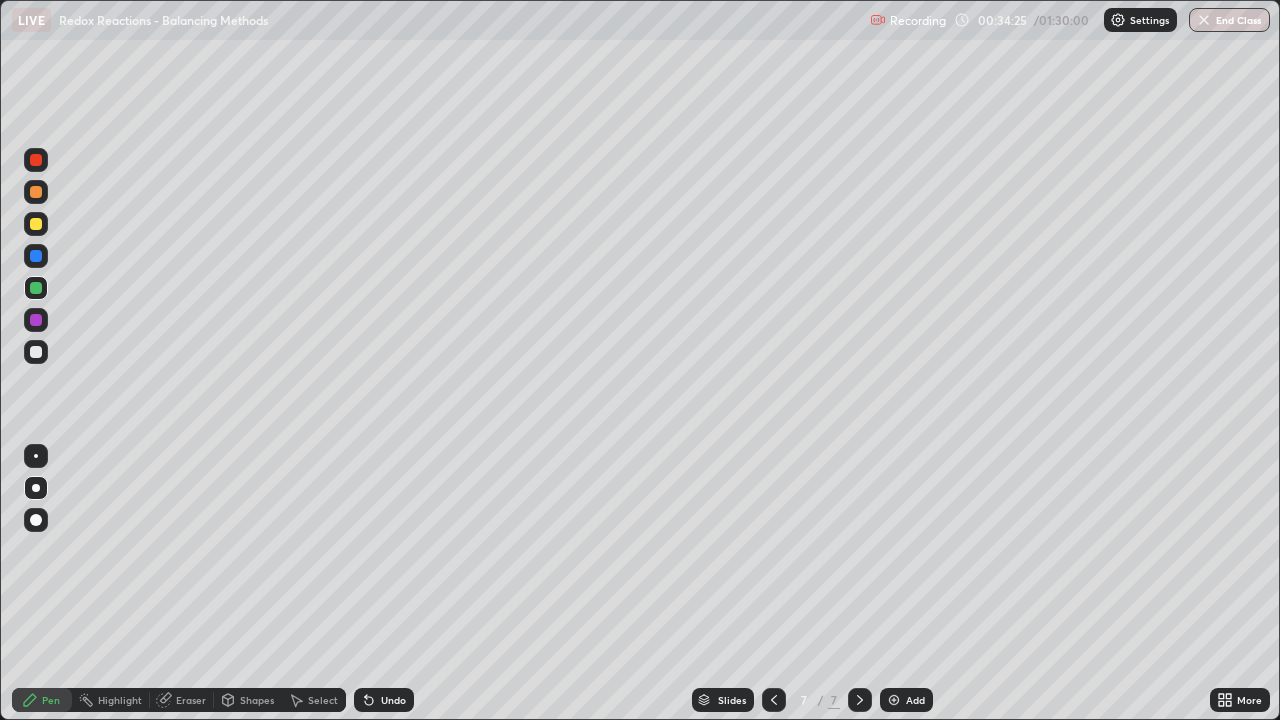 click at bounding box center [36, 352] 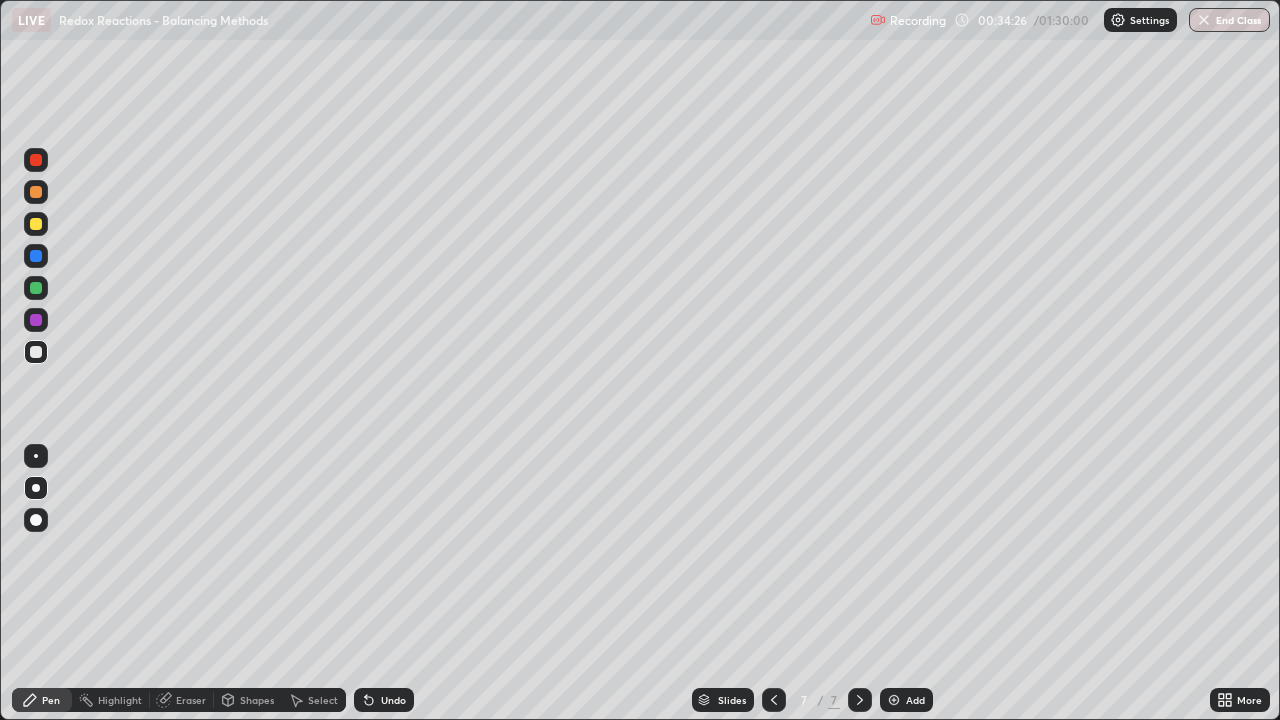 click at bounding box center (36, 224) 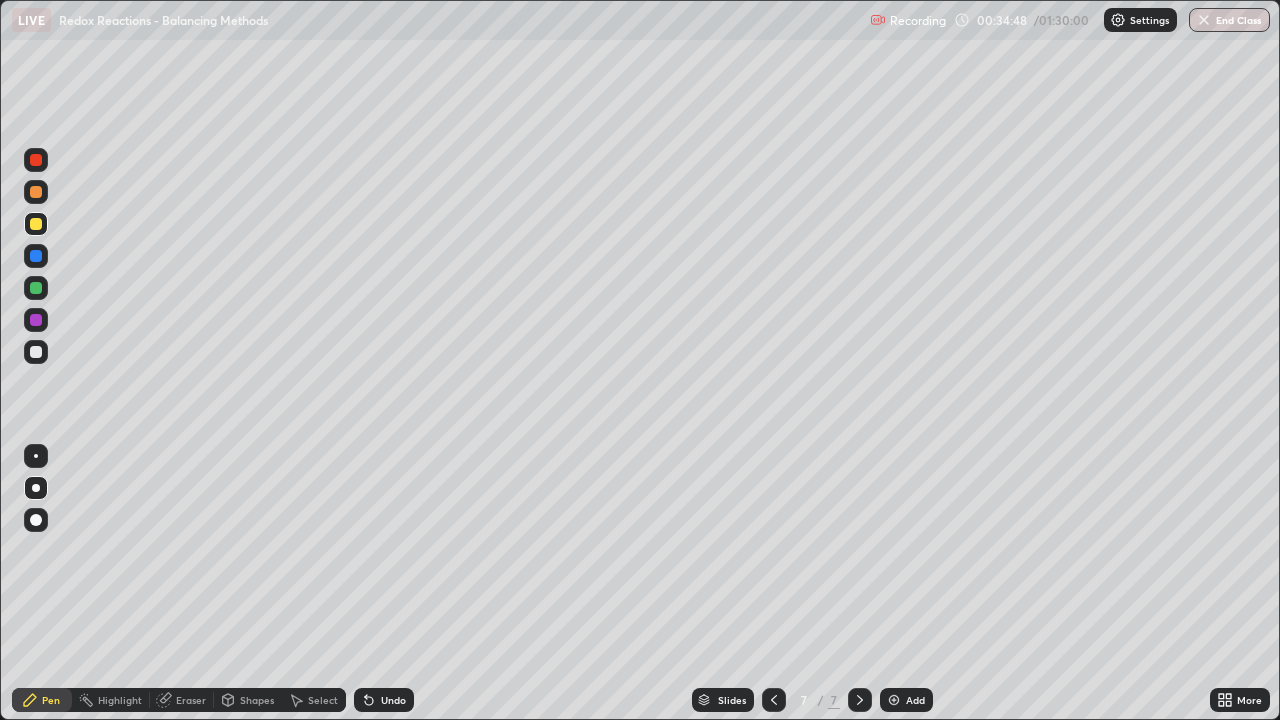click at bounding box center (36, 352) 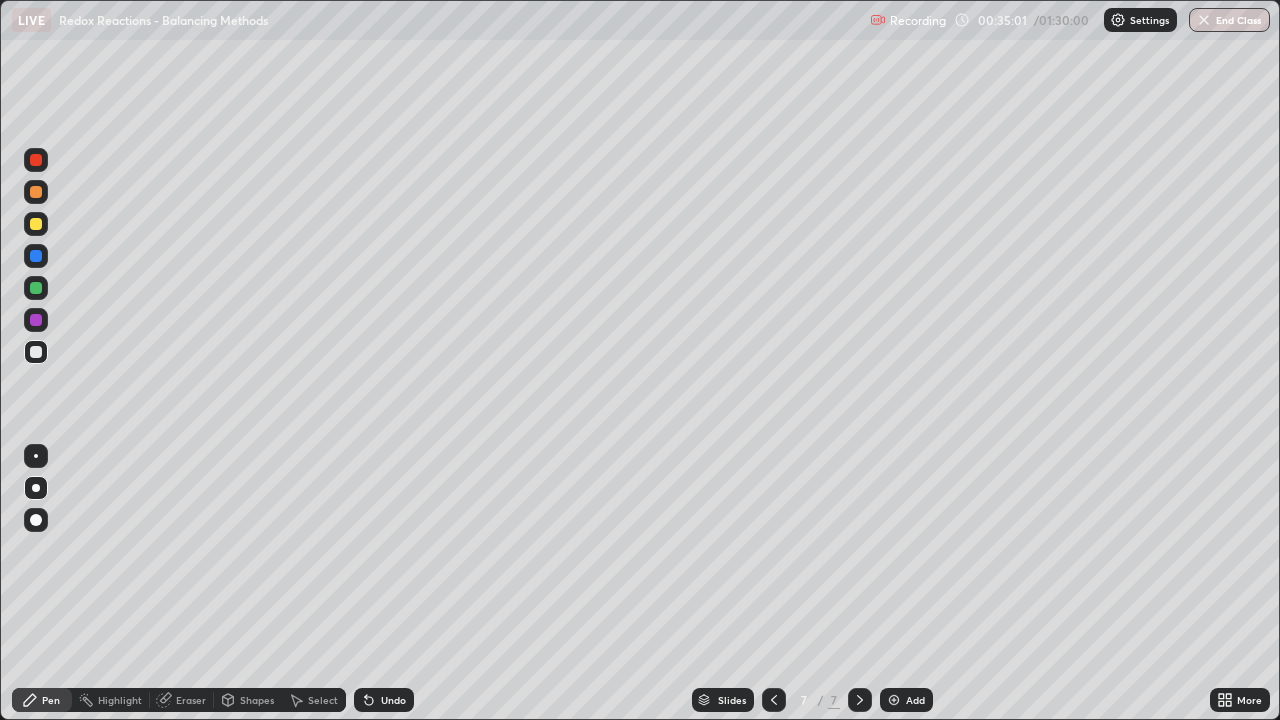 click at bounding box center [36, 320] 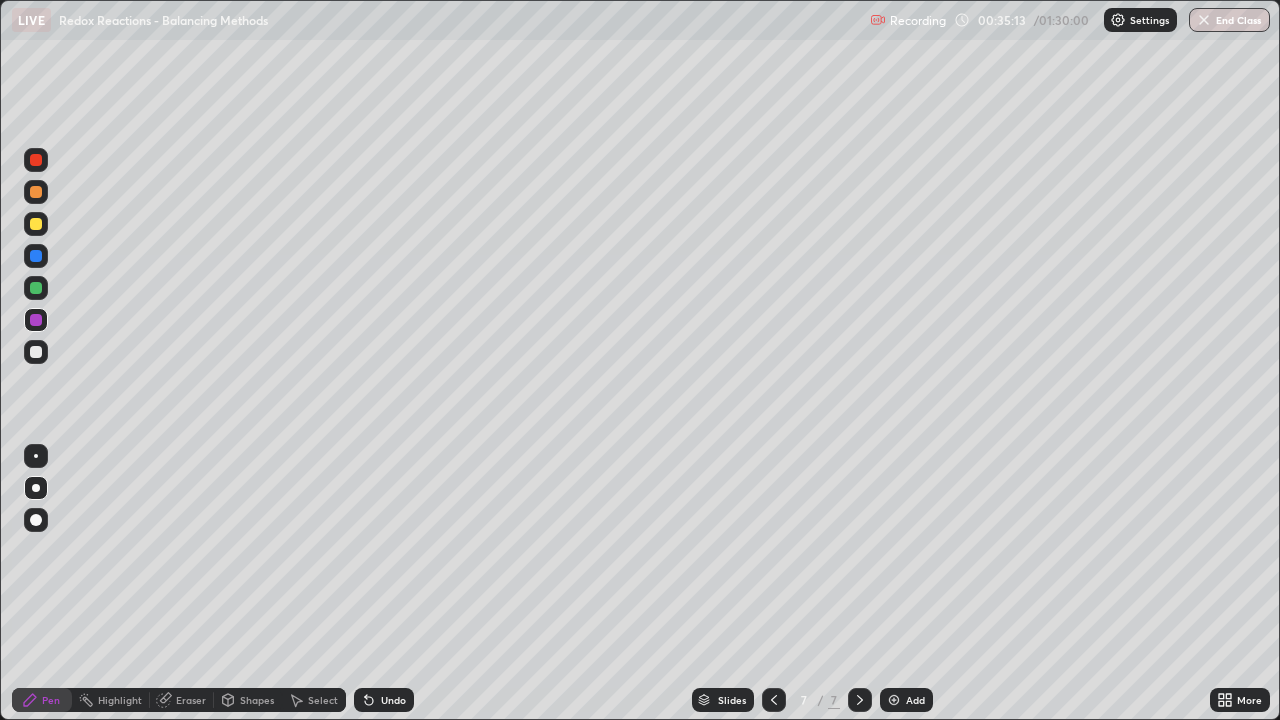 click on "Undo" at bounding box center [393, 700] 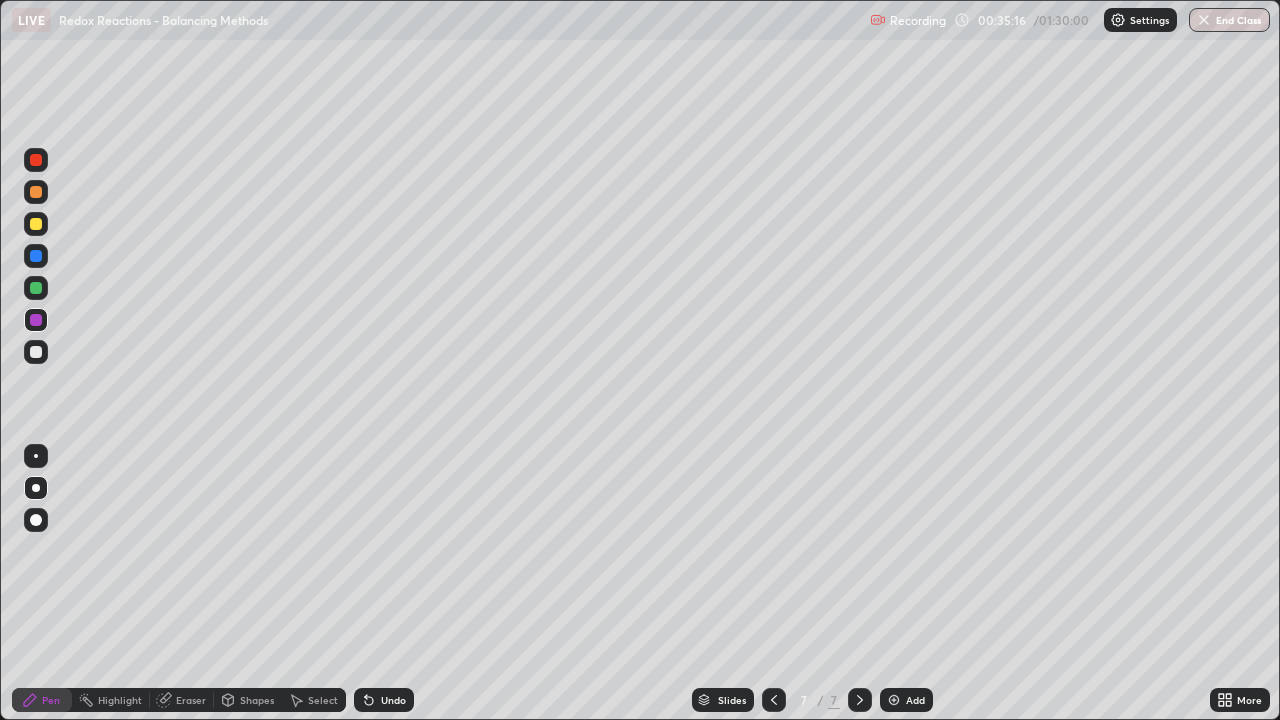 click at bounding box center [36, 352] 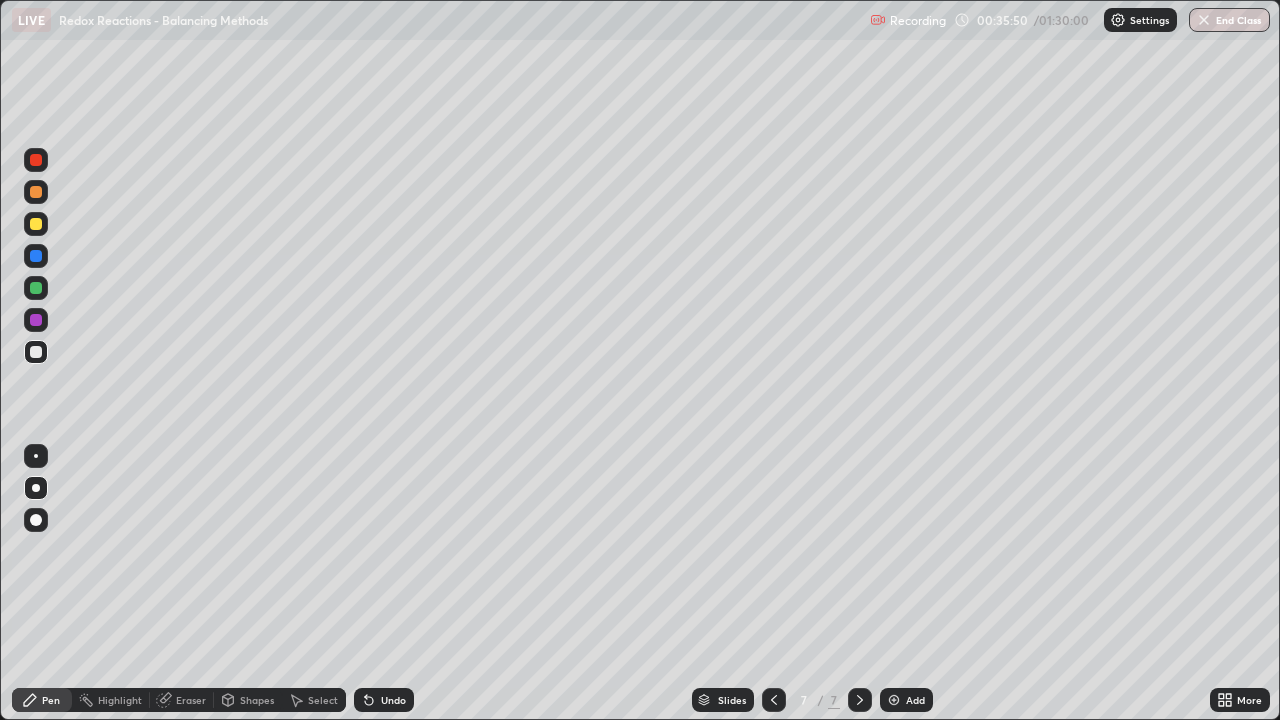 click at bounding box center (36, 320) 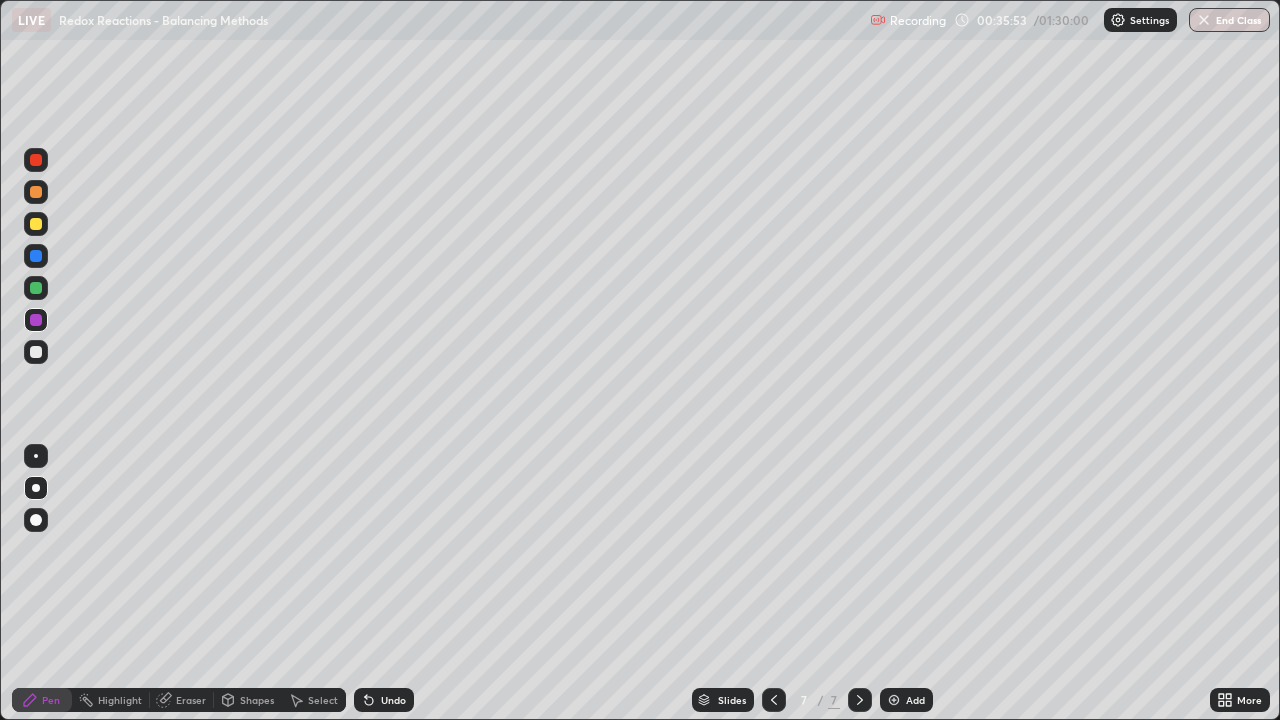 click at bounding box center (36, 352) 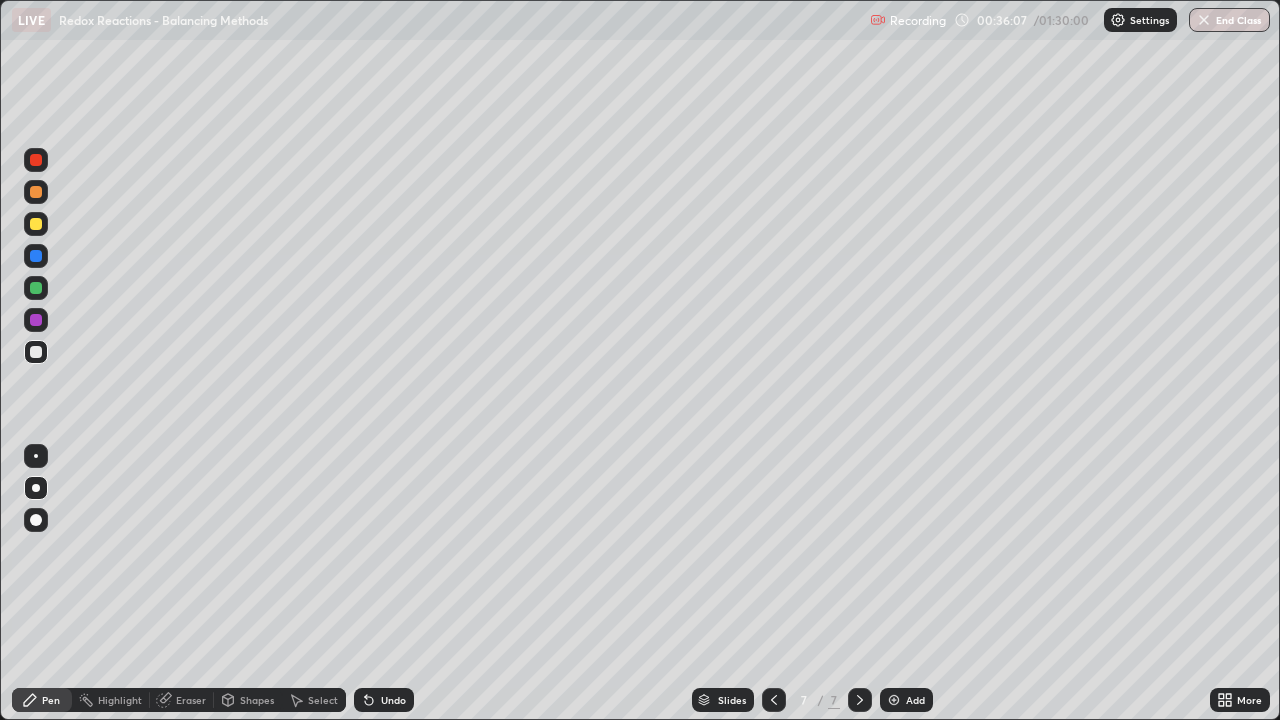 click at bounding box center [36, 320] 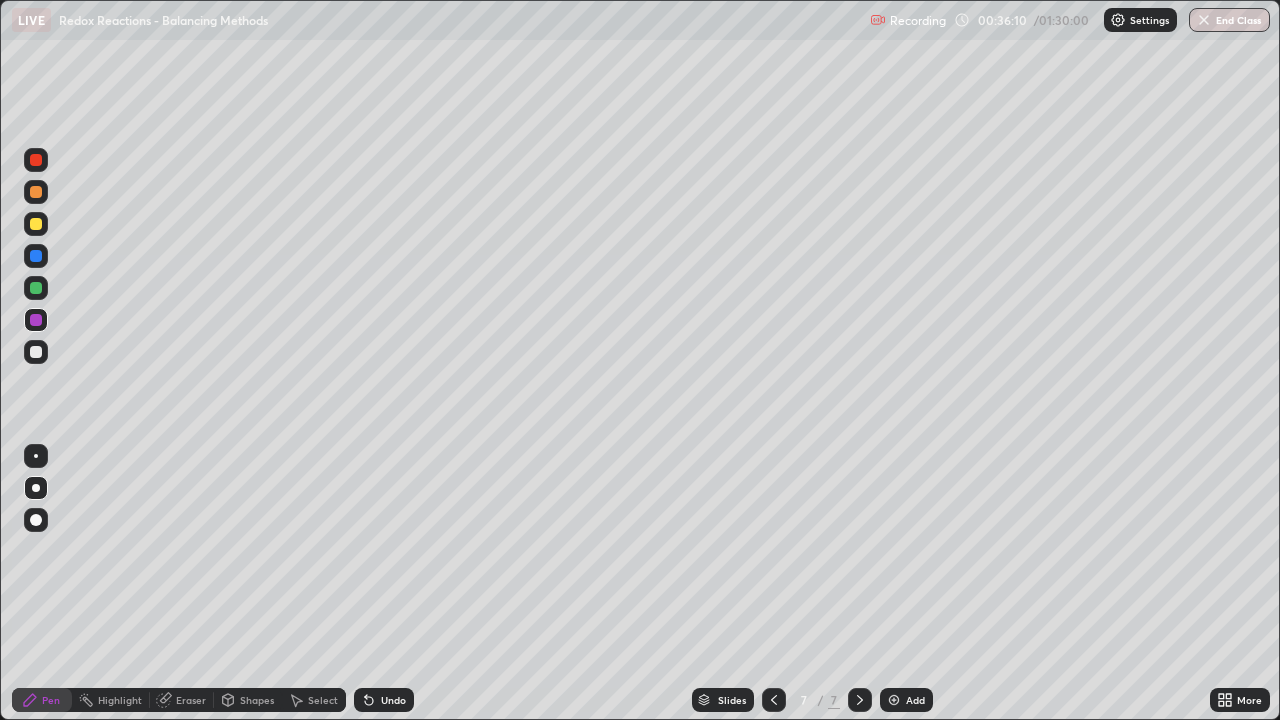 click at bounding box center (36, 352) 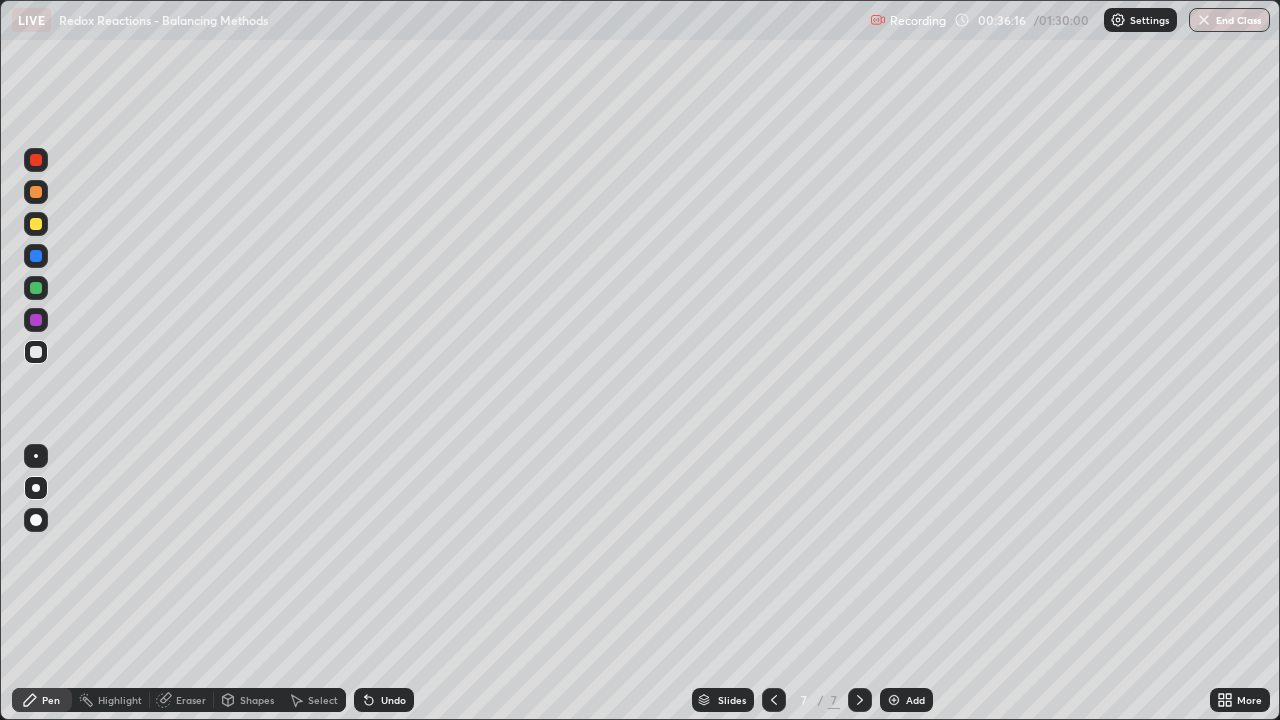 click at bounding box center (36, 224) 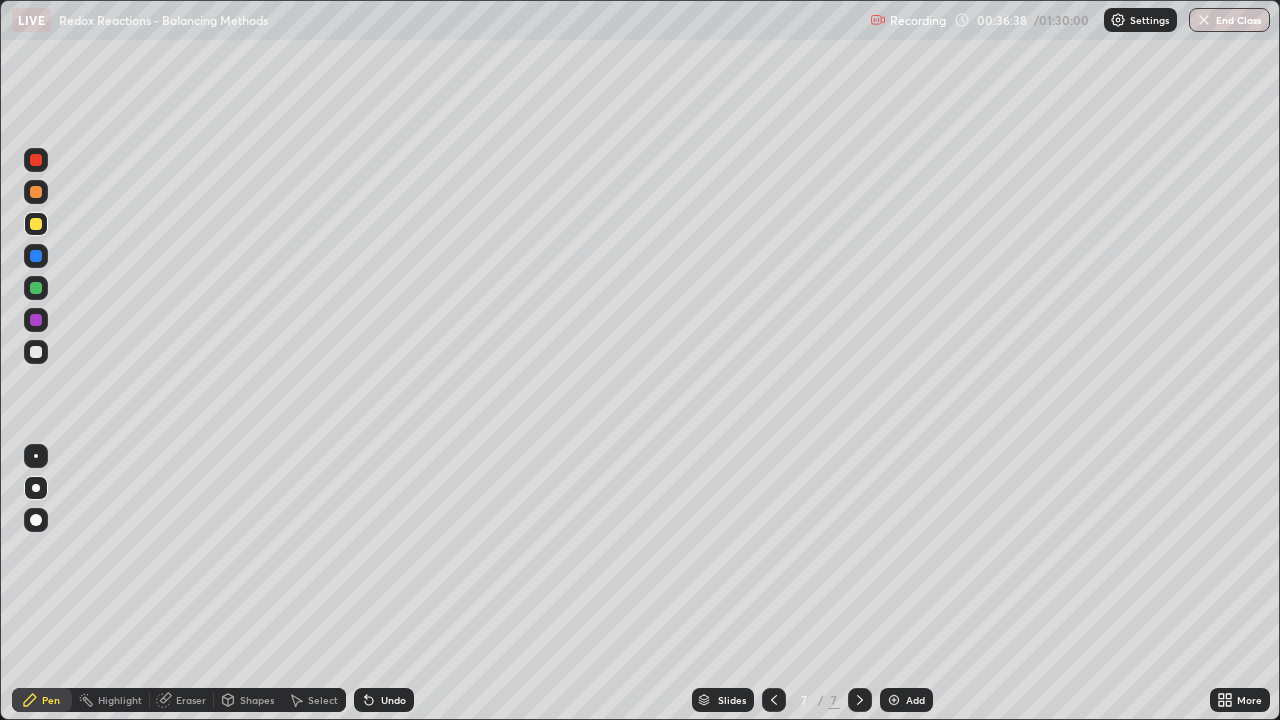 click at bounding box center (36, 352) 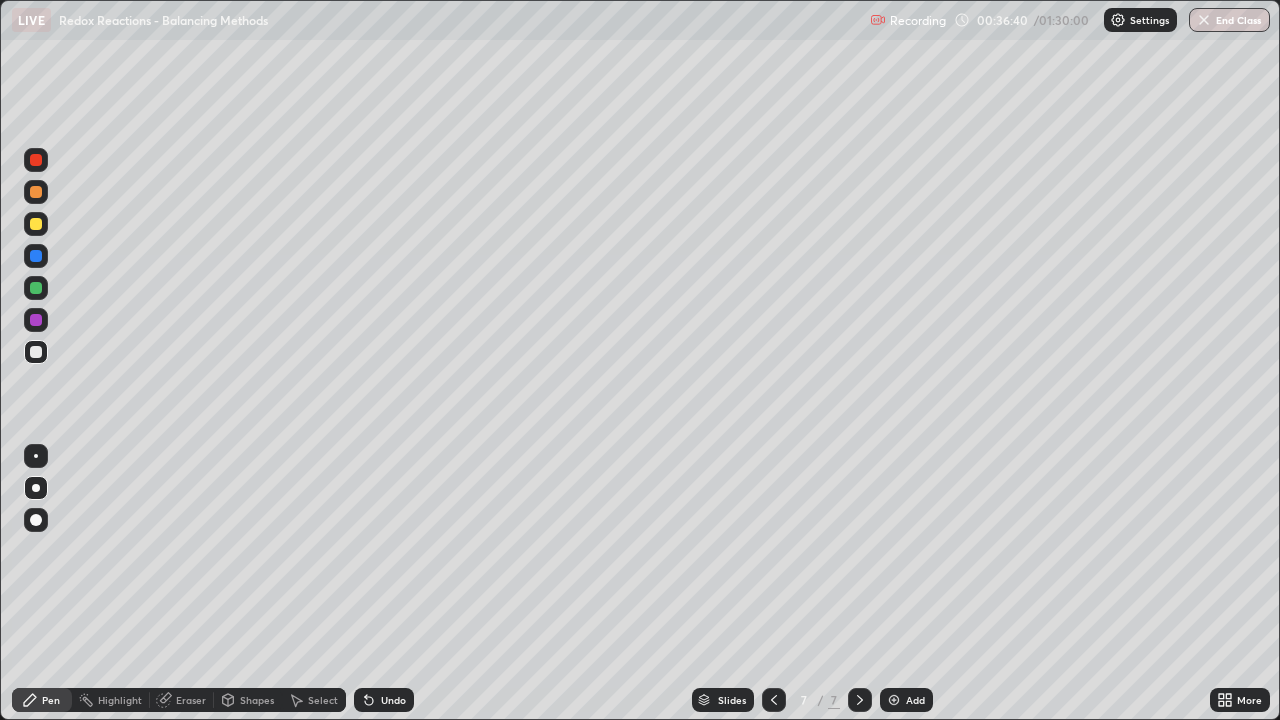 click at bounding box center (36, 288) 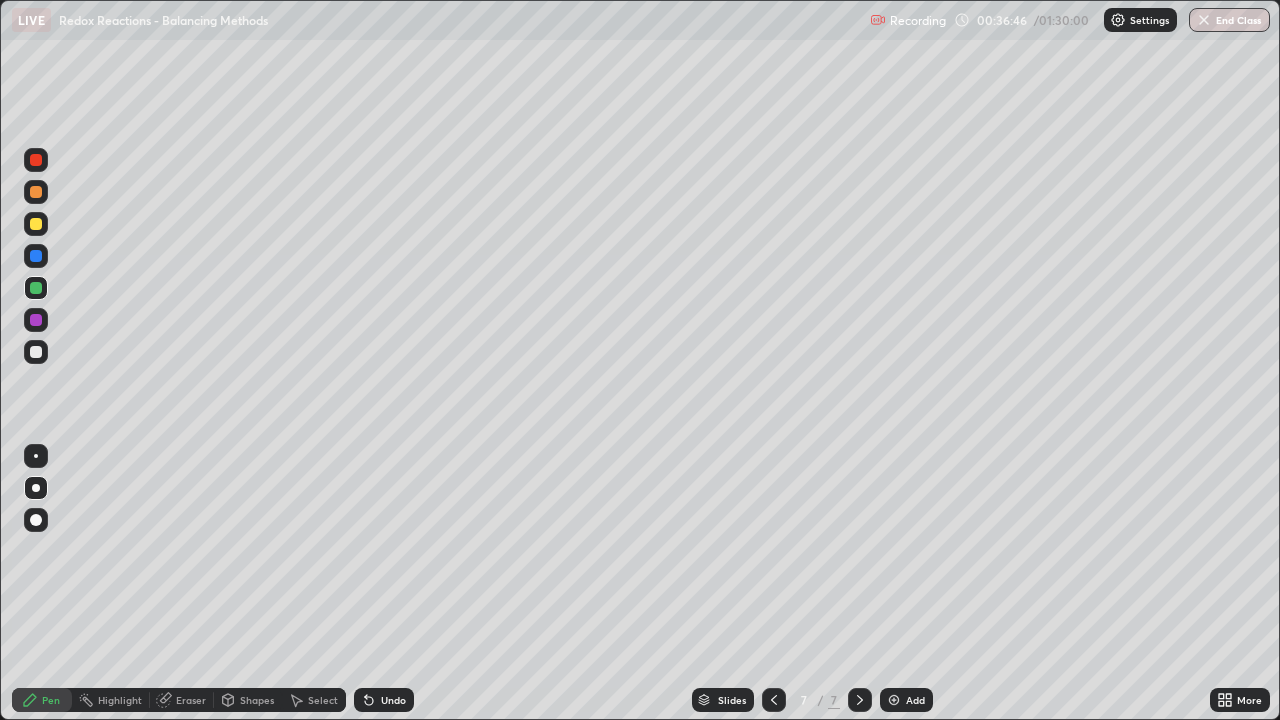 click 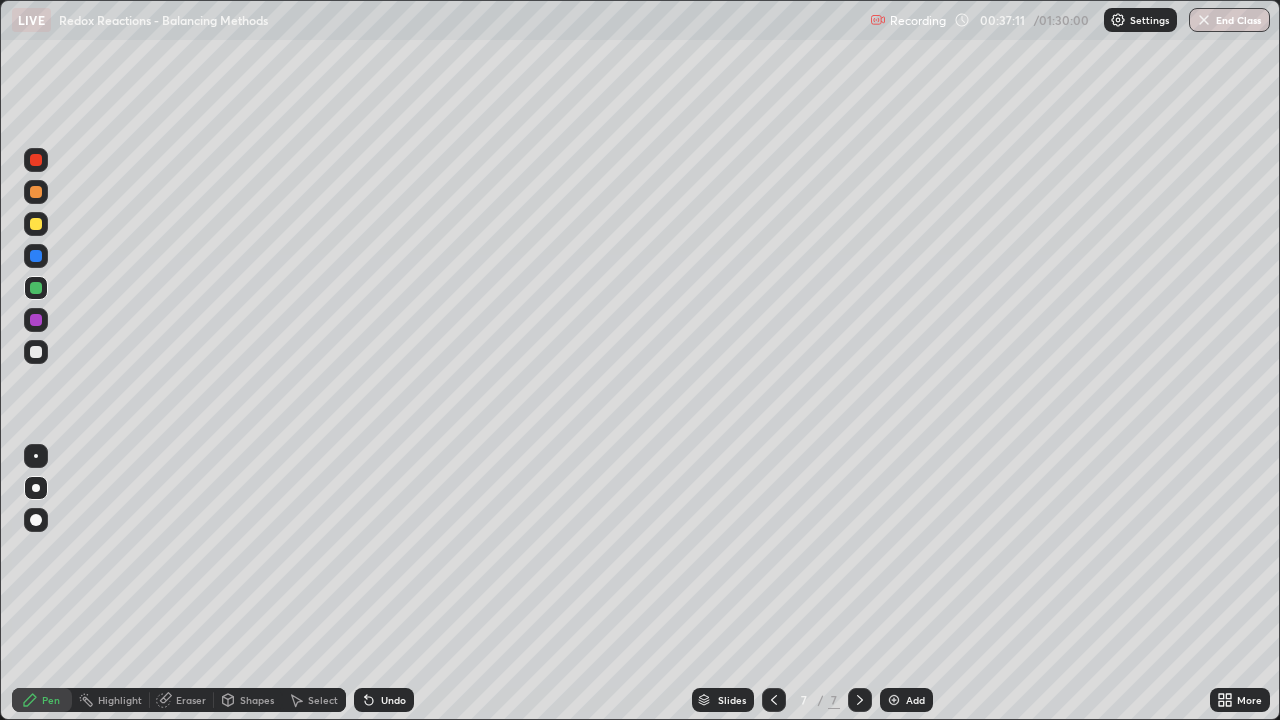 click at bounding box center [36, 352] 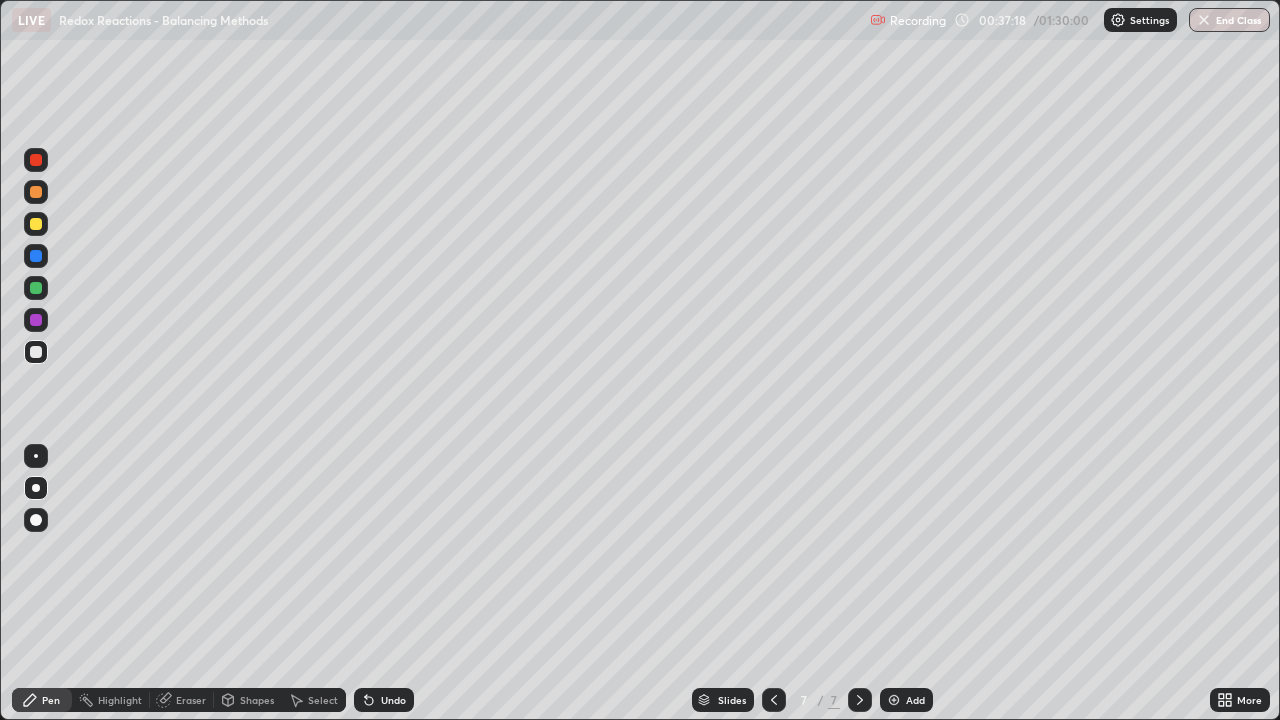 click on "Undo" at bounding box center [393, 700] 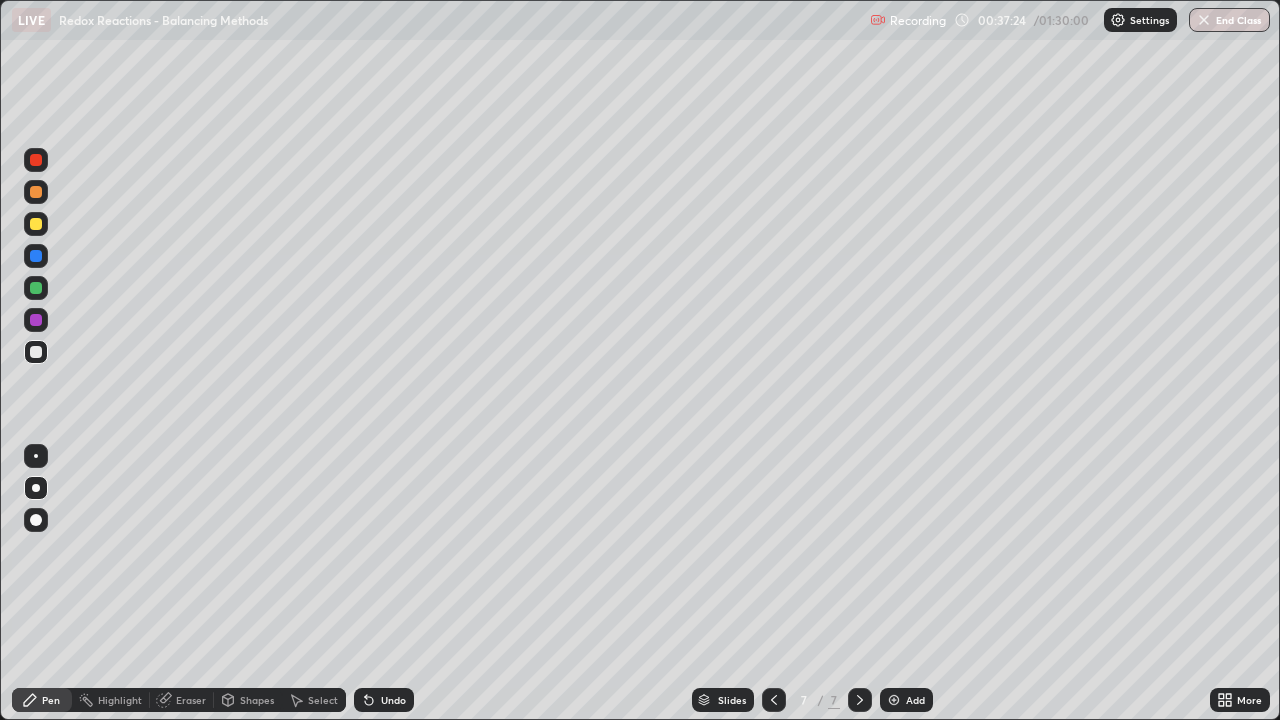 click at bounding box center [36, 320] 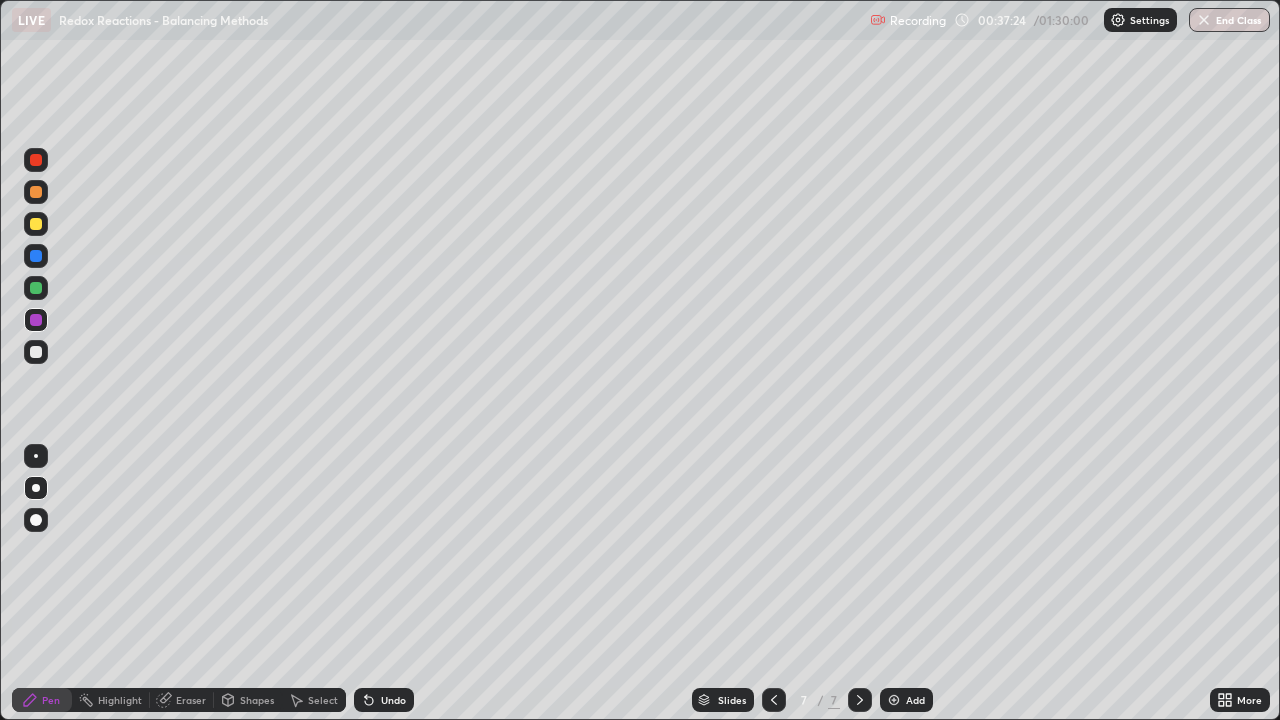 click on "Eraser" at bounding box center [191, 700] 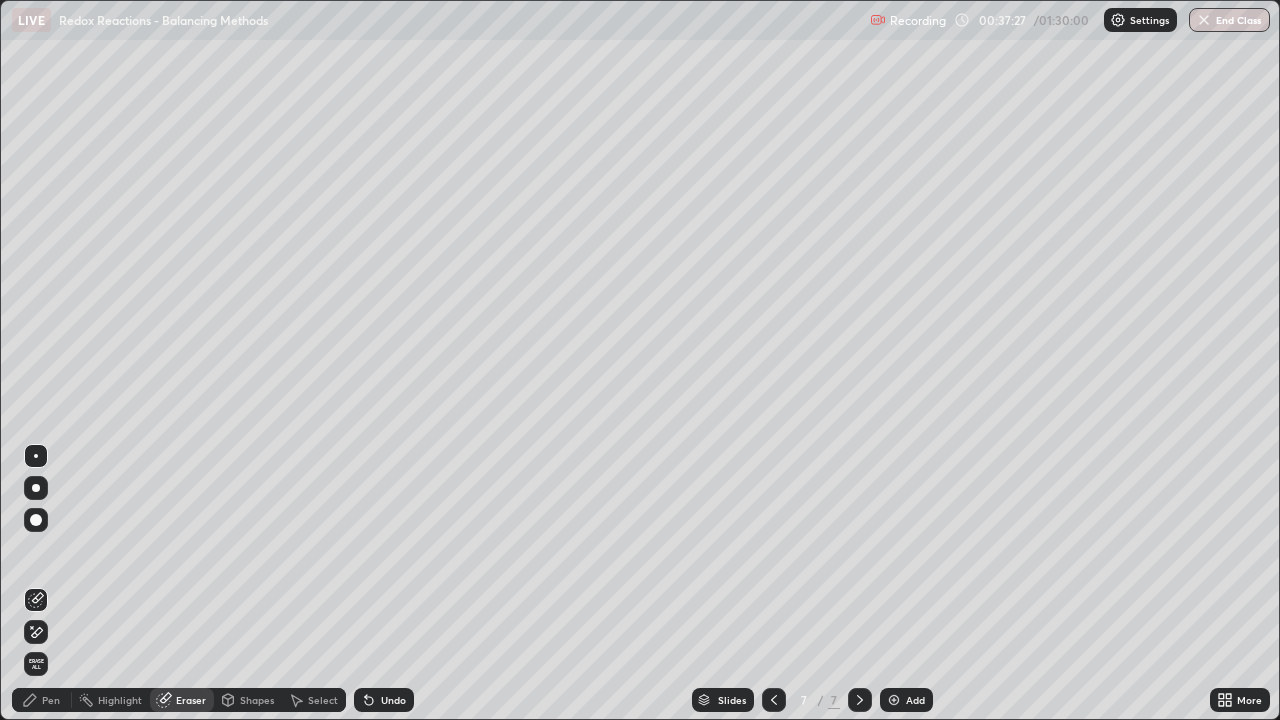 click on "Pen" at bounding box center (42, 700) 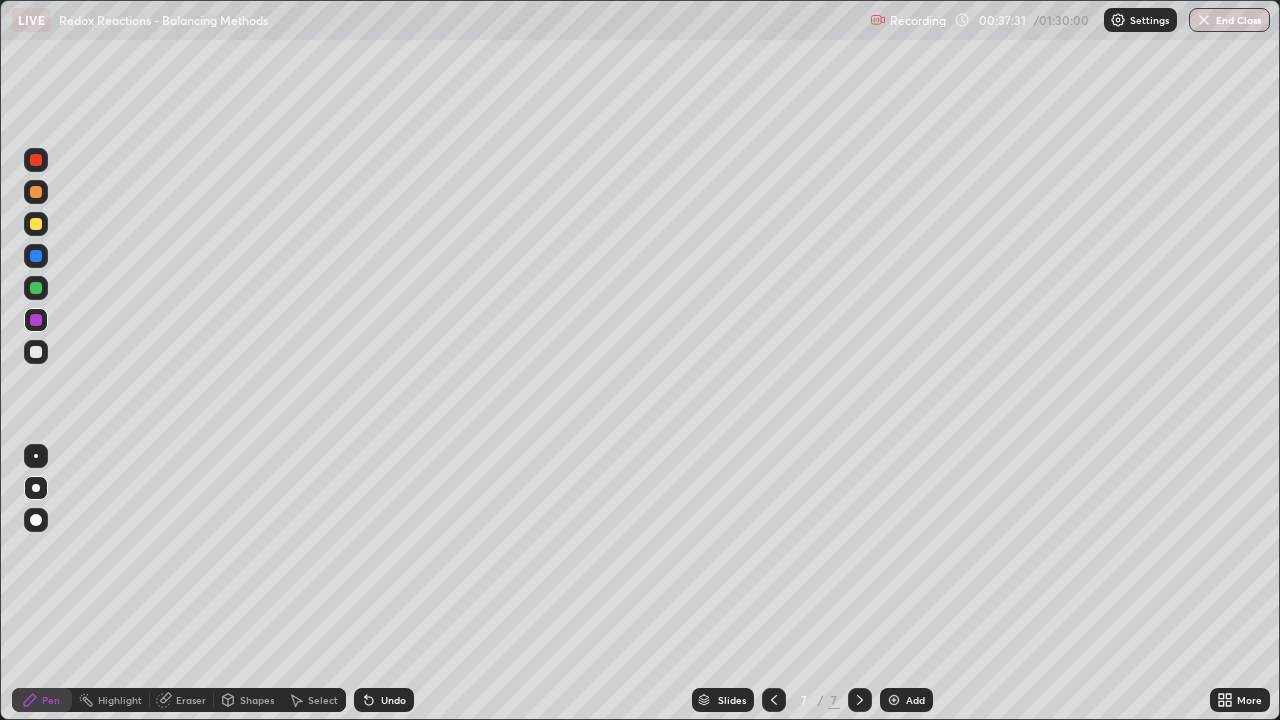click at bounding box center (36, 352) 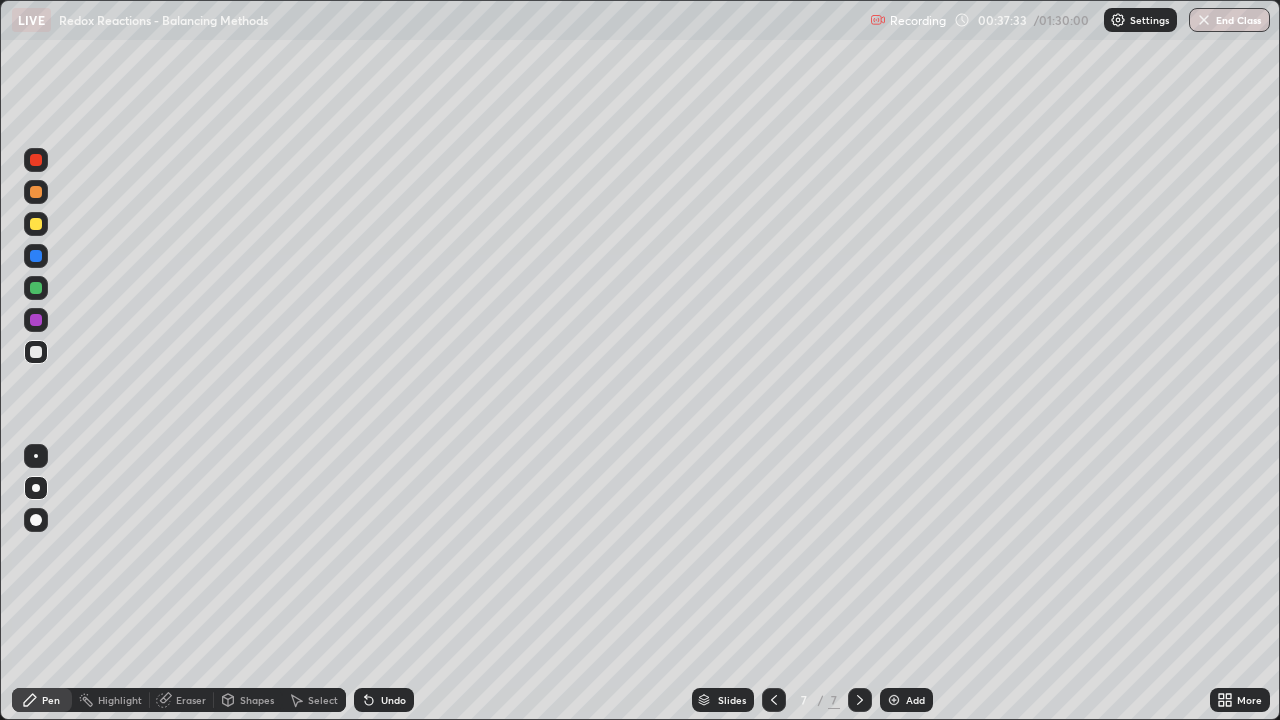 click at bounding box center [36, 288] 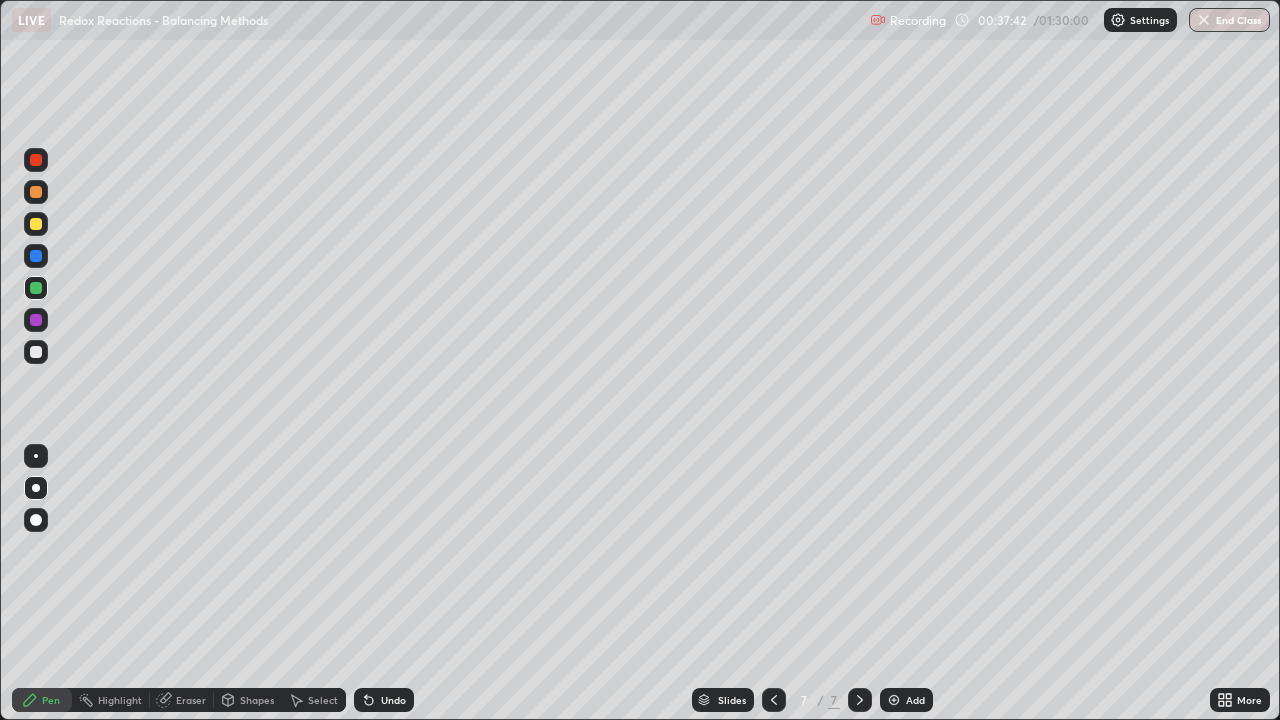 click at bounding box center [36, 352] 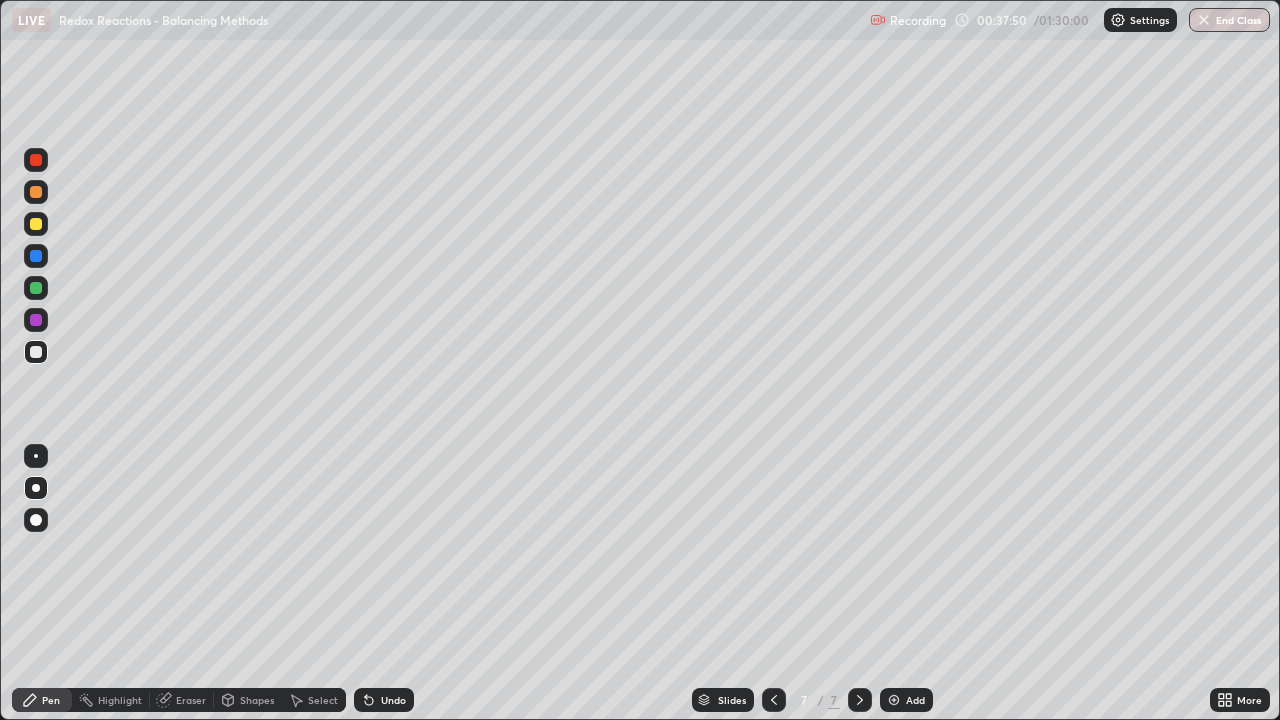 click at bounding box center [36, 320] 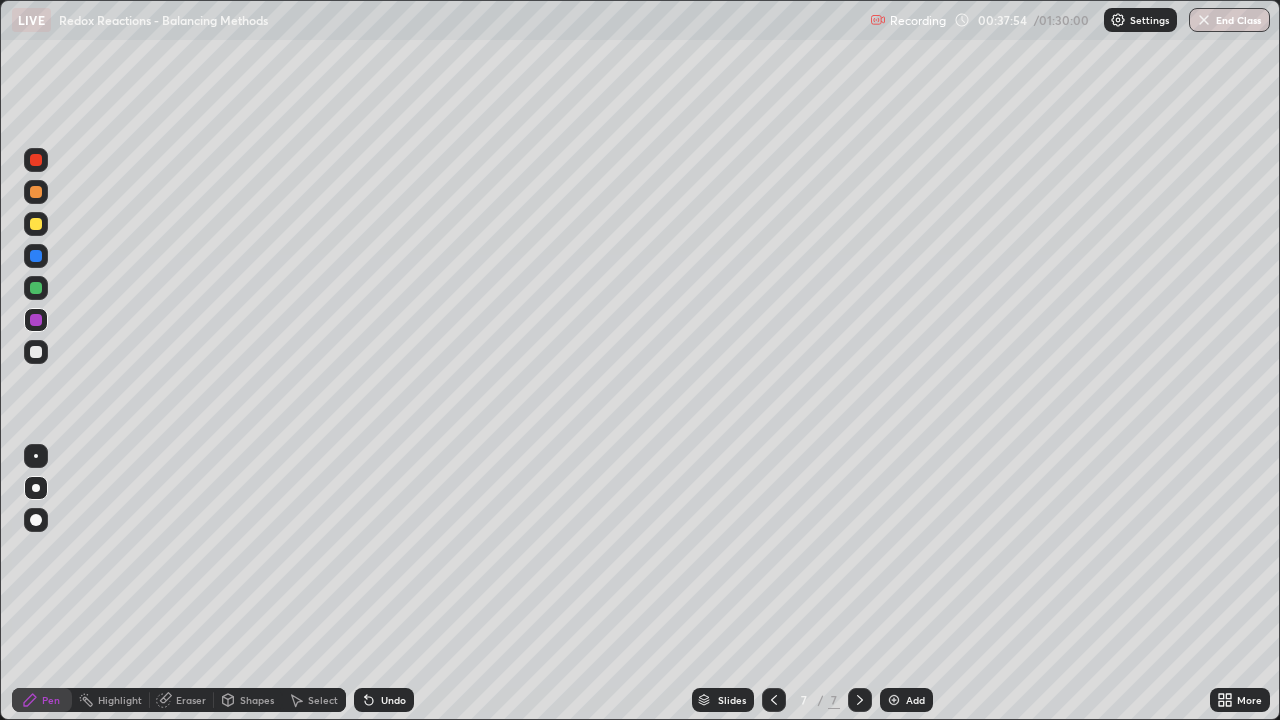 click at bounding box center (36, 352) 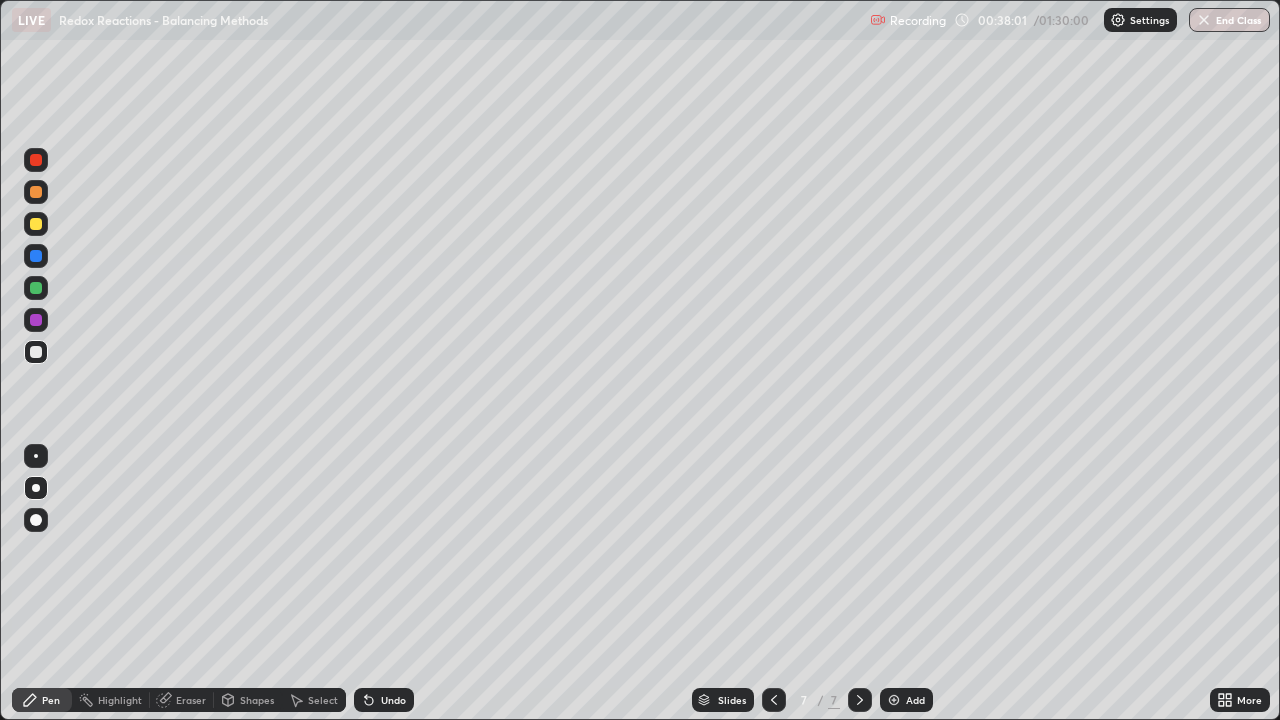 click at bounding box center [36, 224] 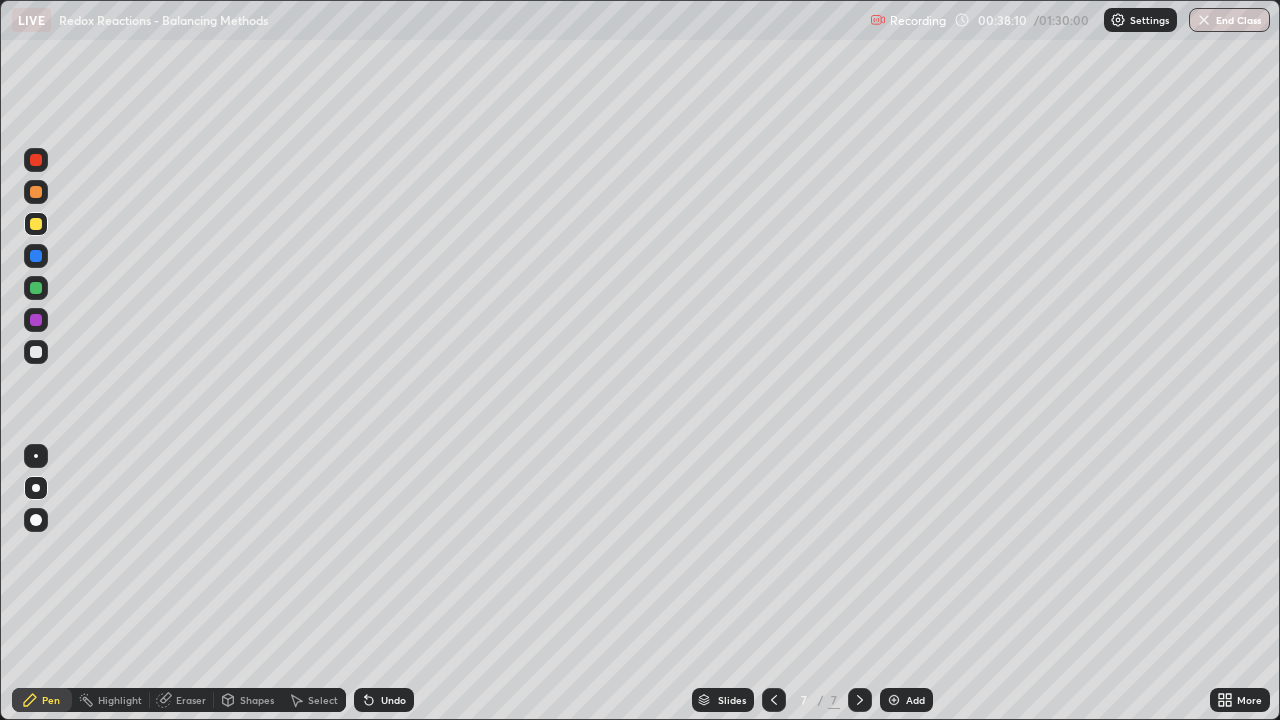 click at bounding box center (36, 288) 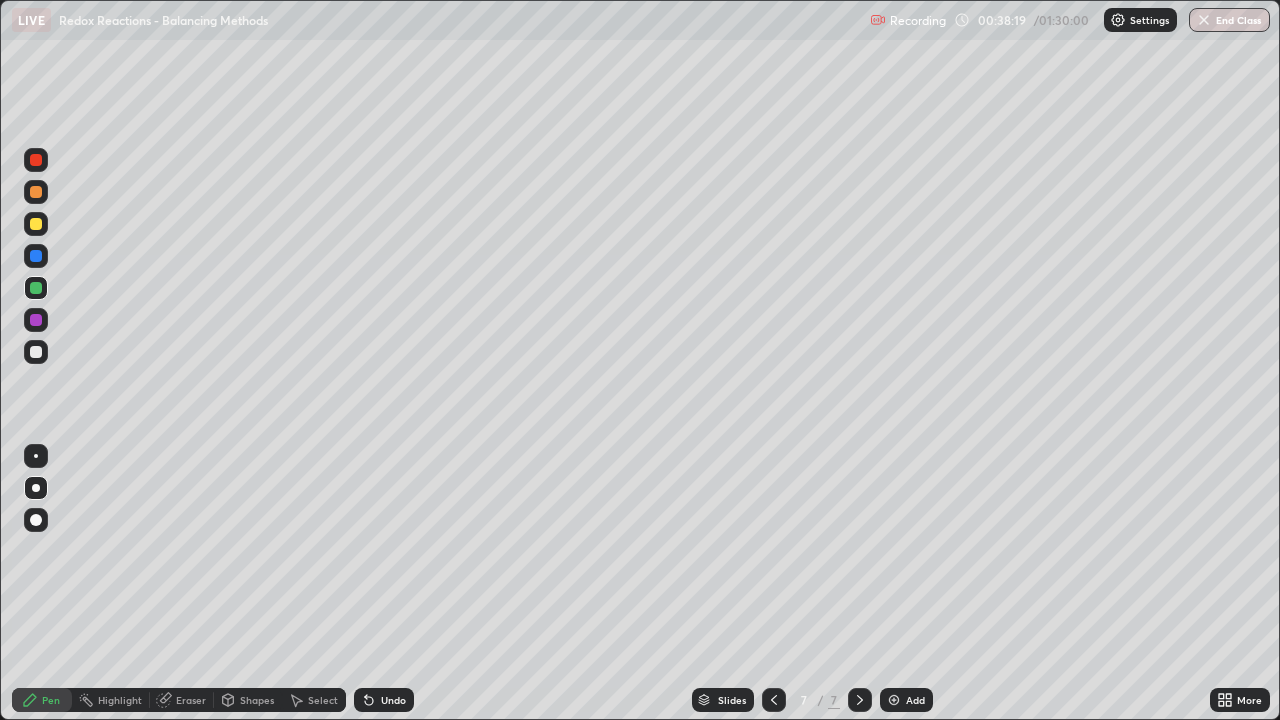 click 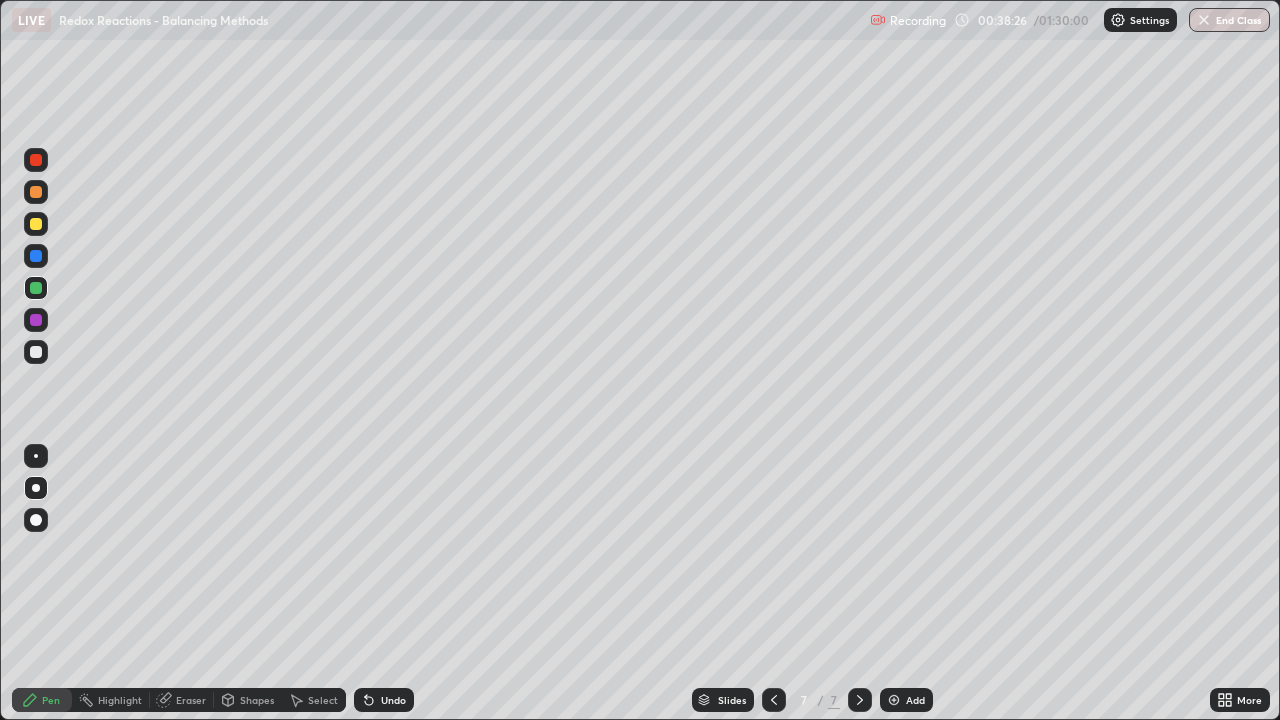 click at bounding box center (36, 352) 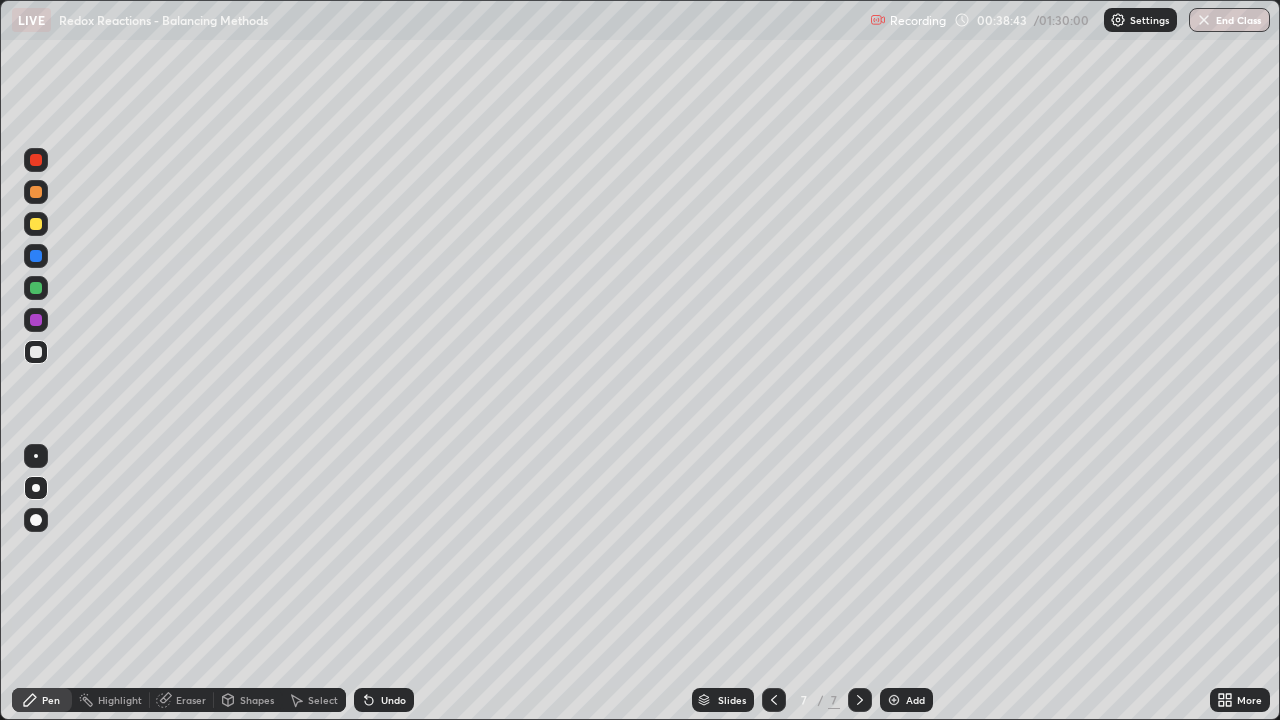 click at bounding box center (36, 320) 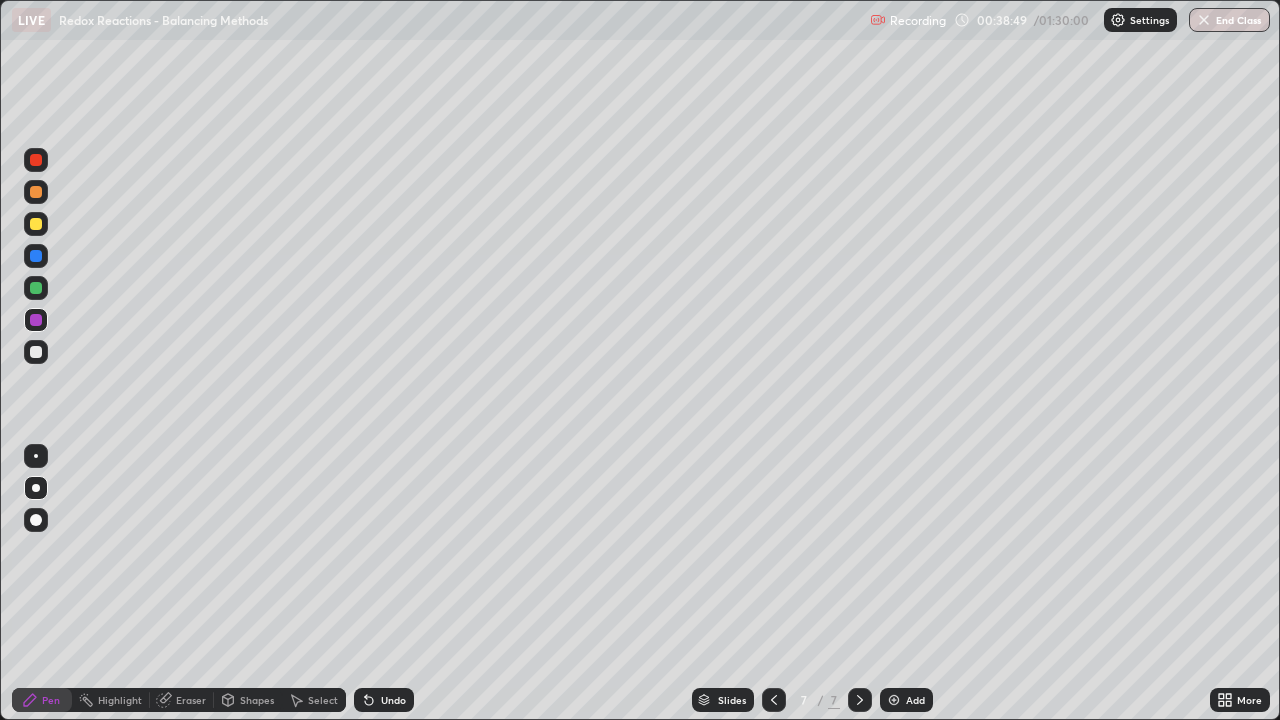 click on "Select" at bounding box center [323, 700] 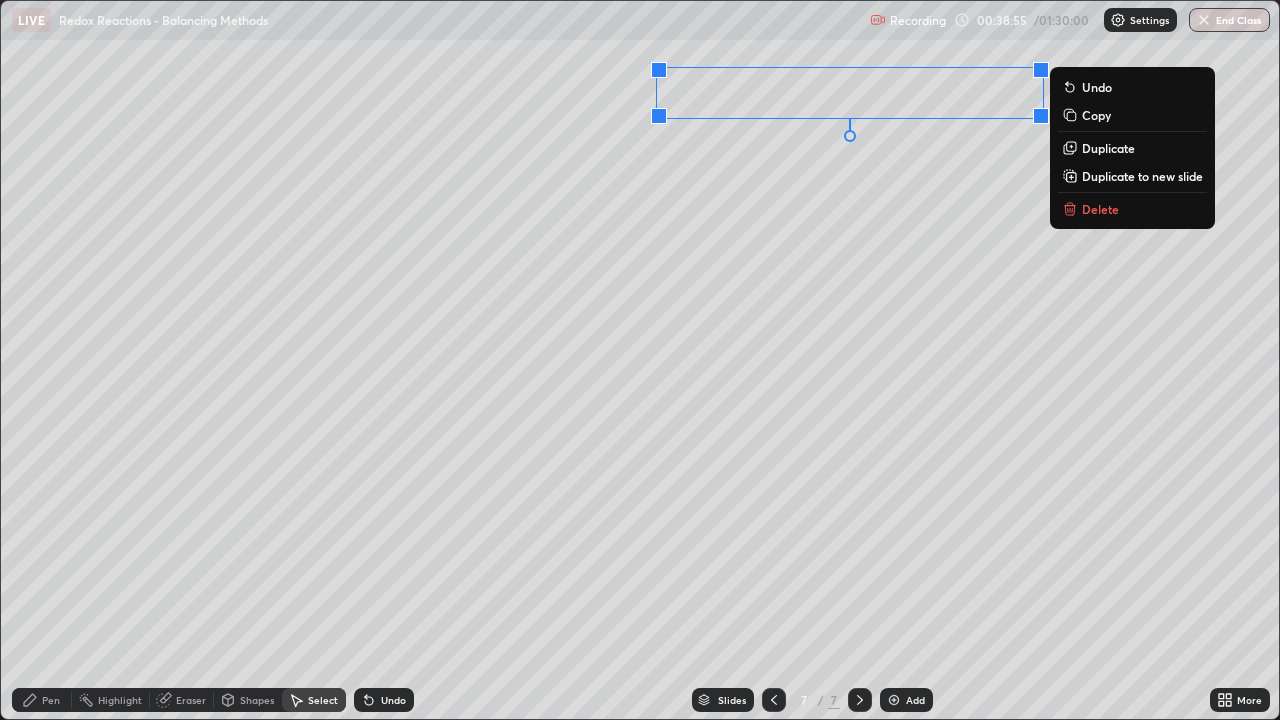 click 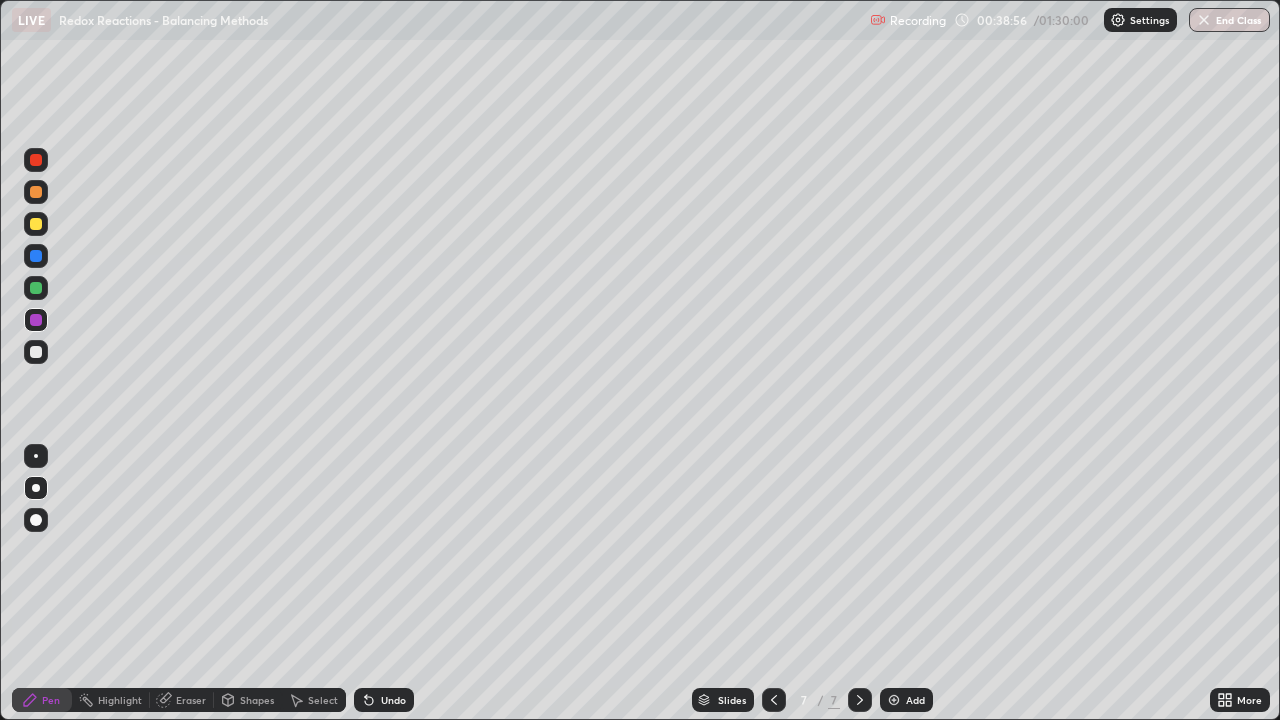 click at bounding box center (36, 352) 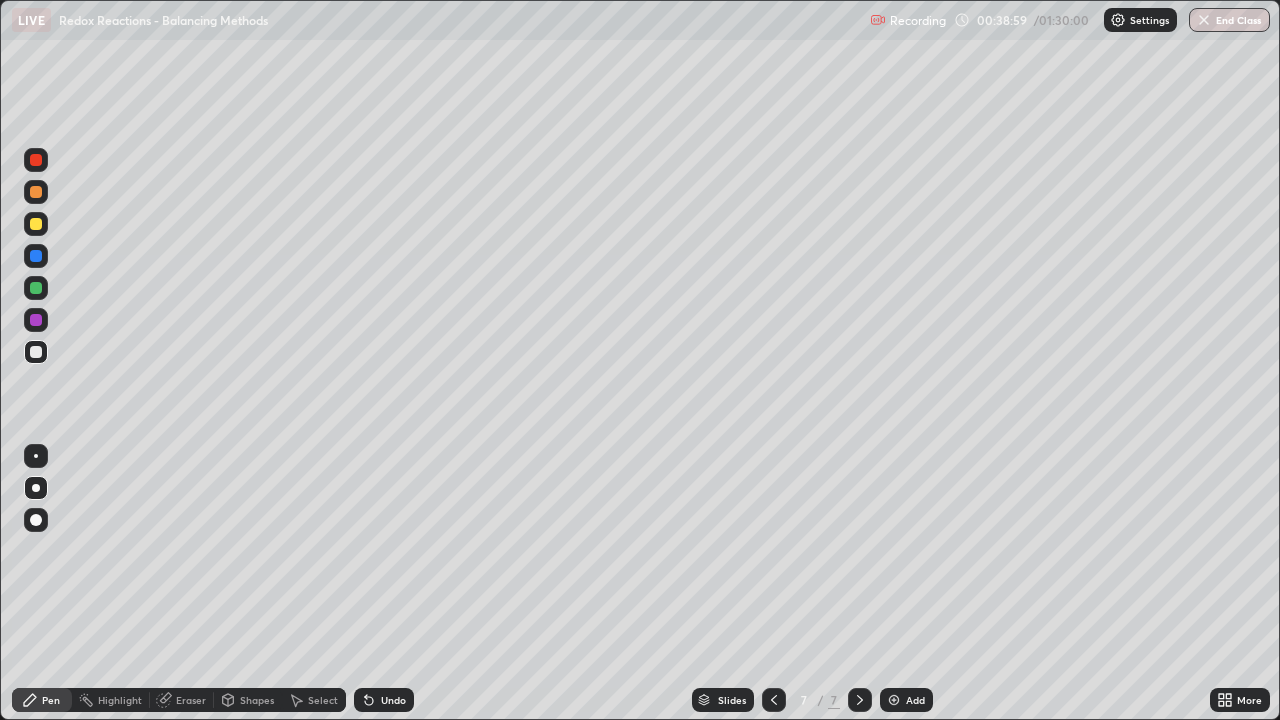 click 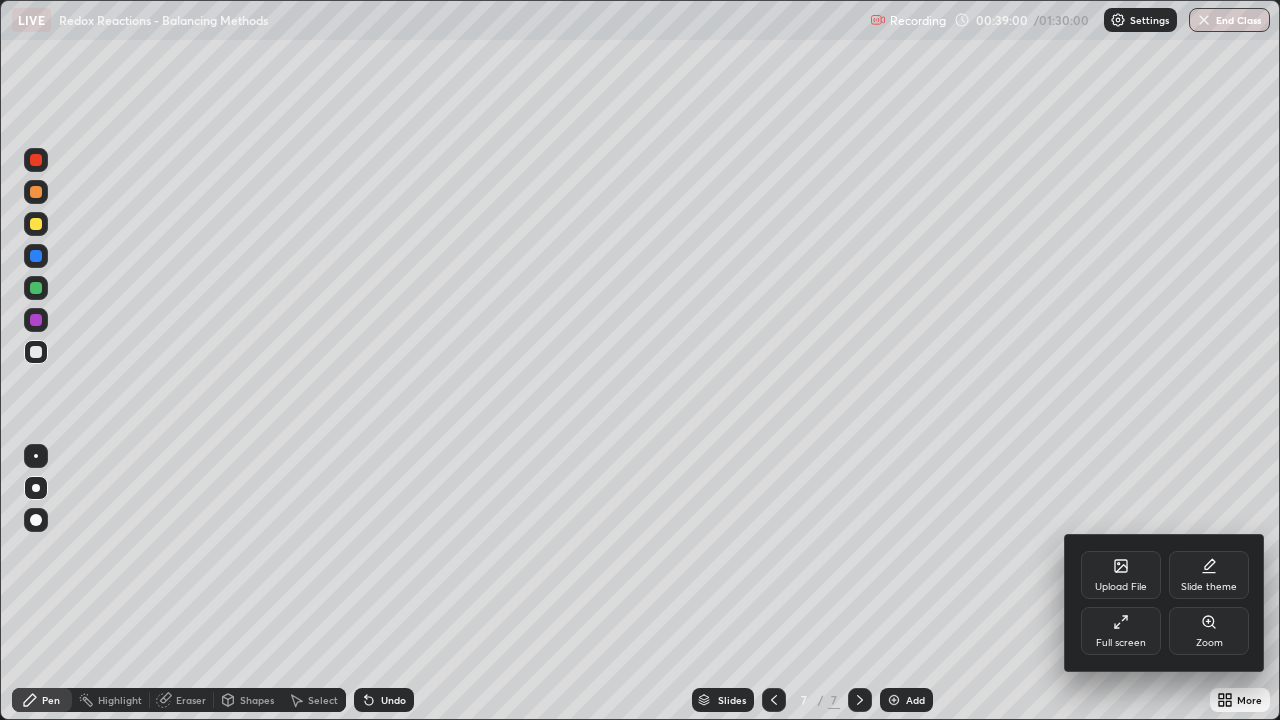 click on "Full screen" at bounding box center [1121, 631] 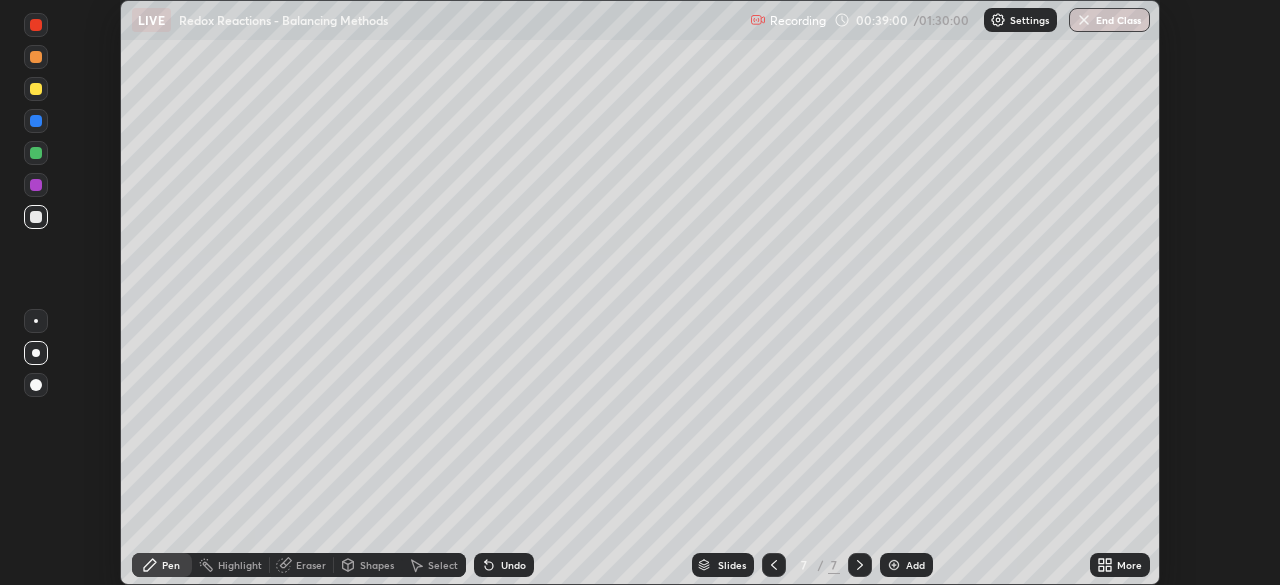 scroll, scrollTop: 585, scrollLeft: 1280, axis: both 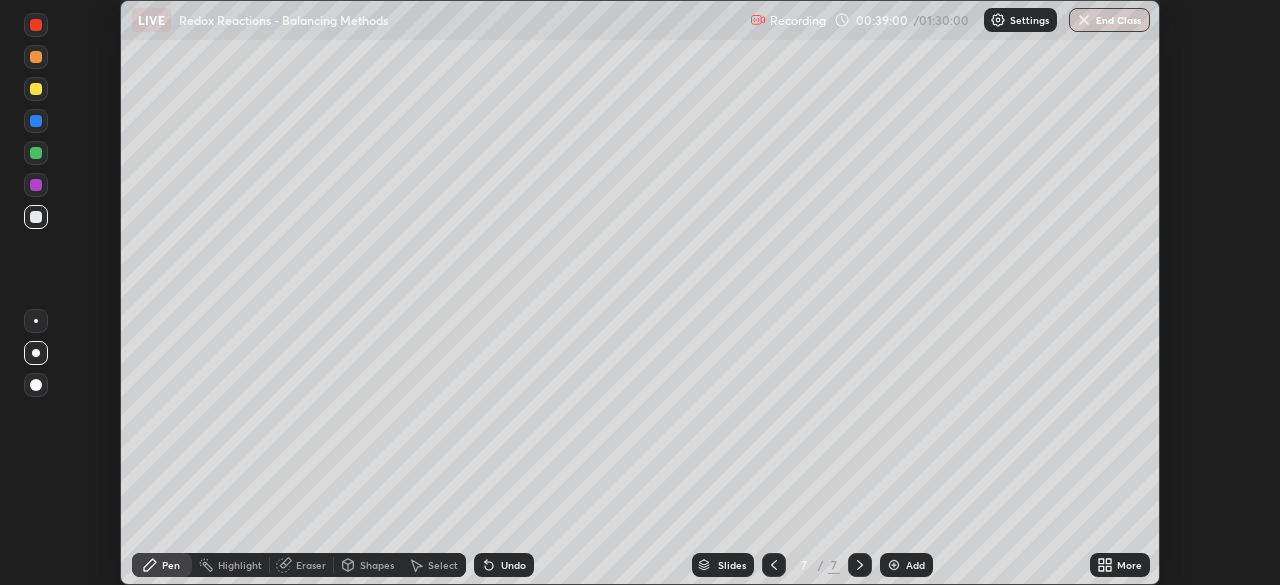 click on "More" at bounding box center [1120, 565] 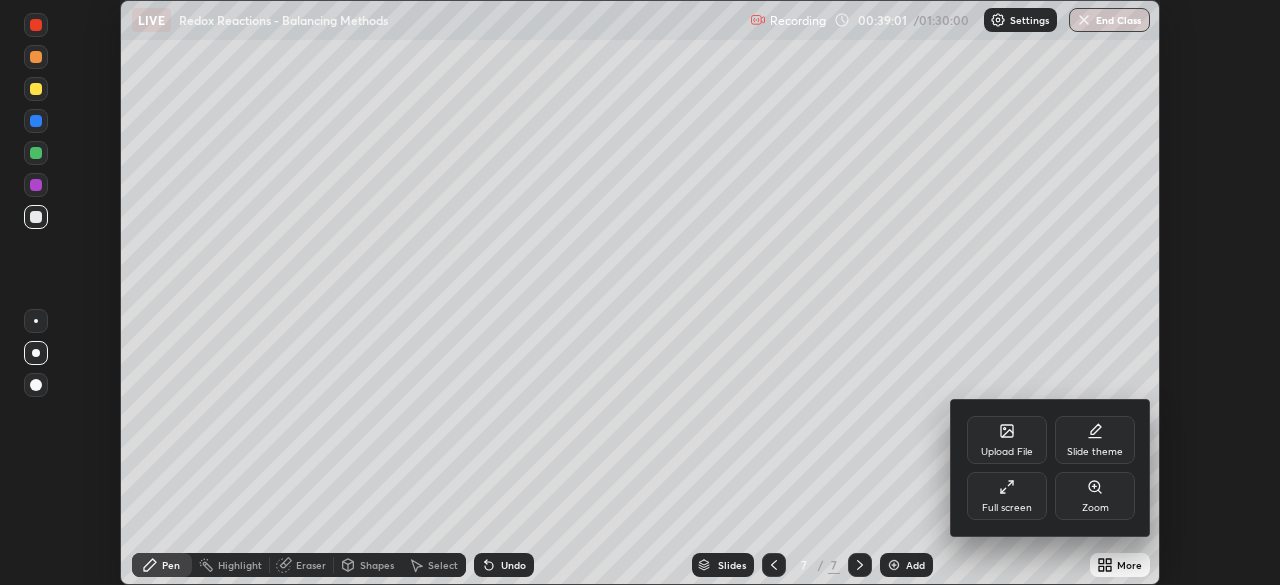 click on "Full screen" at bounding box center (1007, 508) 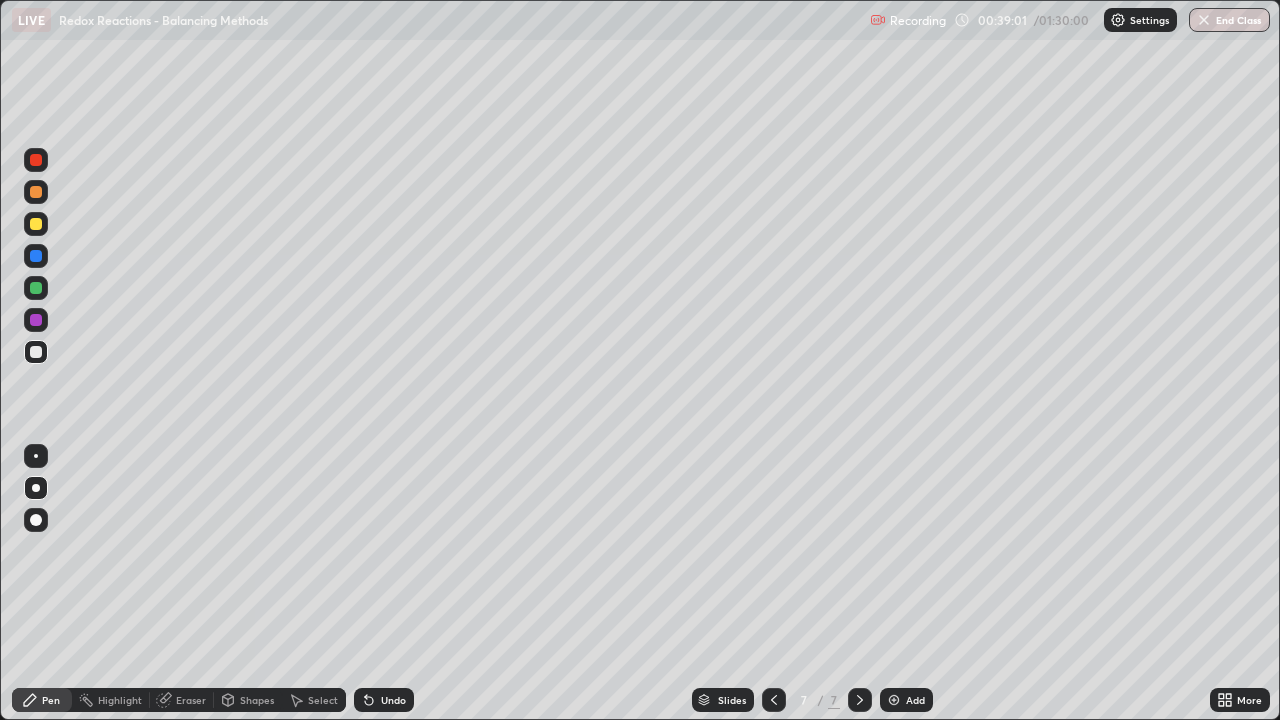 scroll, scrollTop: 99280, scrollLeft: 98720, axis: both 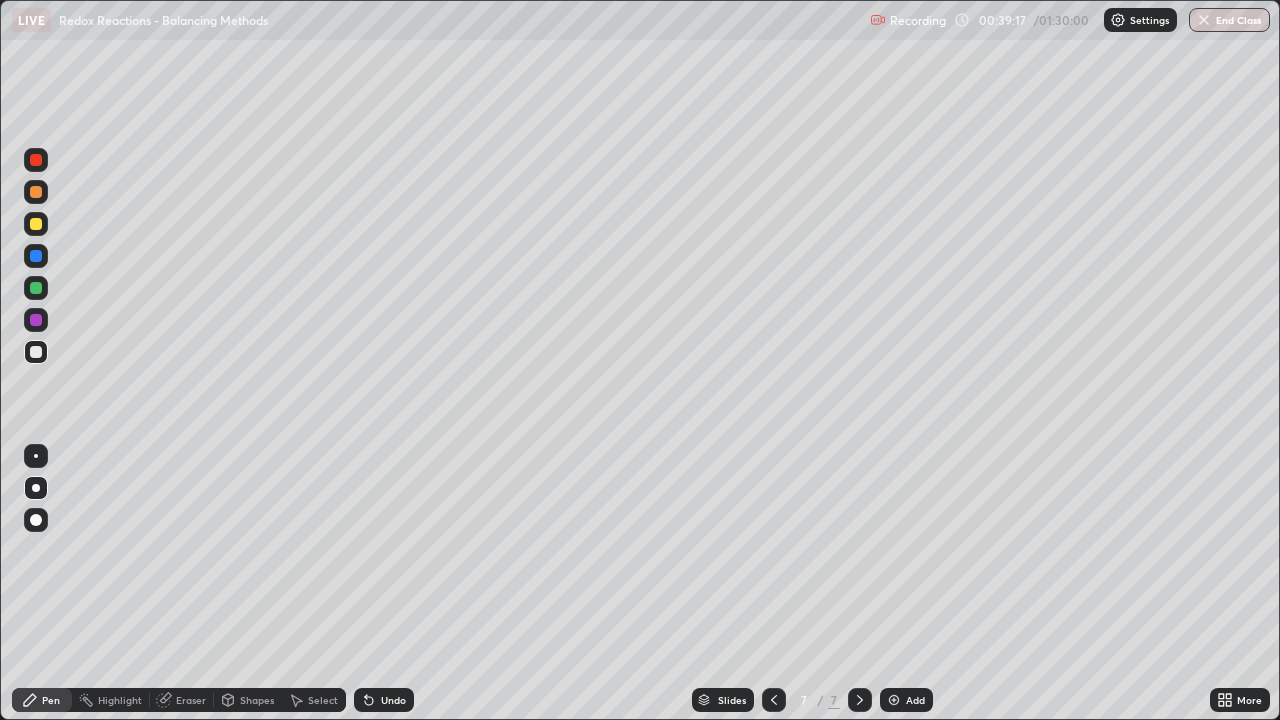 click at bounding box center (36, 288) 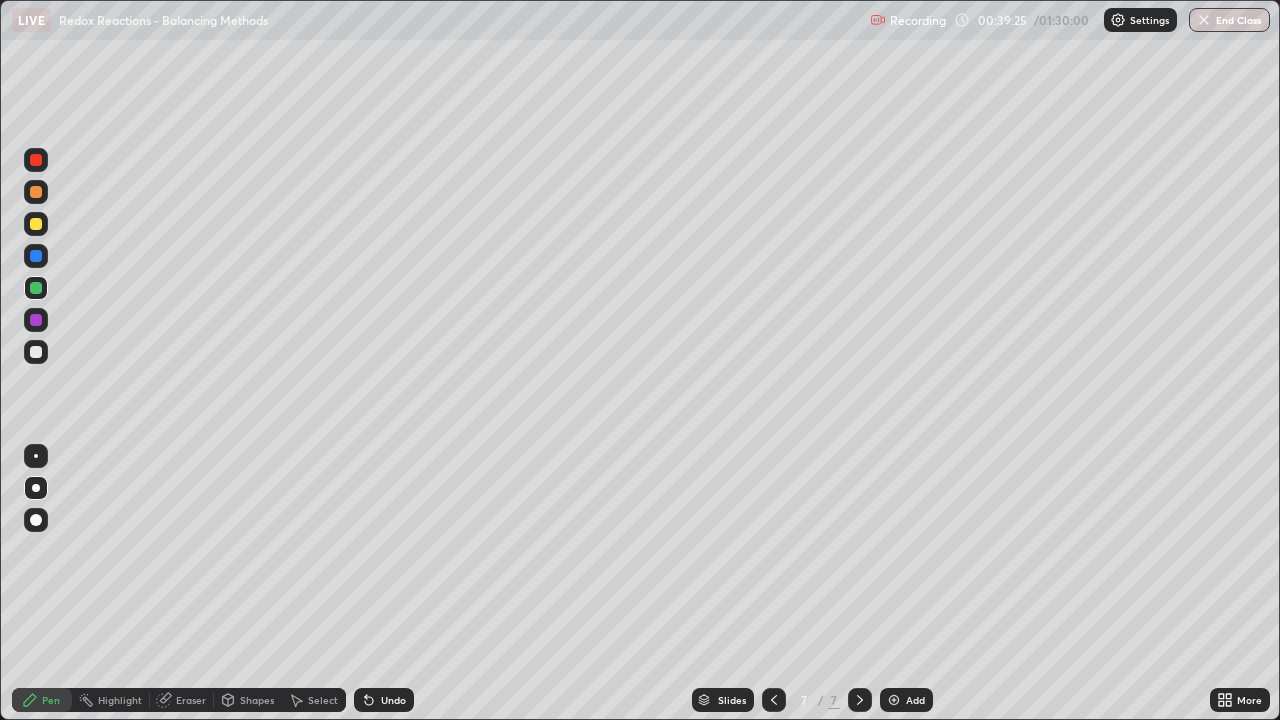 click on "Undo" at bounding box center [384, 700] 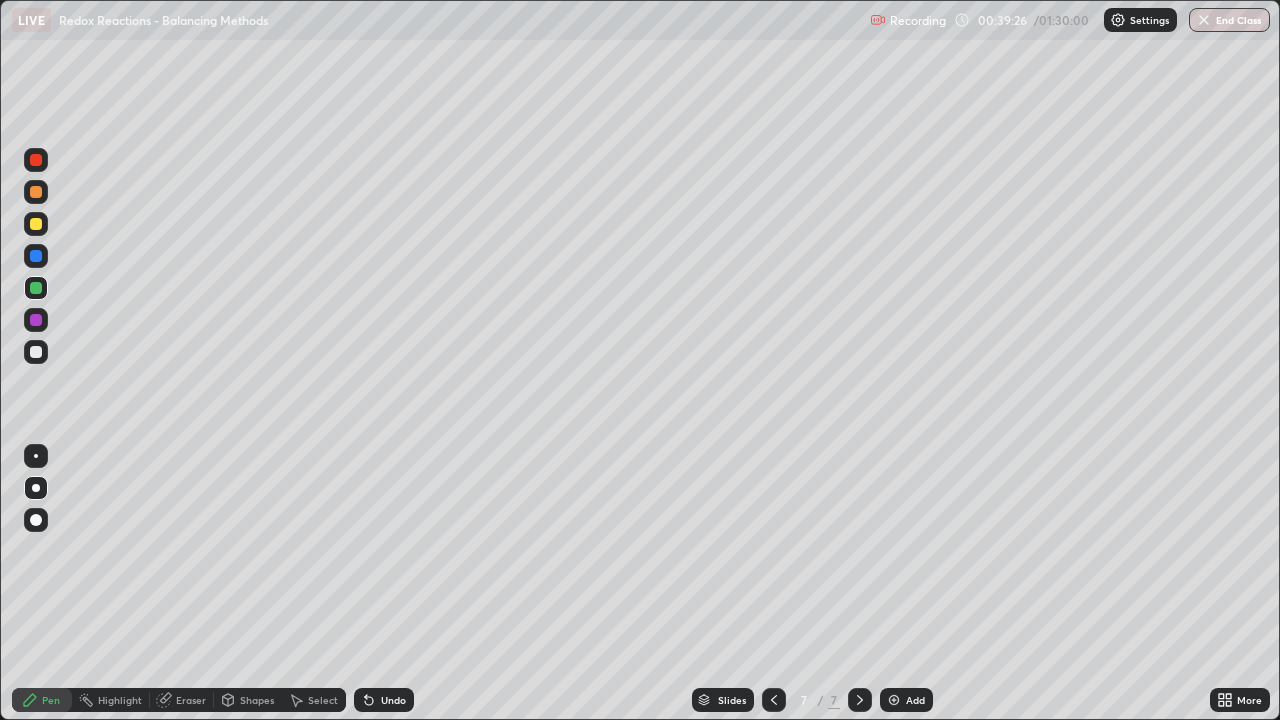 click on "Undo" at bounding box center [384, 700] 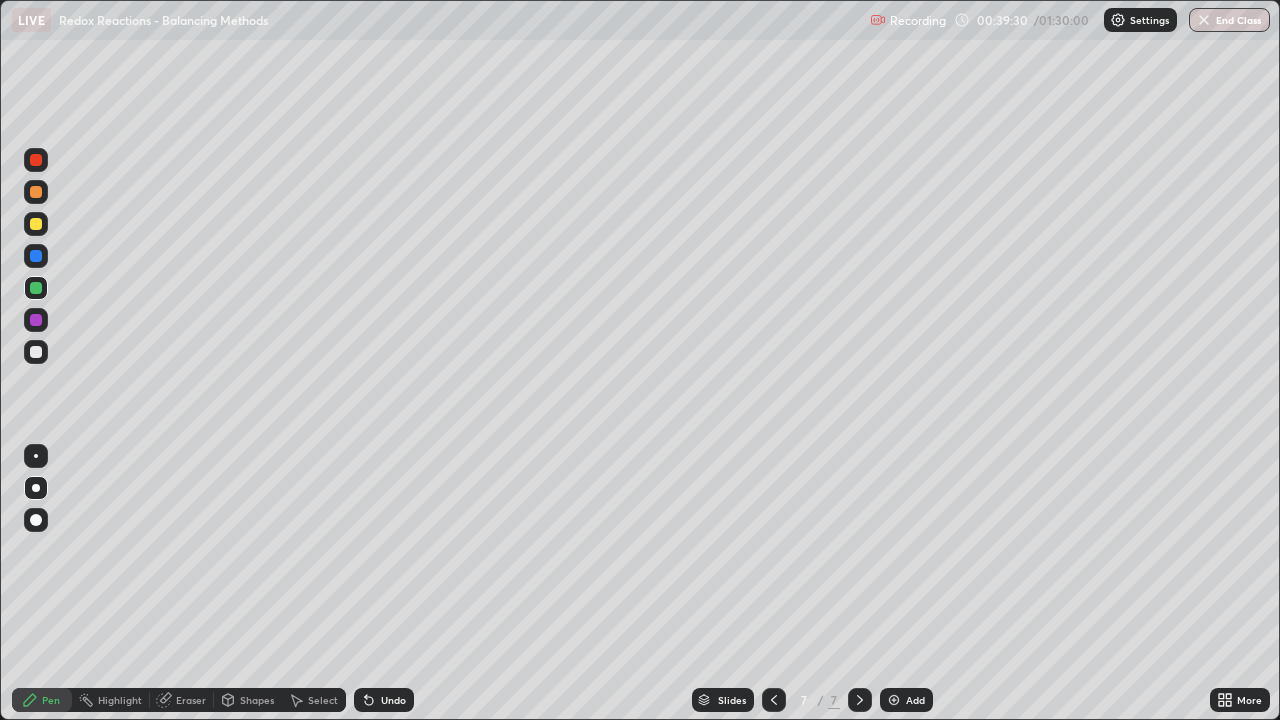 click at bounding box center (36, 352) 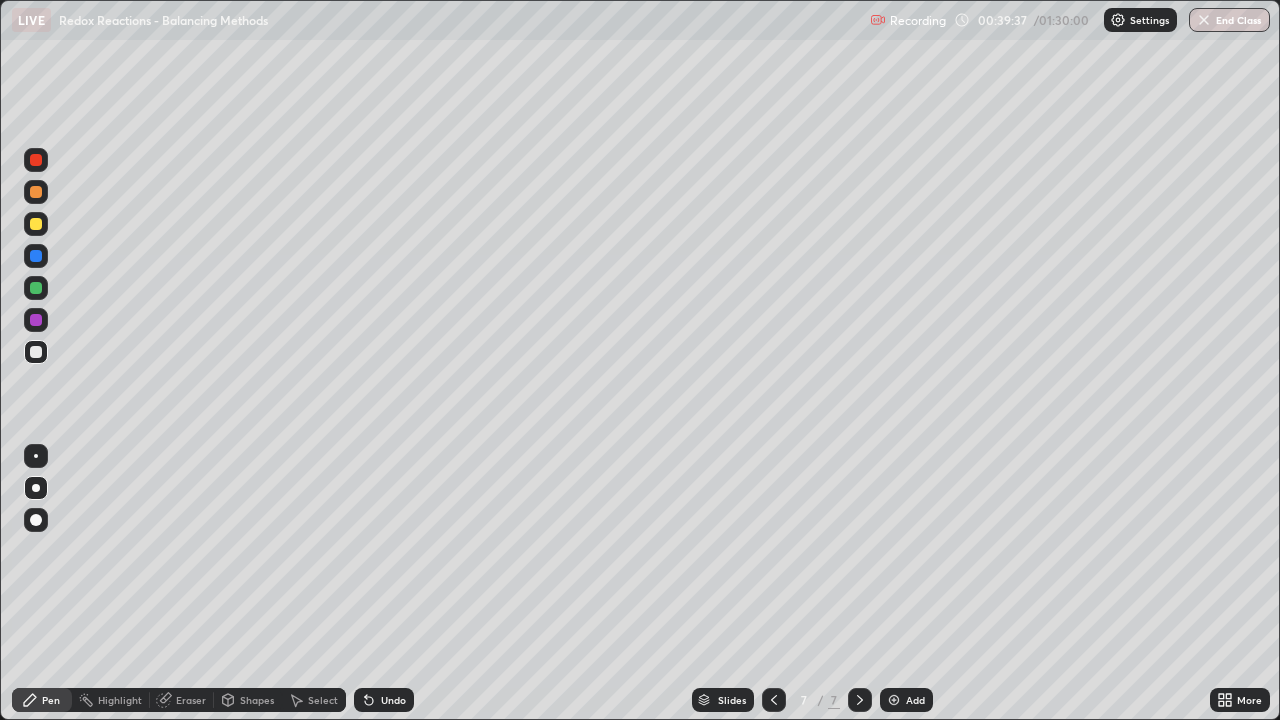 click at bounding box center (36, 320) 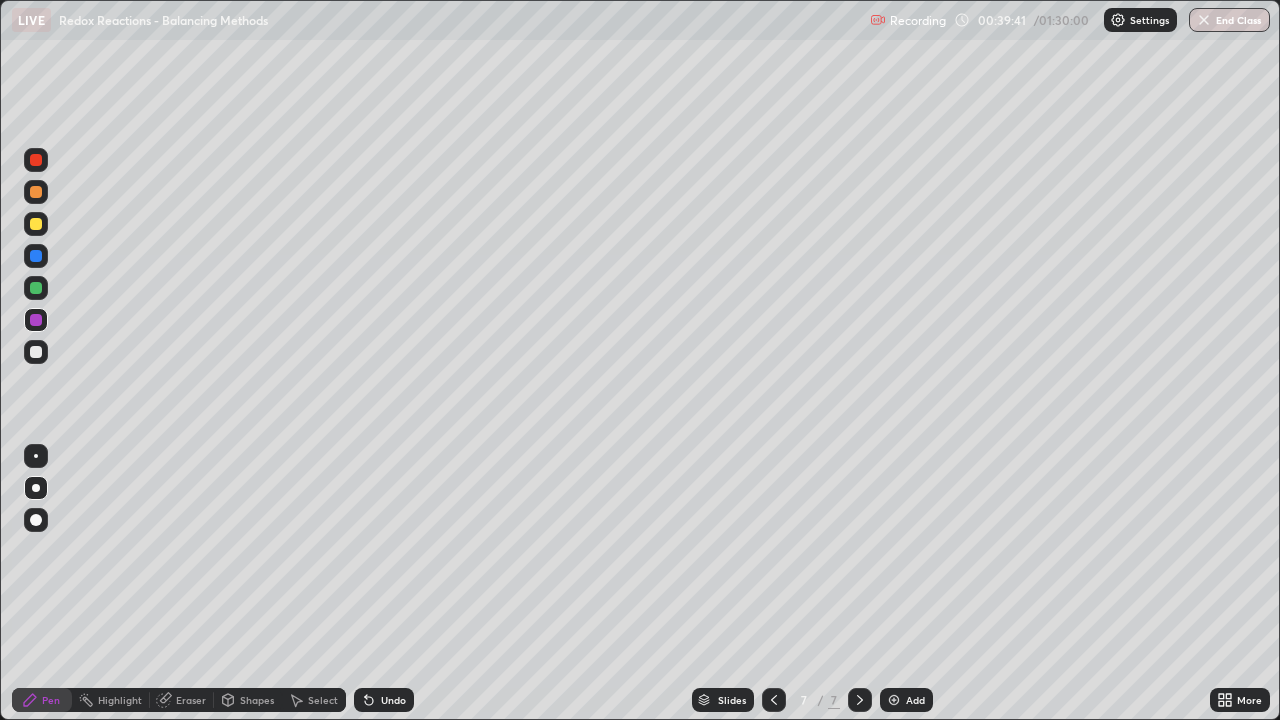 click at bounding box center (36, 352) 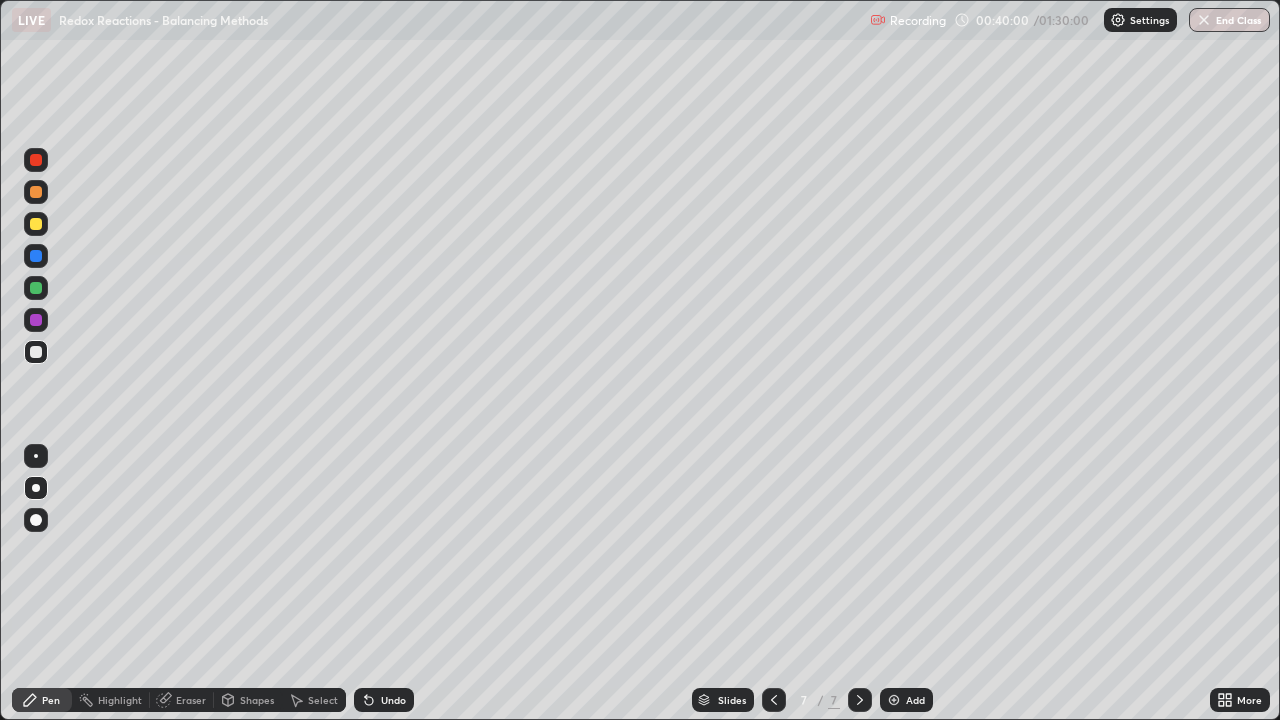 click at bounding box center [36, 224] 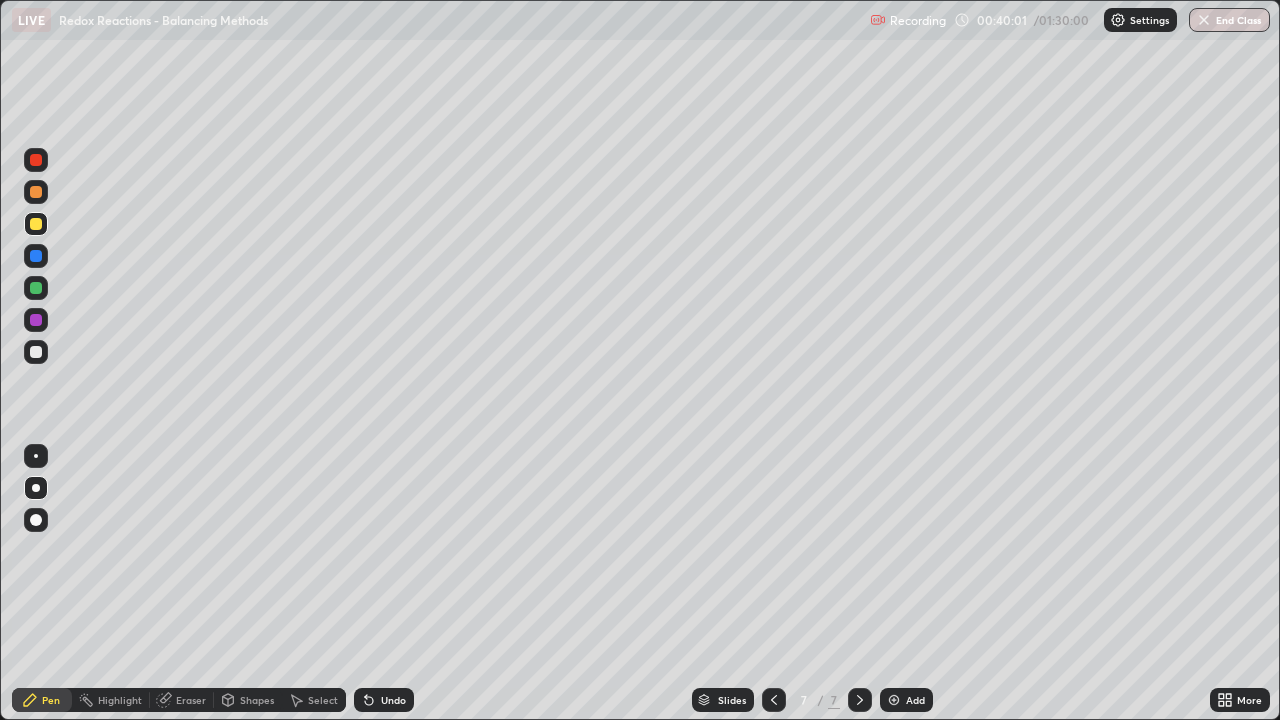 click at bounding box center [36, 288] 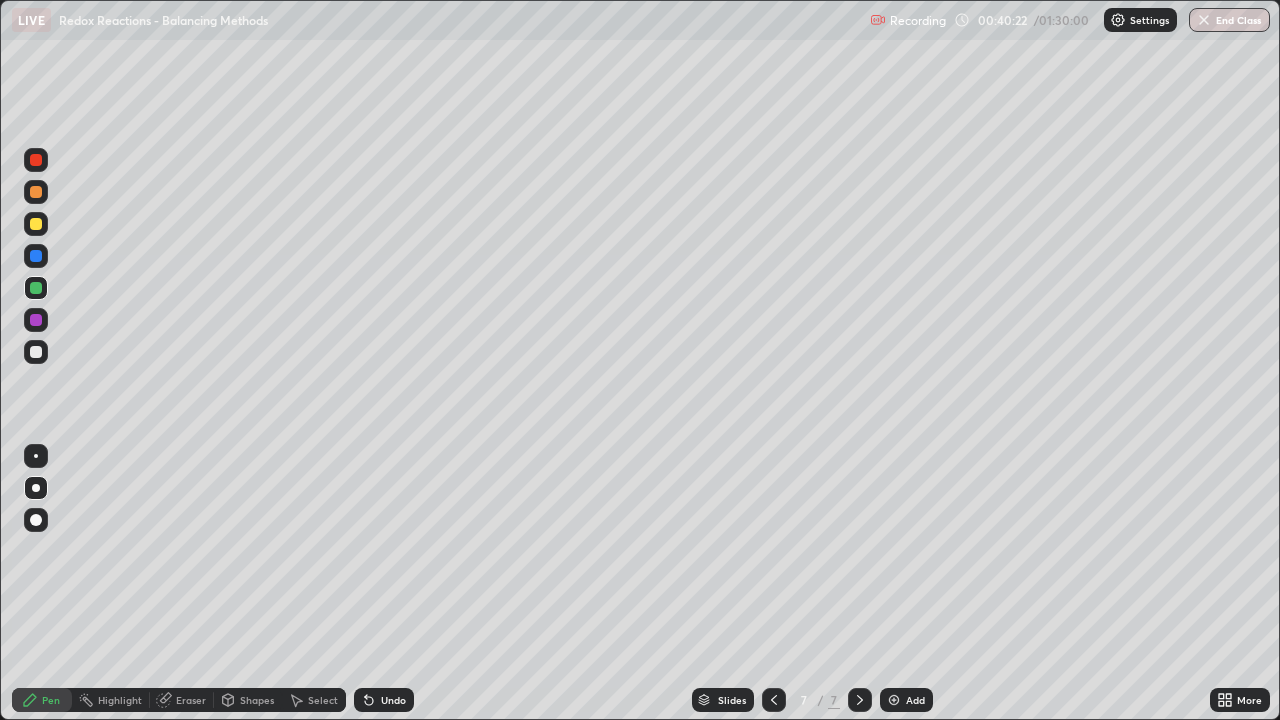 click on "Undo" at bounding box center (393, 700) 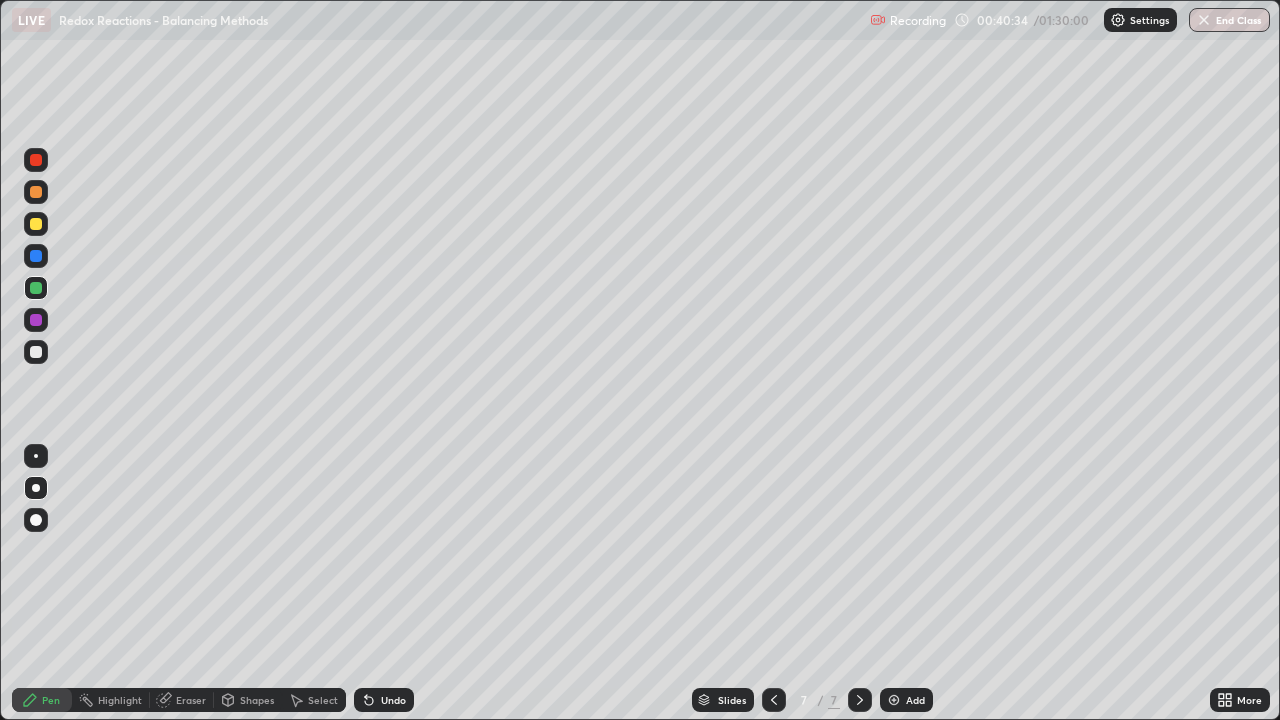 click at bounding box center (36, 320) 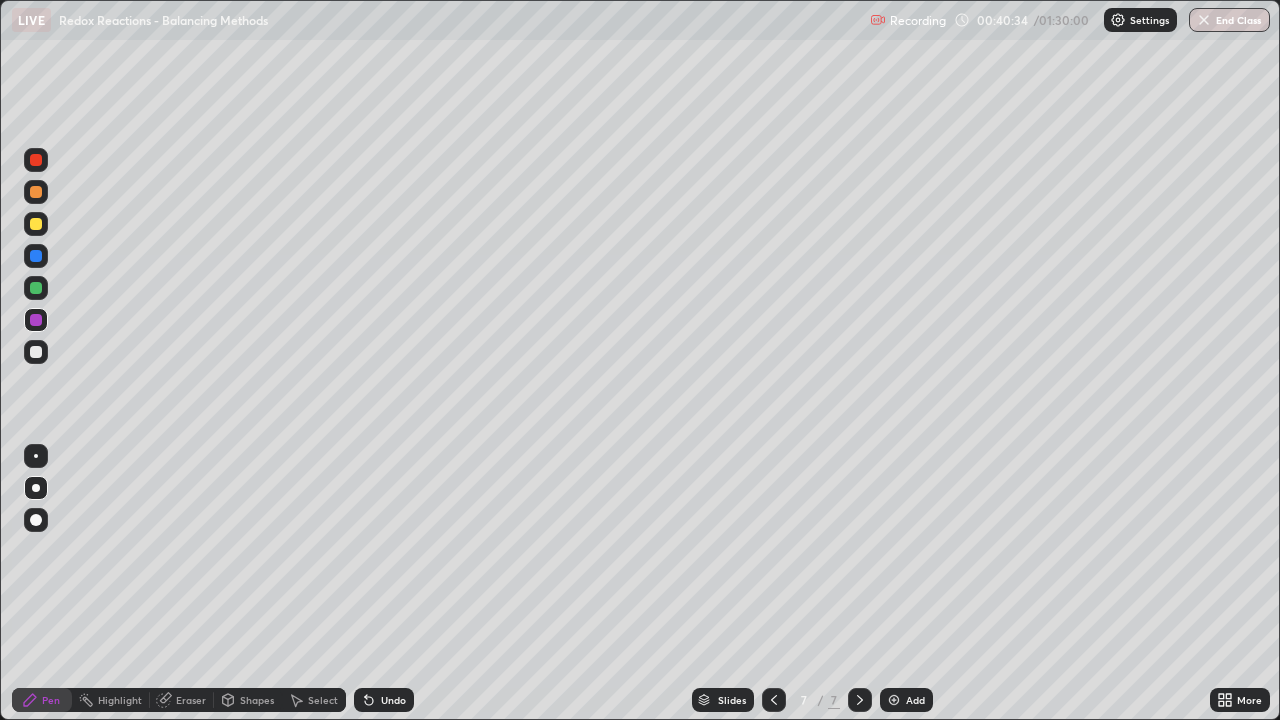 click at bounding box center (36, 352) 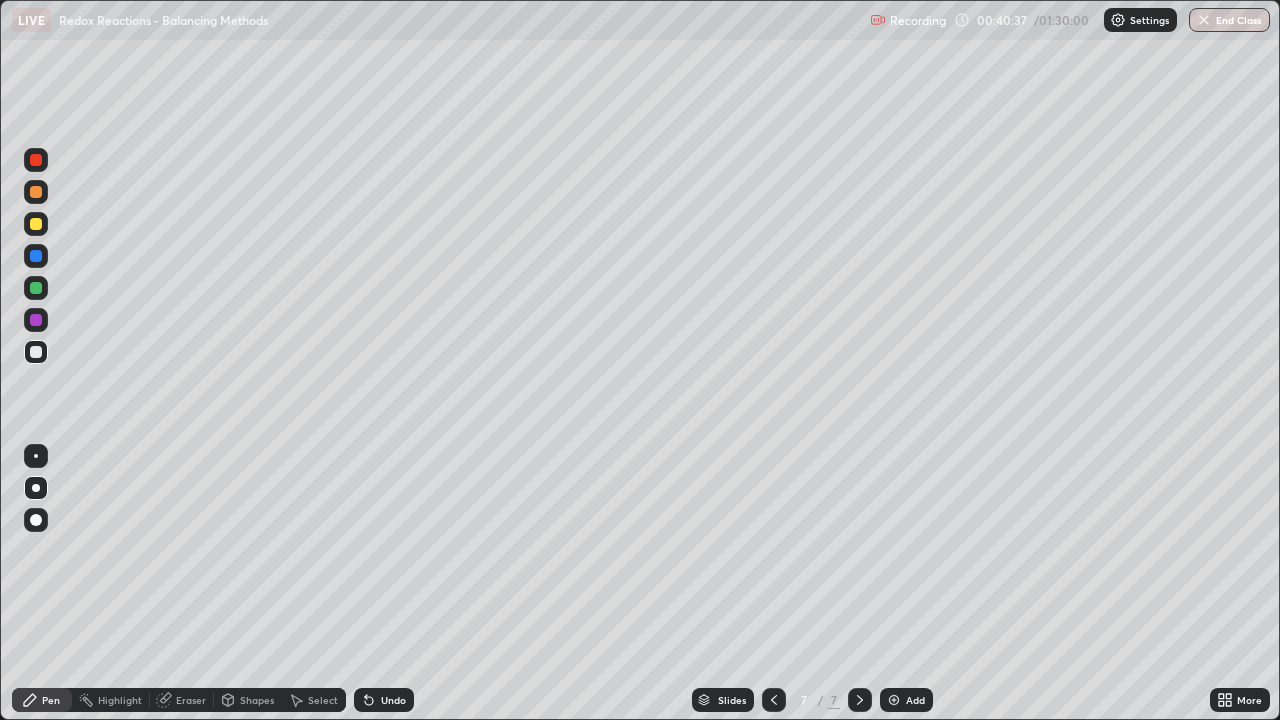 click at bounding box center (36, 224) 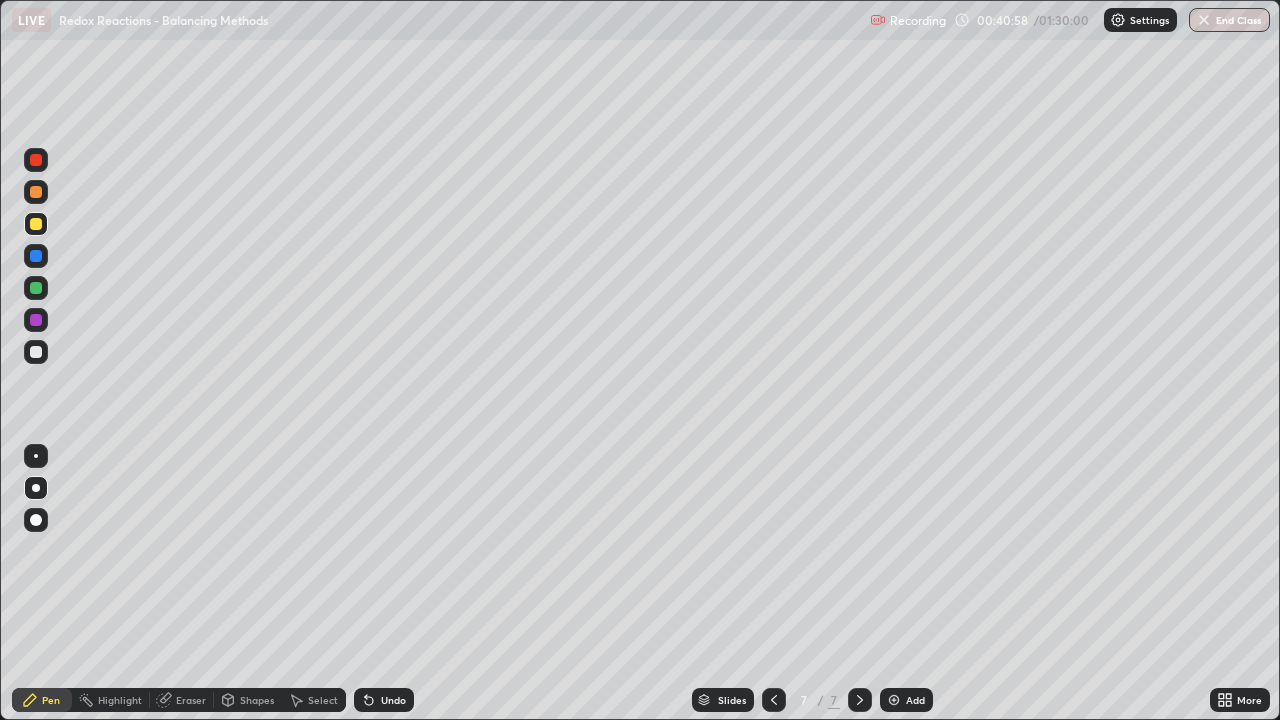 click at bounding box center [36, 352] 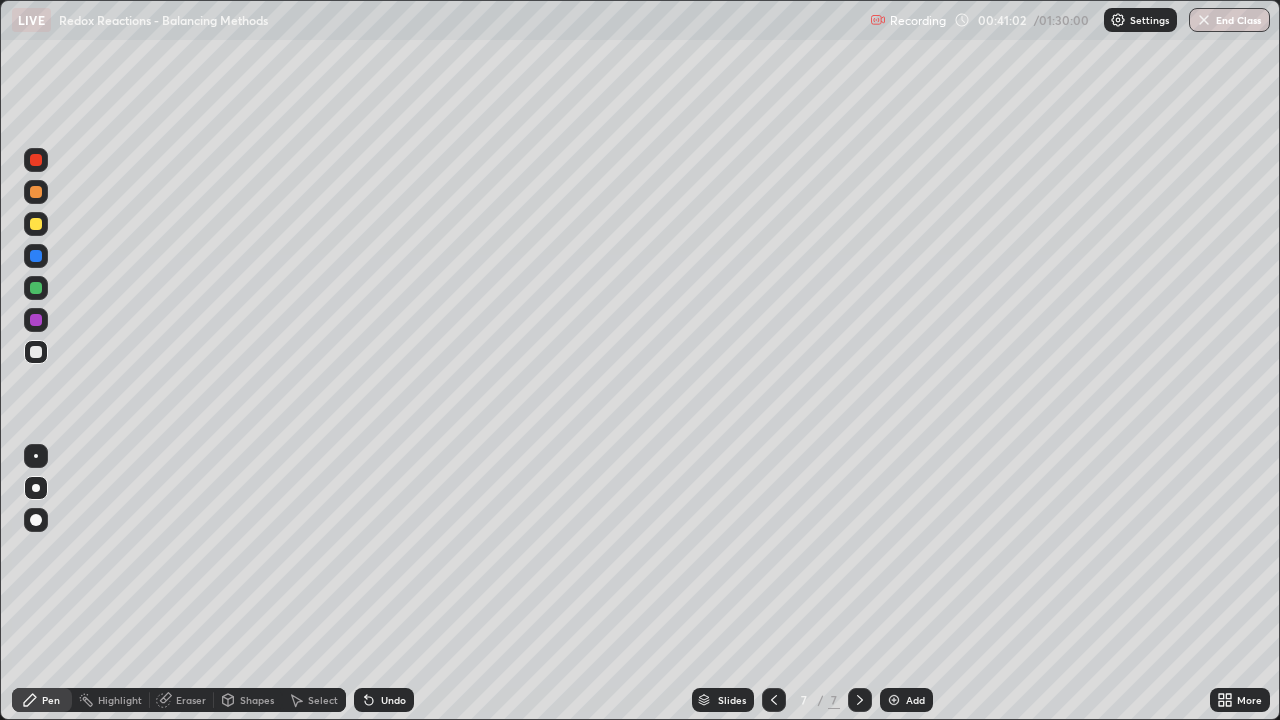 click on "Eraser" at bounding box center [191, 700] 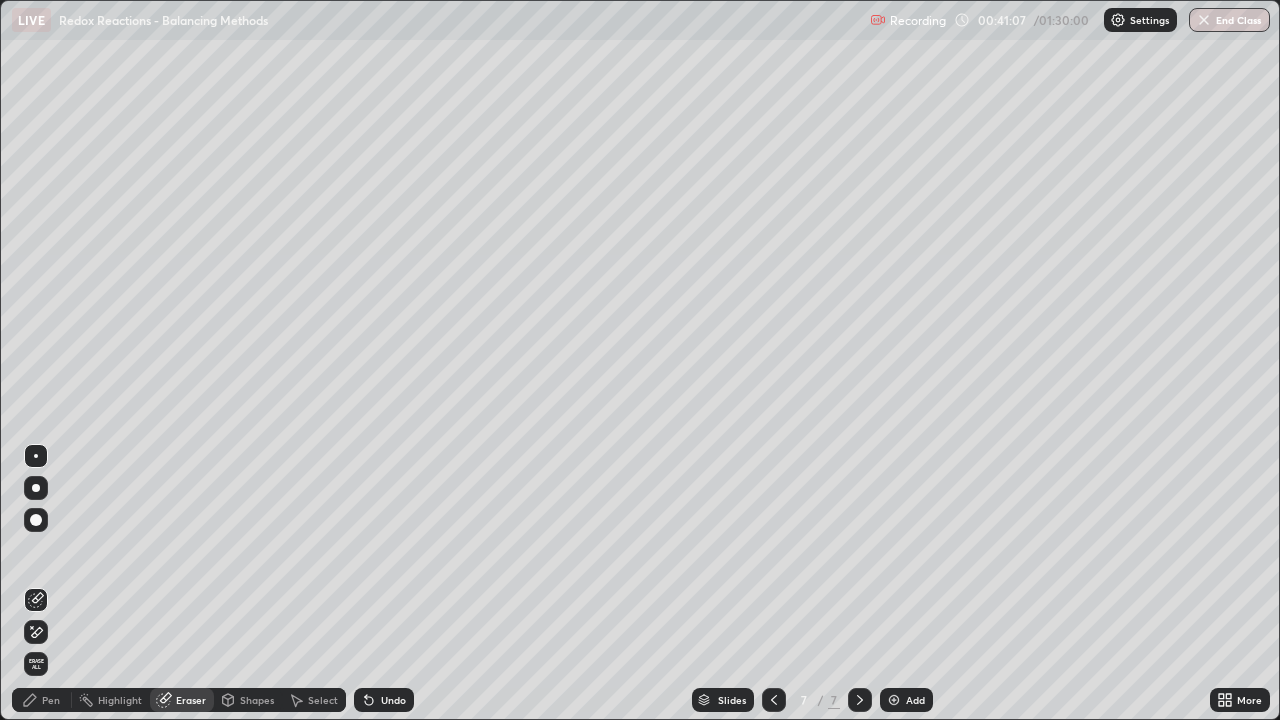 click on "Pen" at bounding box center (51, 700) 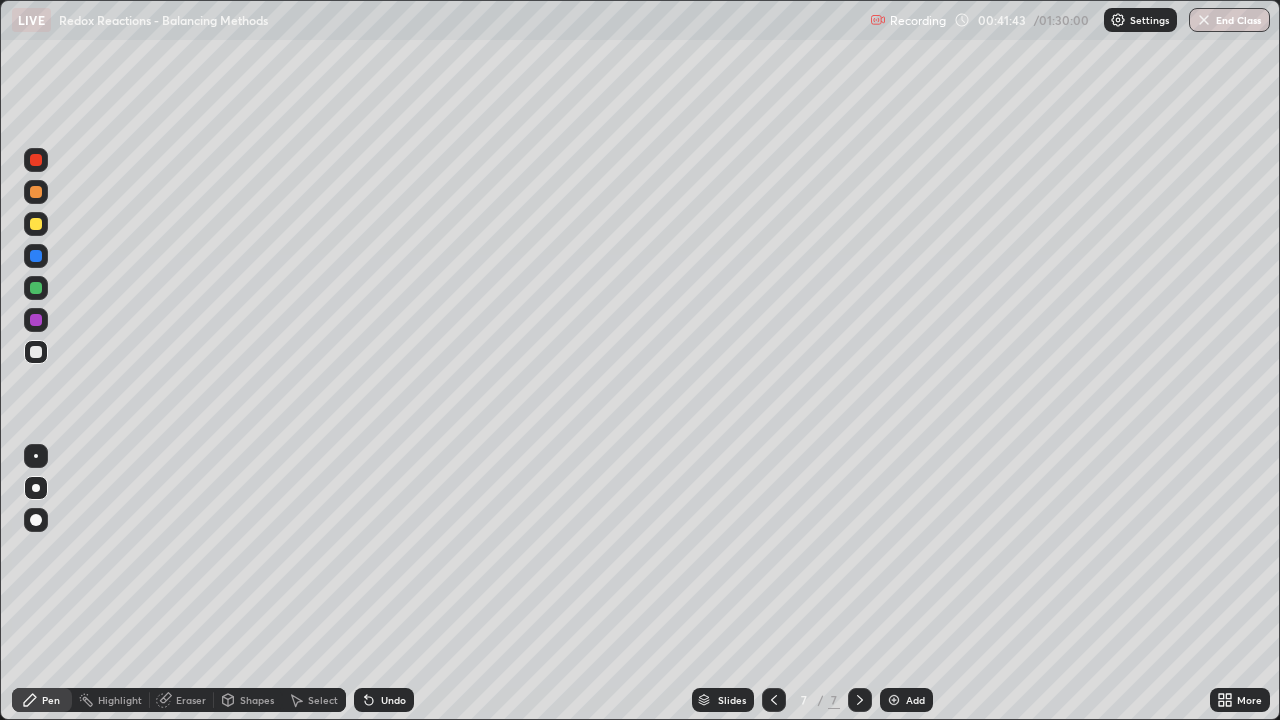 click at bounding box center [36, 224] 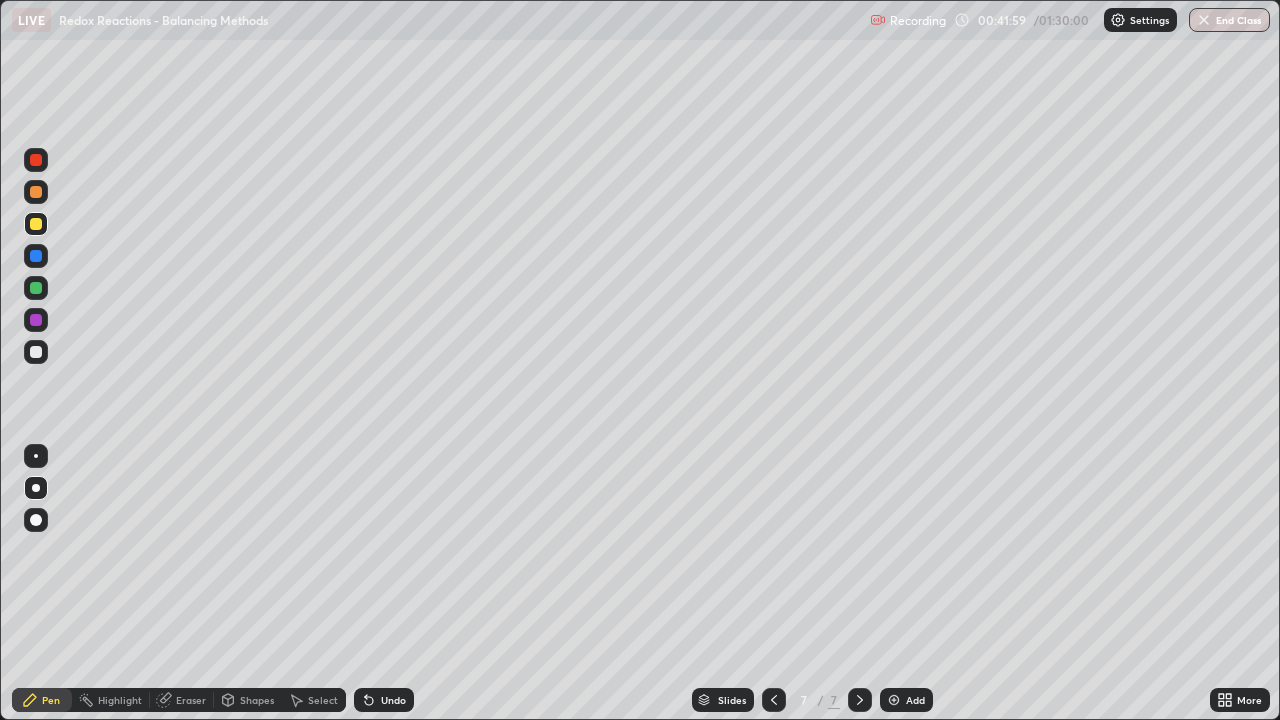 click at bounding box center (36, 320) 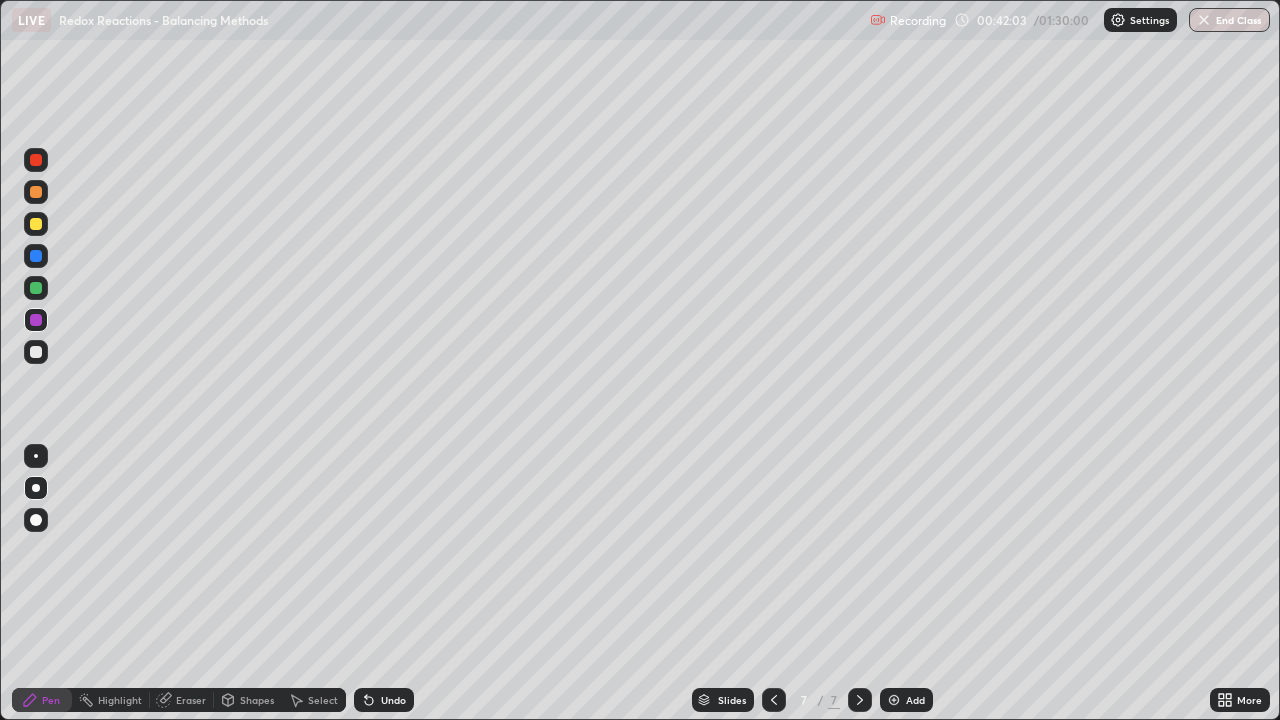 click at bounding box center (36, 352) 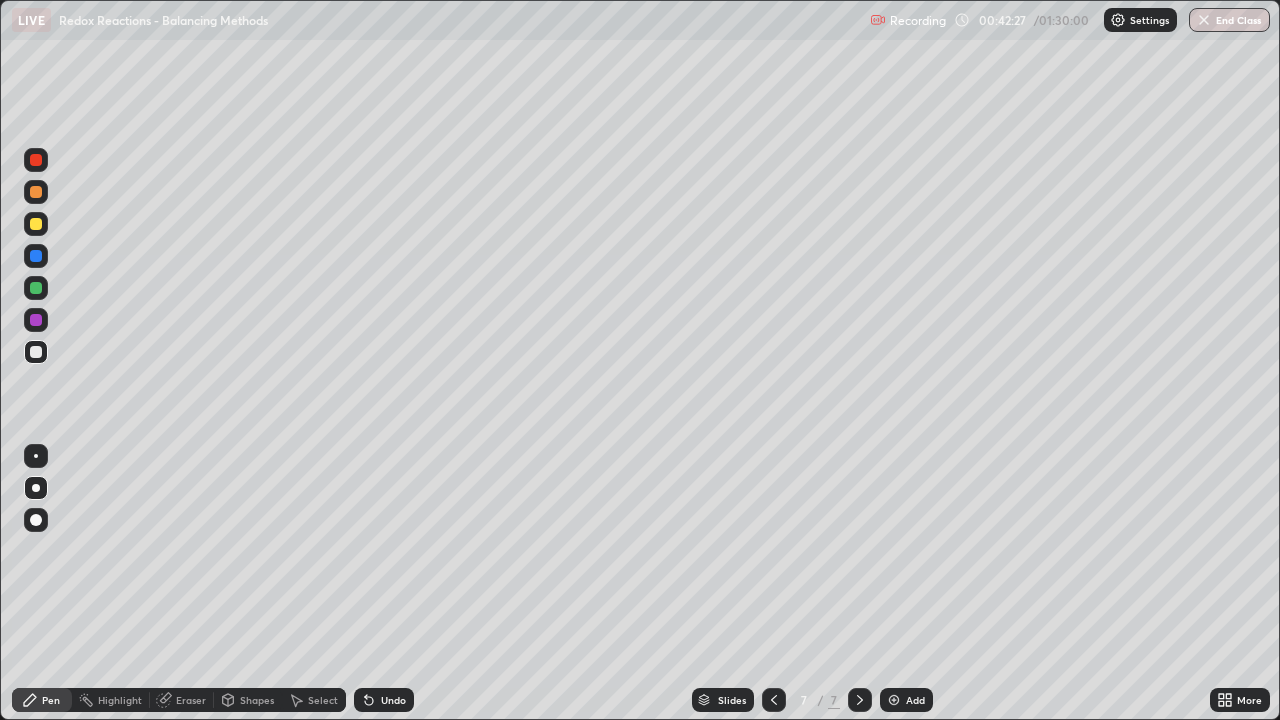 click at bounding box center (36, 320) 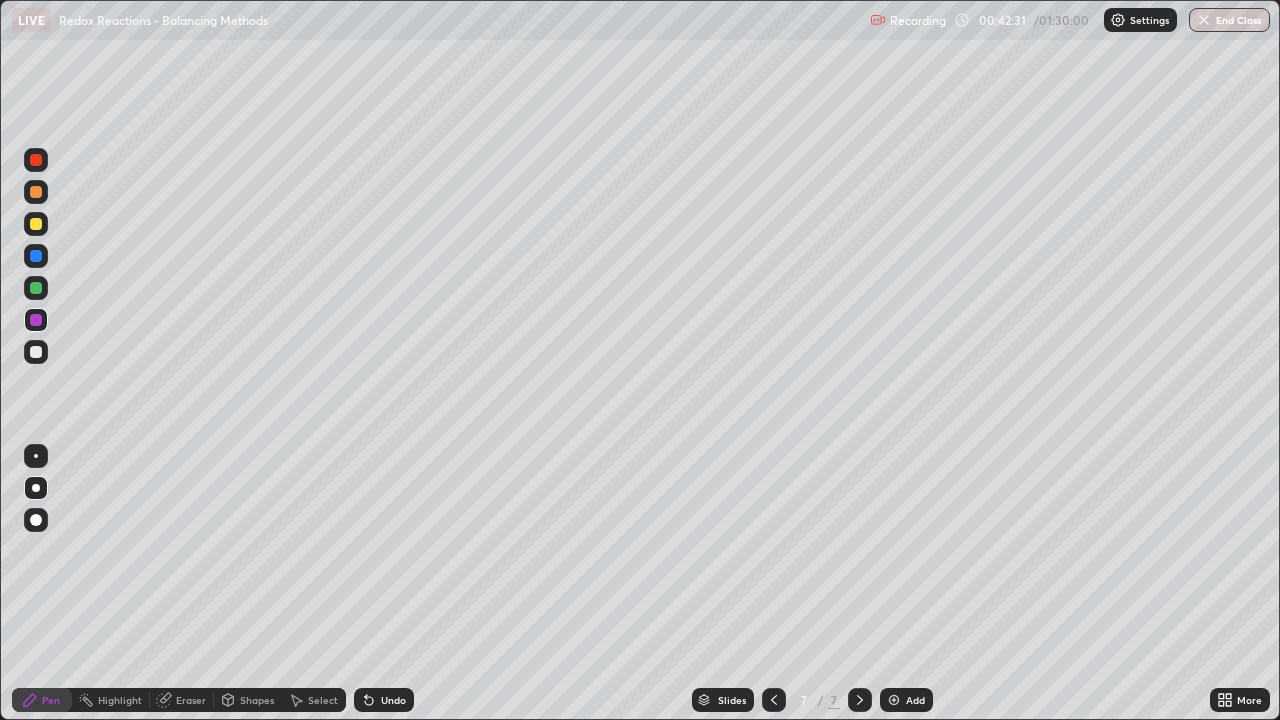 click at bounding box center (36, 352) 